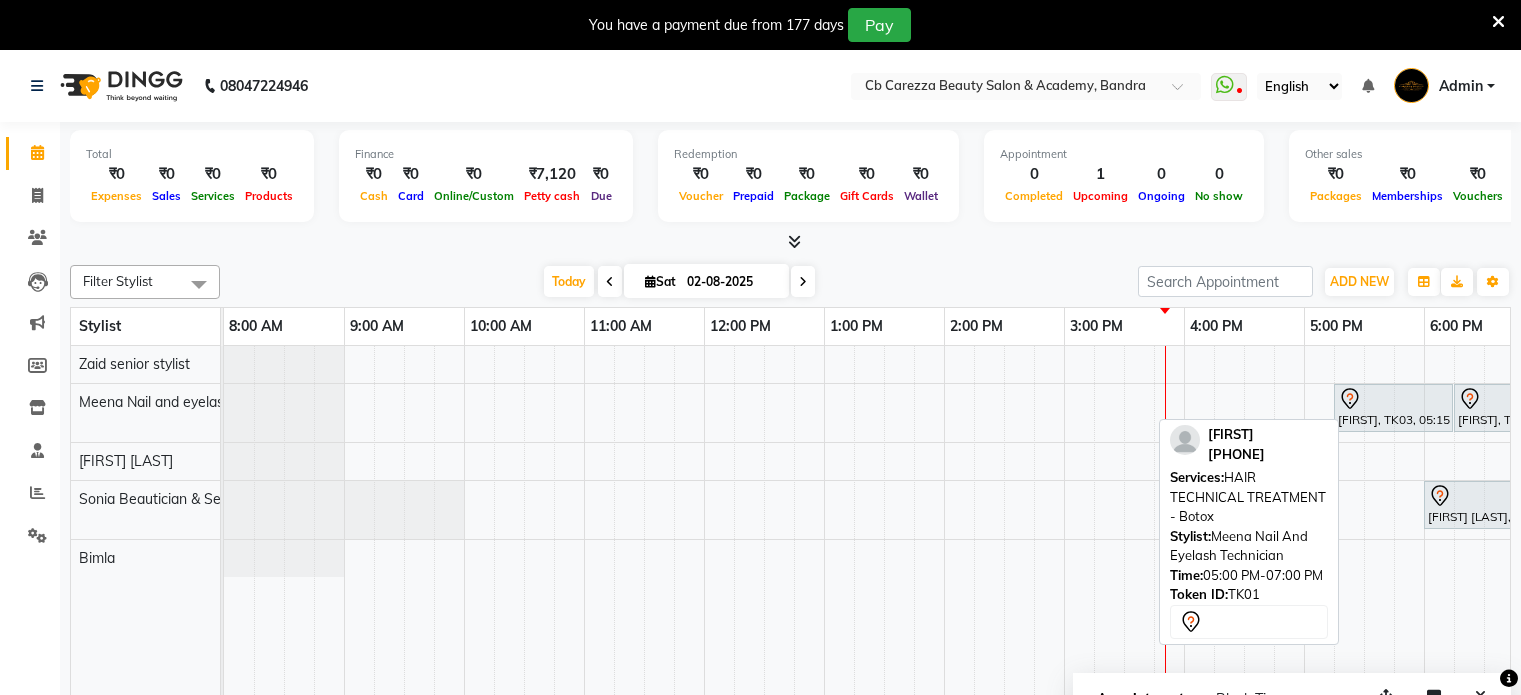 scroll, scrollTop: 50, scrollLeft: 0, axis: vertical 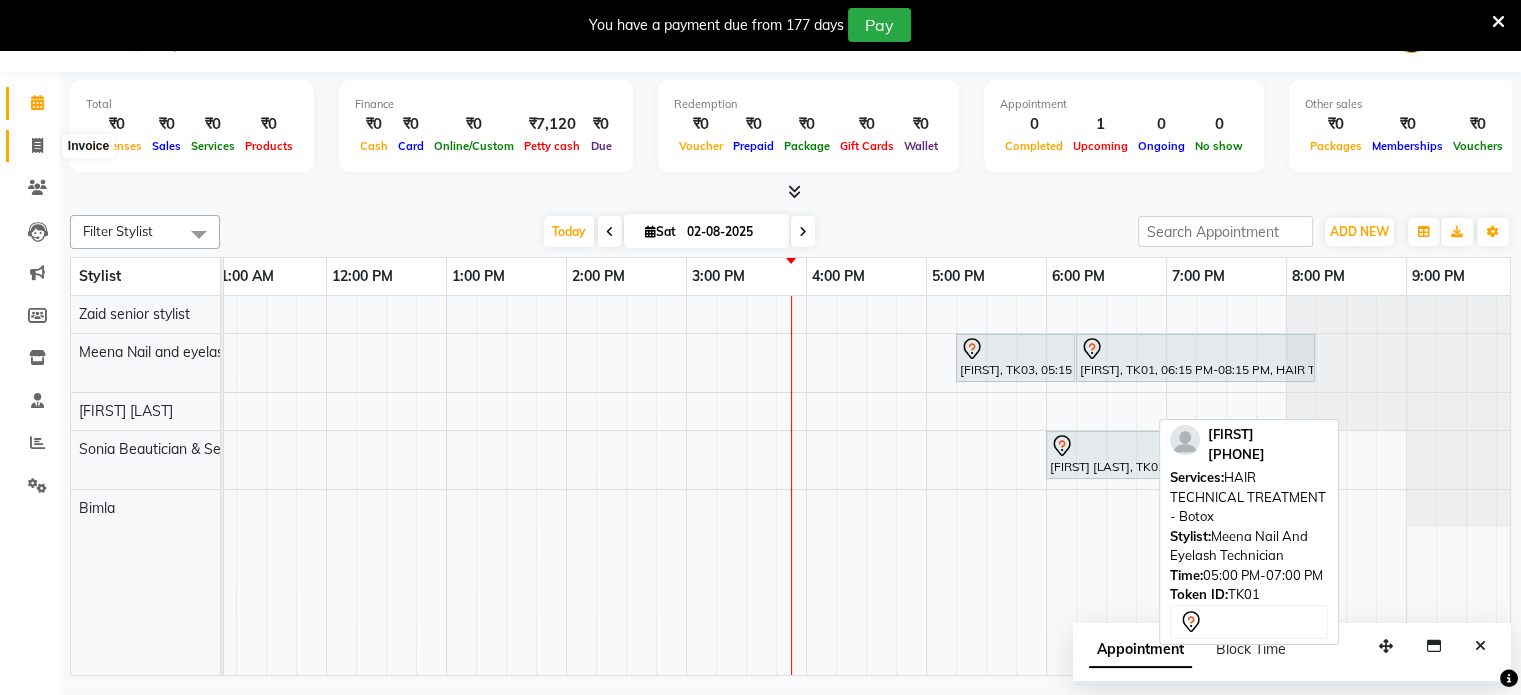 click 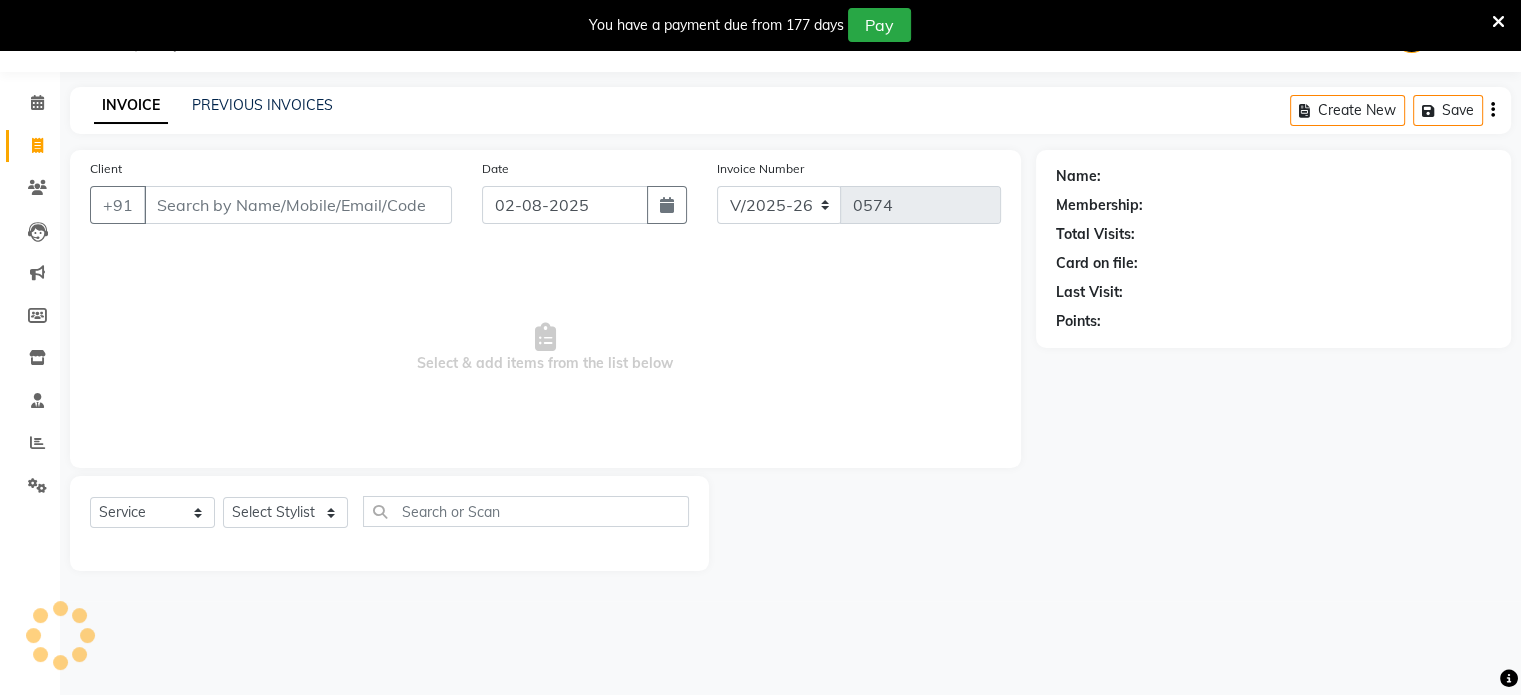 scroll, scrollTop: 0, scrollLeft: 0, axis: both 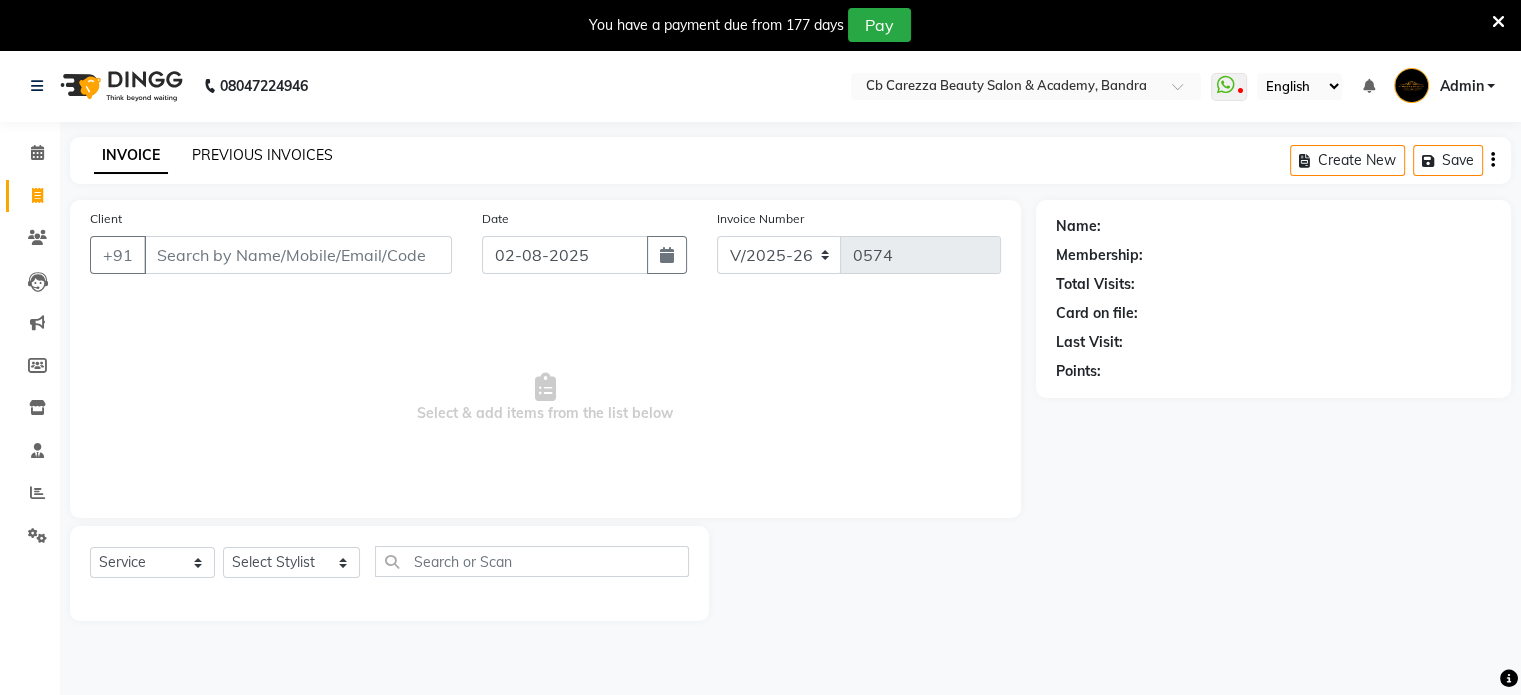 click on "PREVIOUS INVOICES" 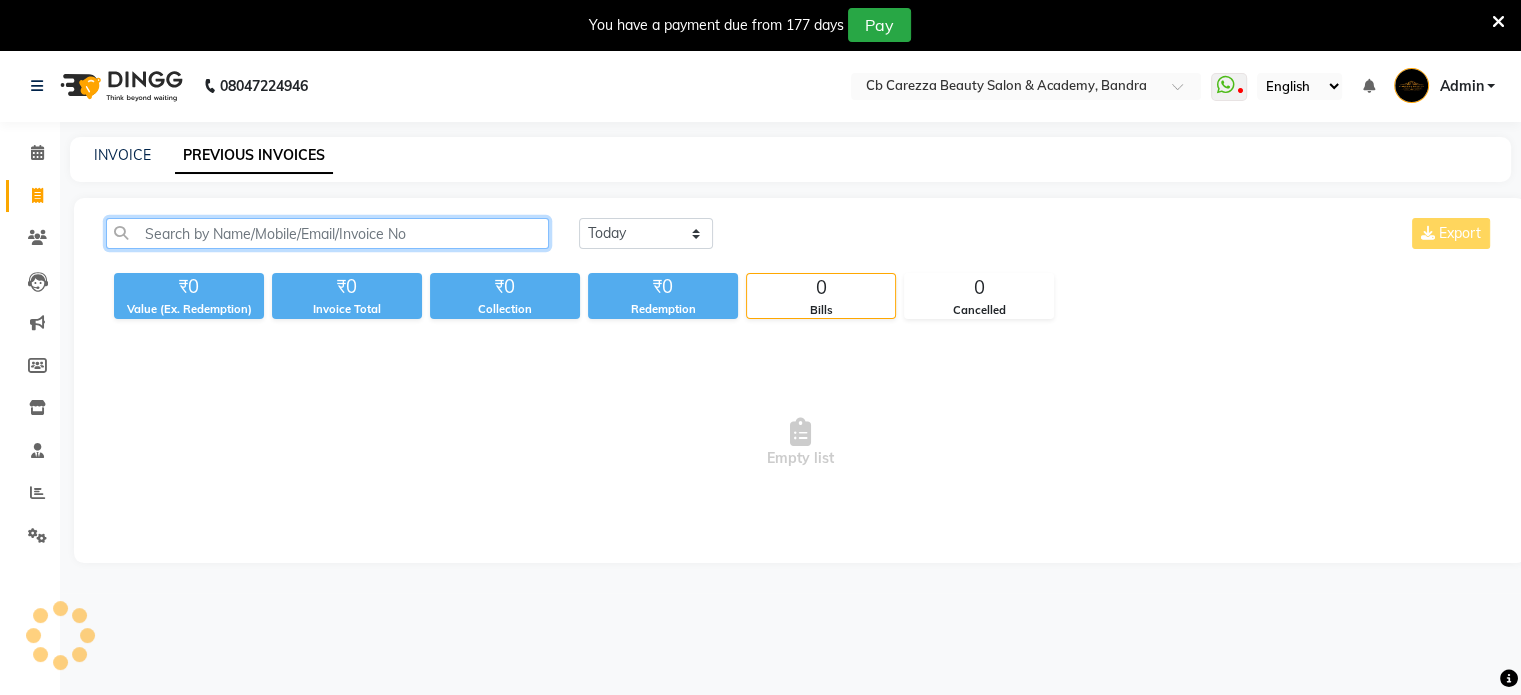 click 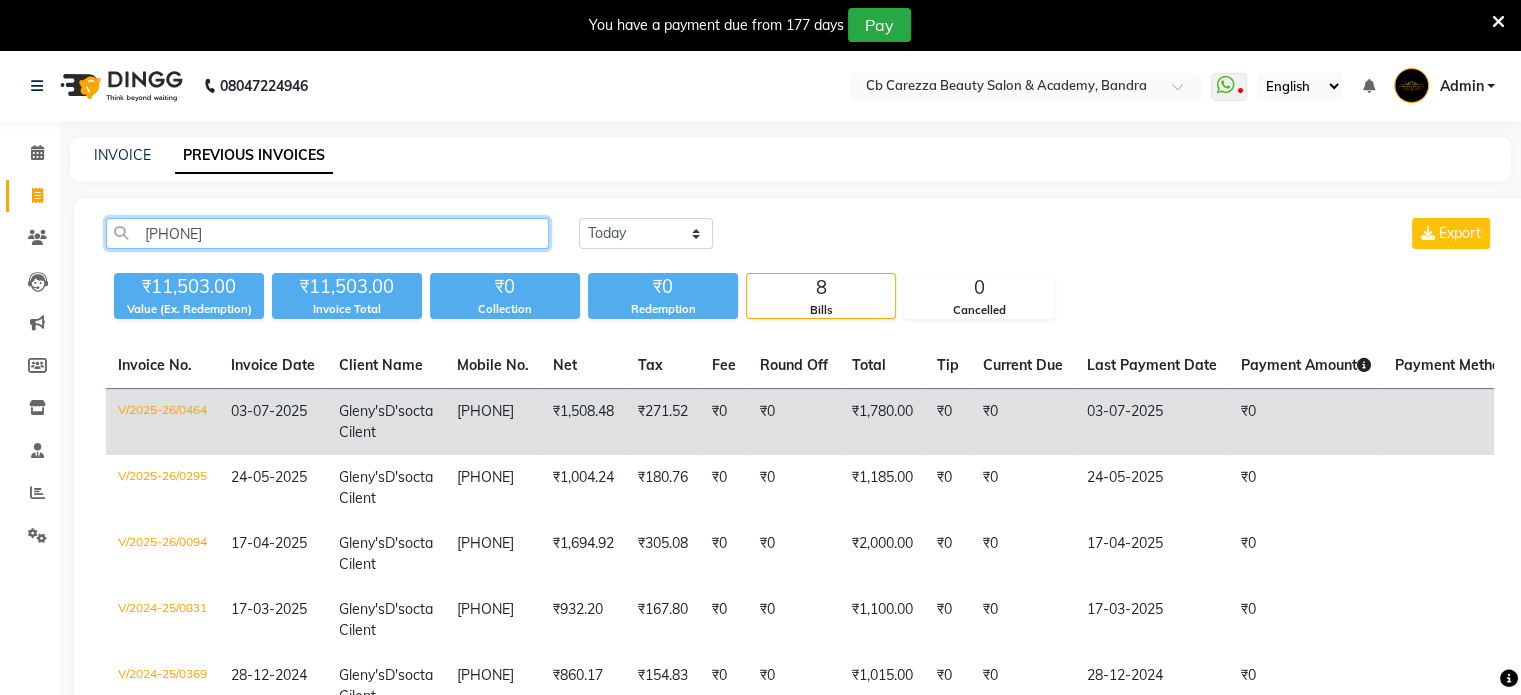 type on "9820288788" 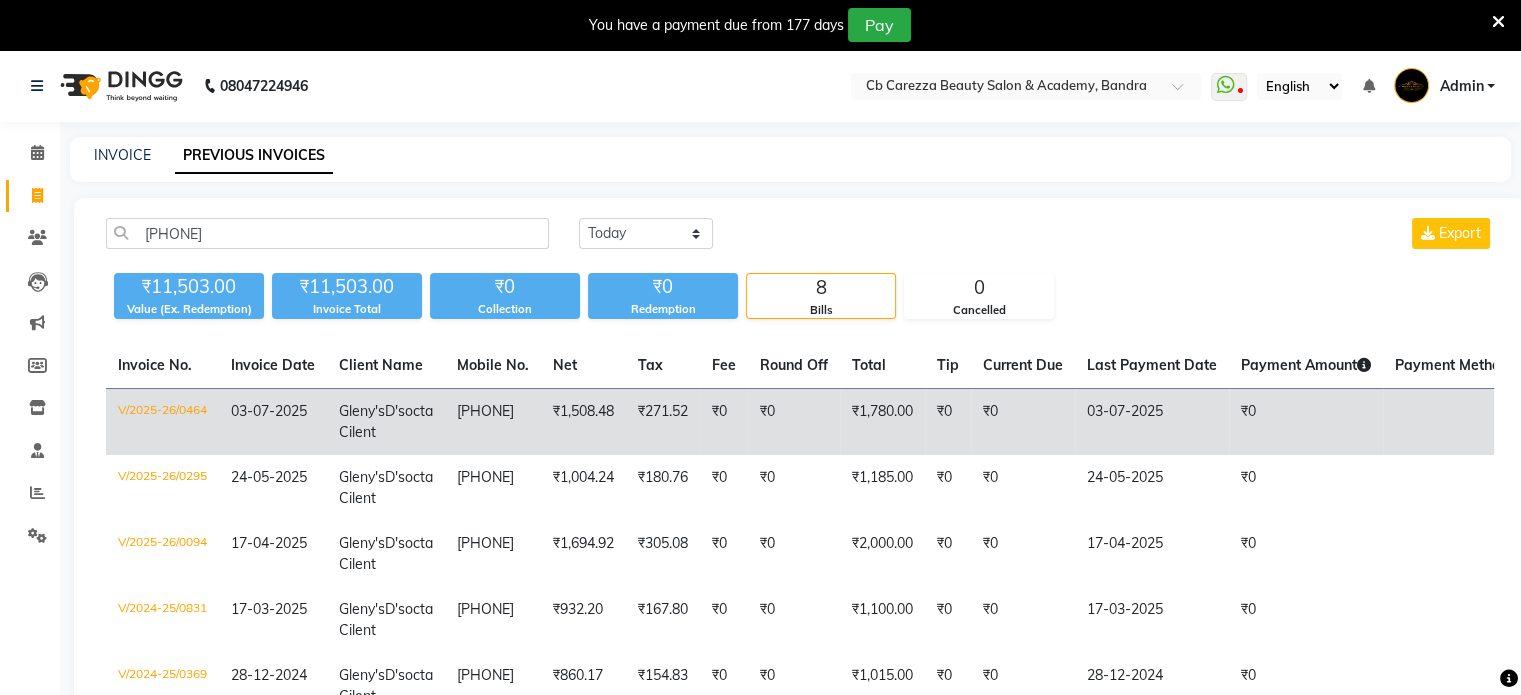 click on "D'socta Cilent" 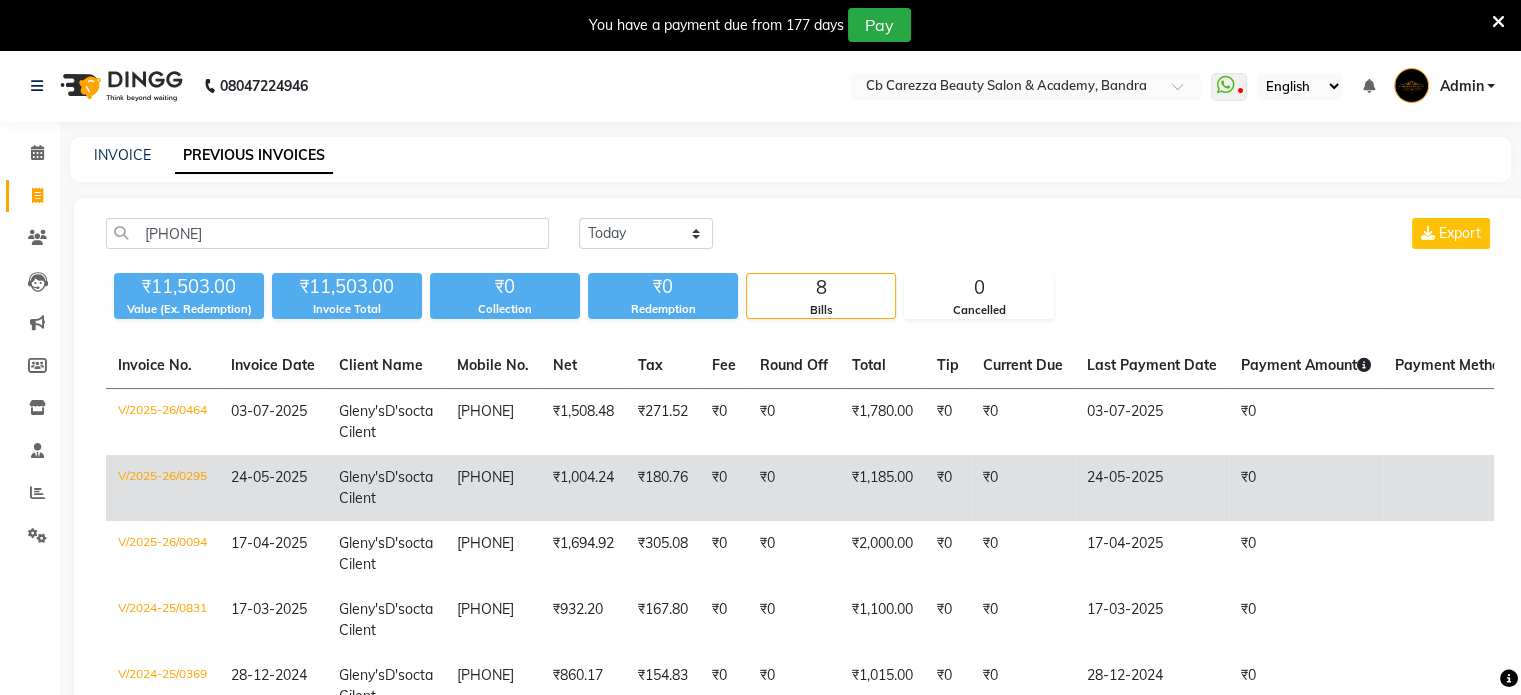 click on "Gleny's  D'socta Cilent" 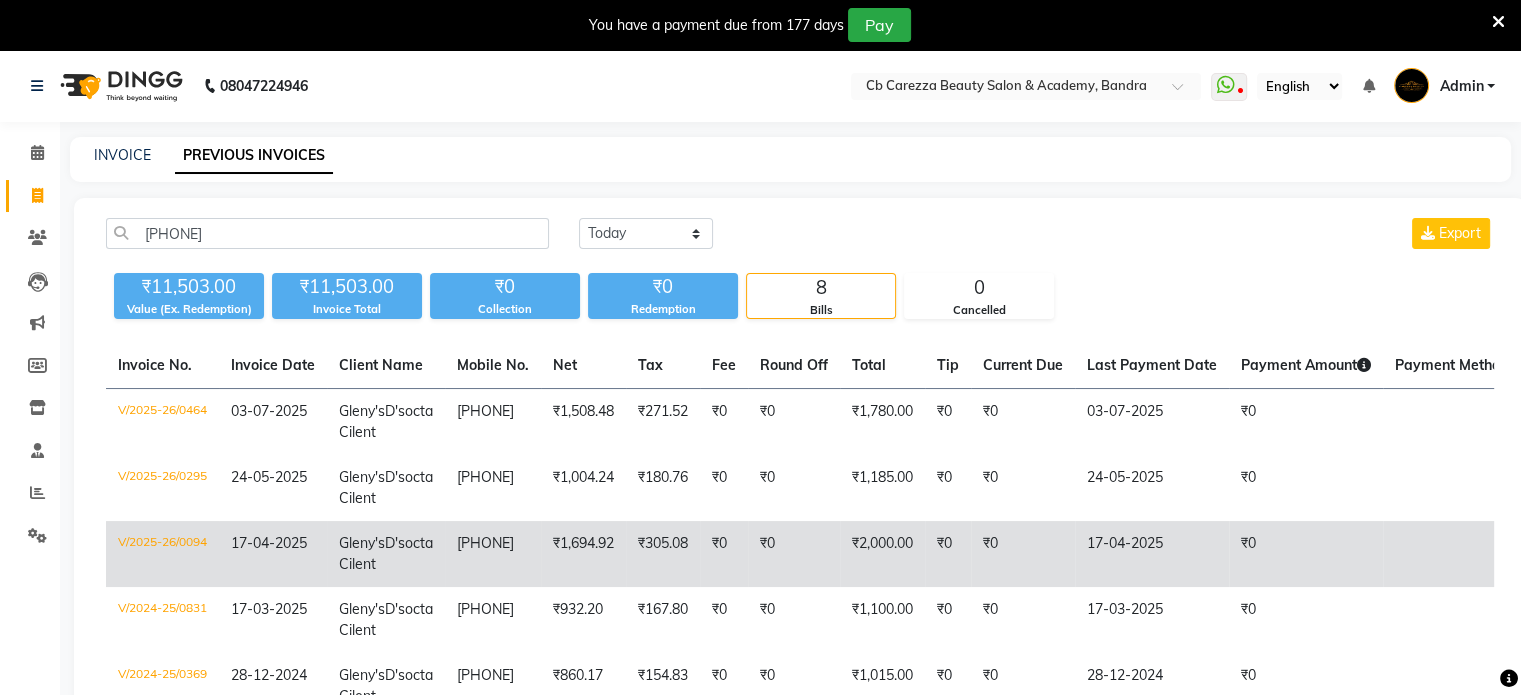 click on "Gleny's  D'socta Cilent" 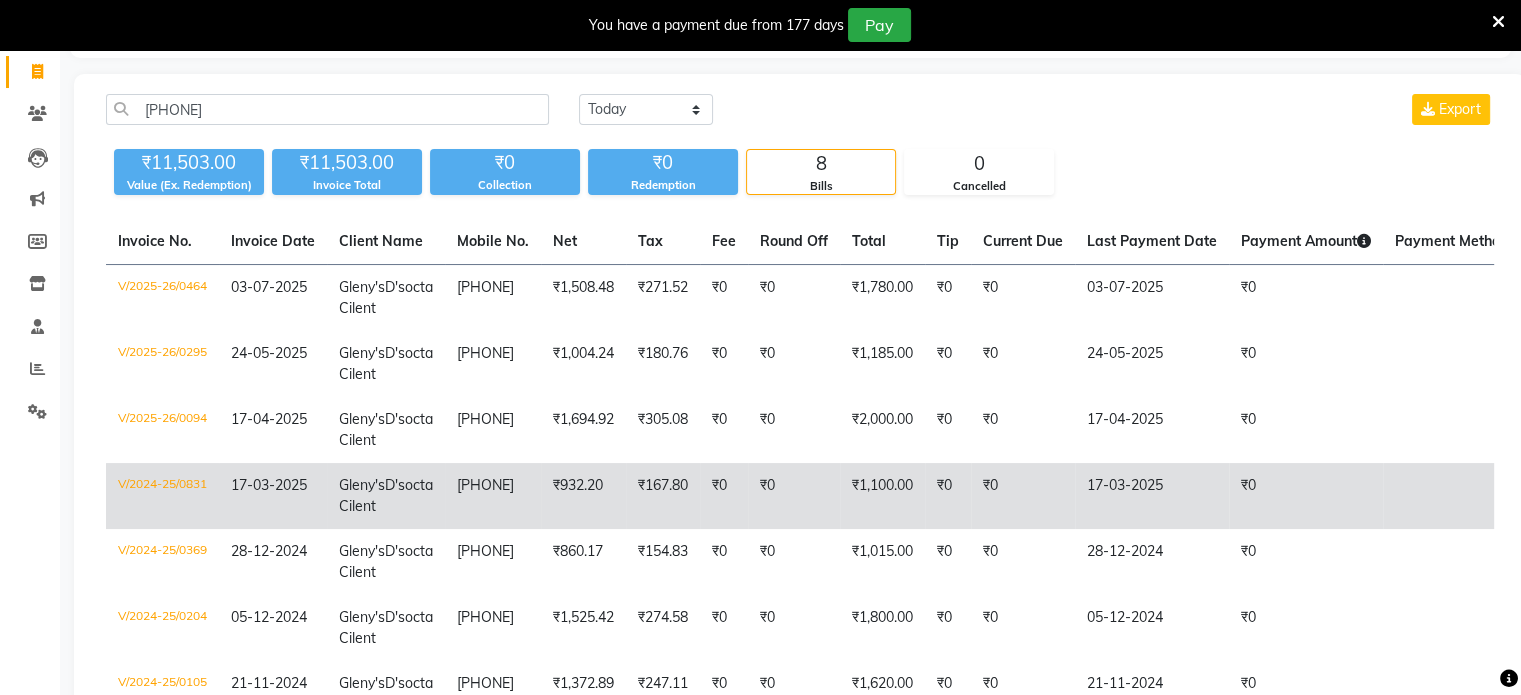 click on "D'socta Cilent" 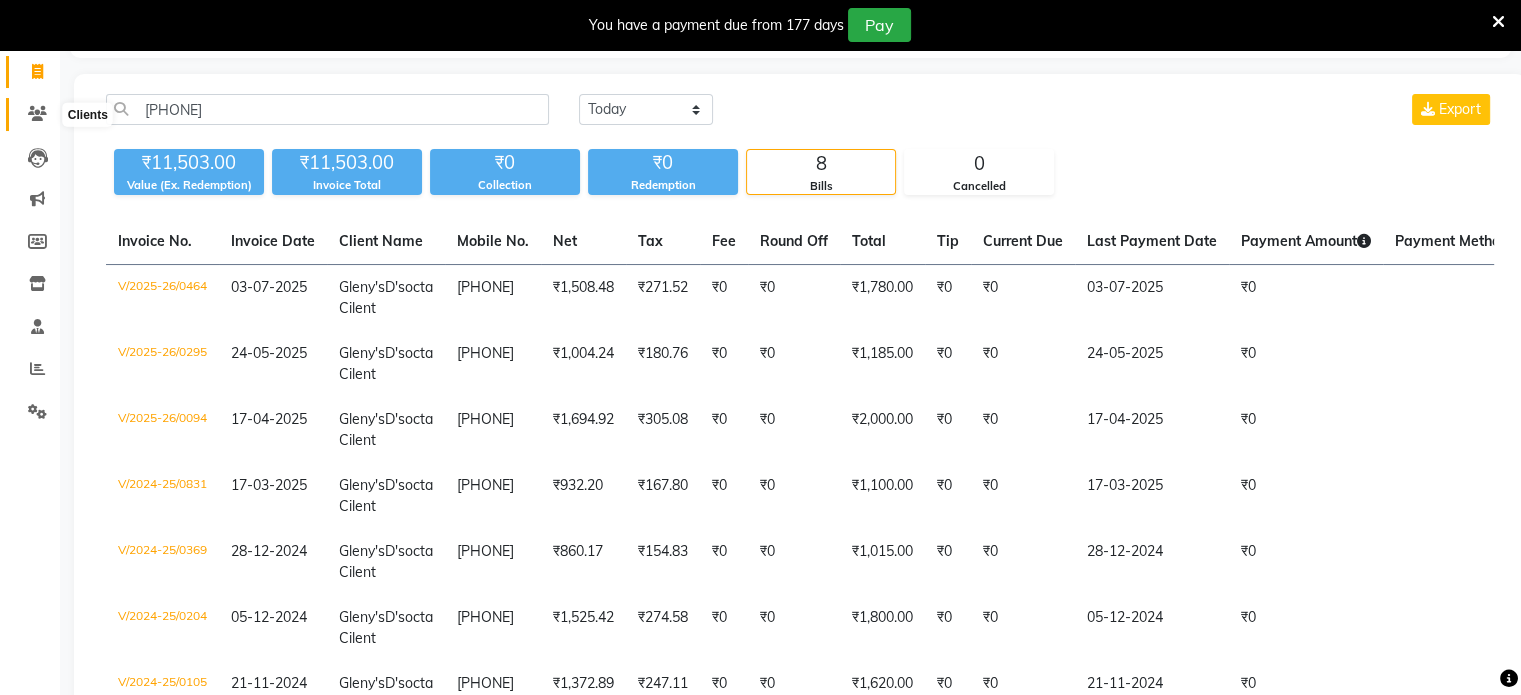 scroll, scrollTop: 0, scrollLeft: 0, axis: both 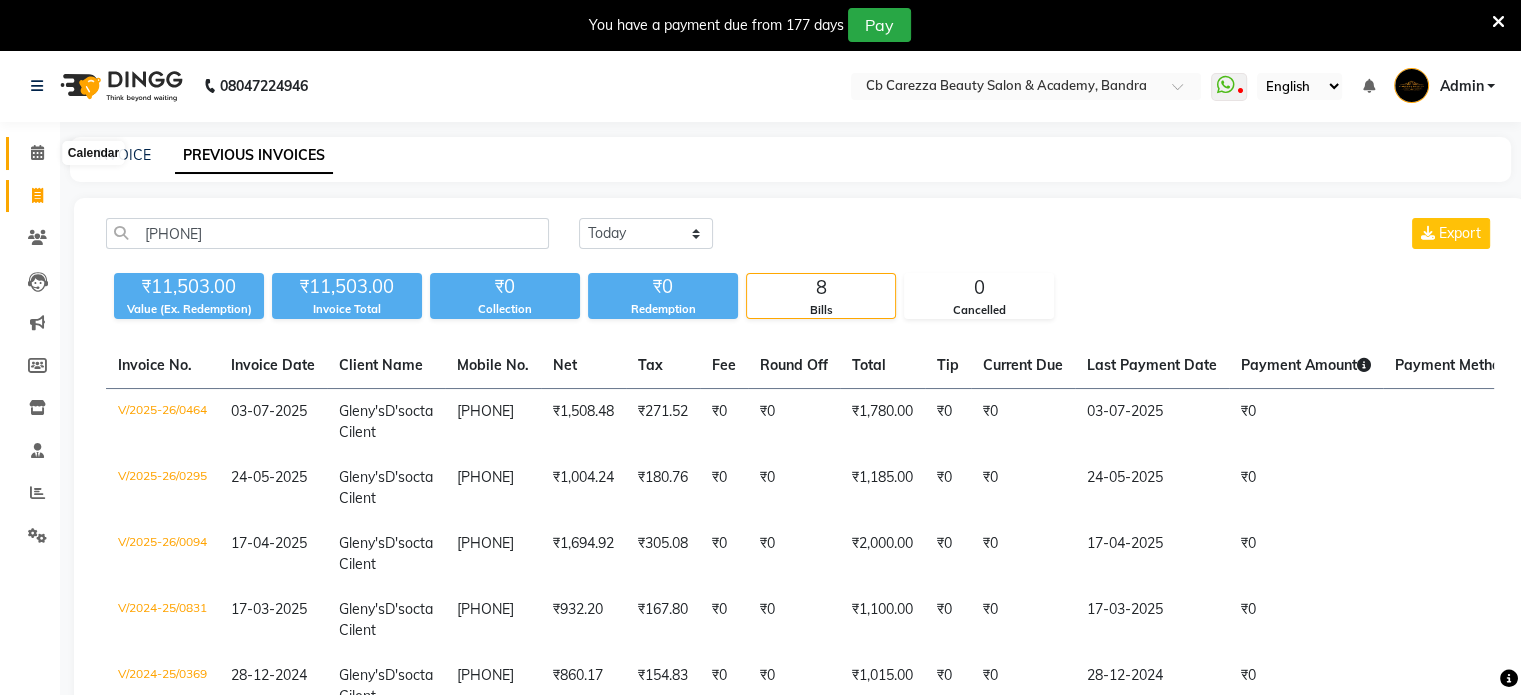 click 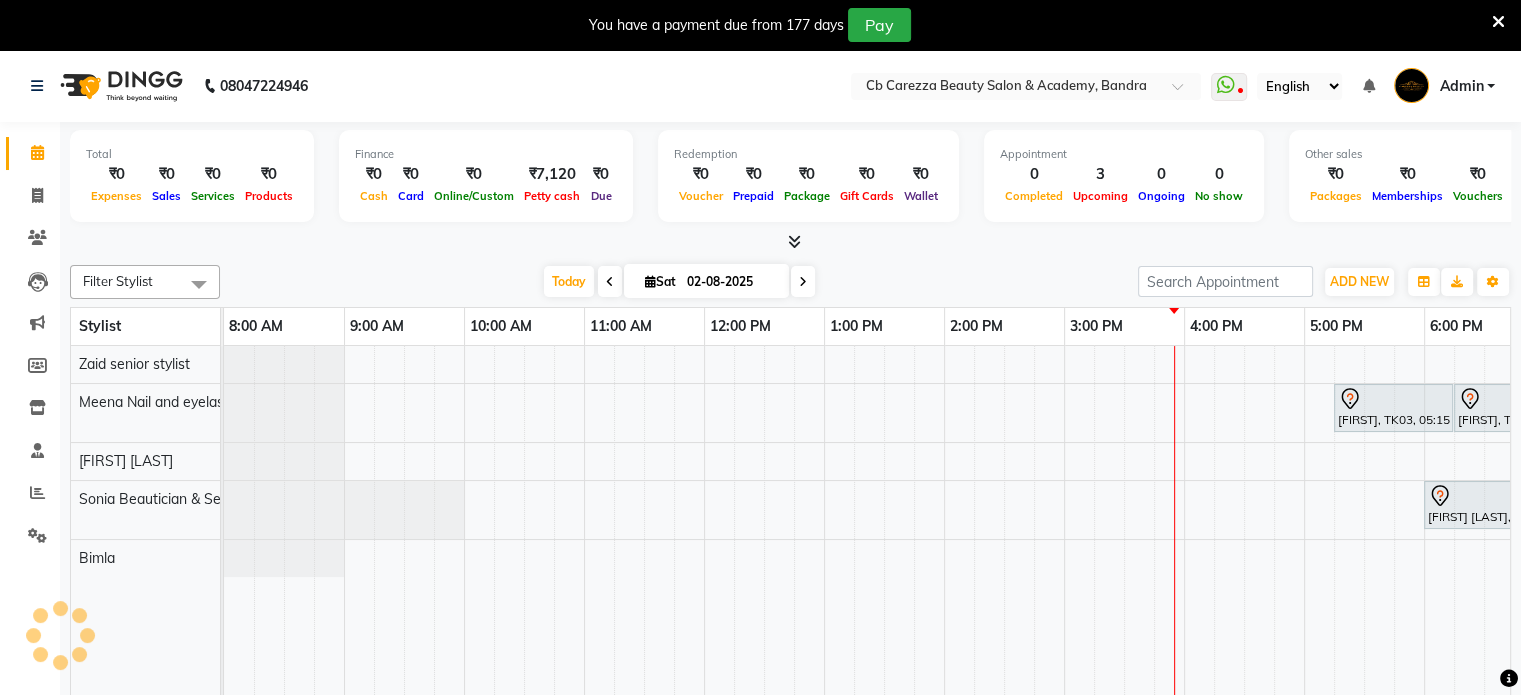 scroll, scrollTop: 0, scrollLeft: 0, axis: both 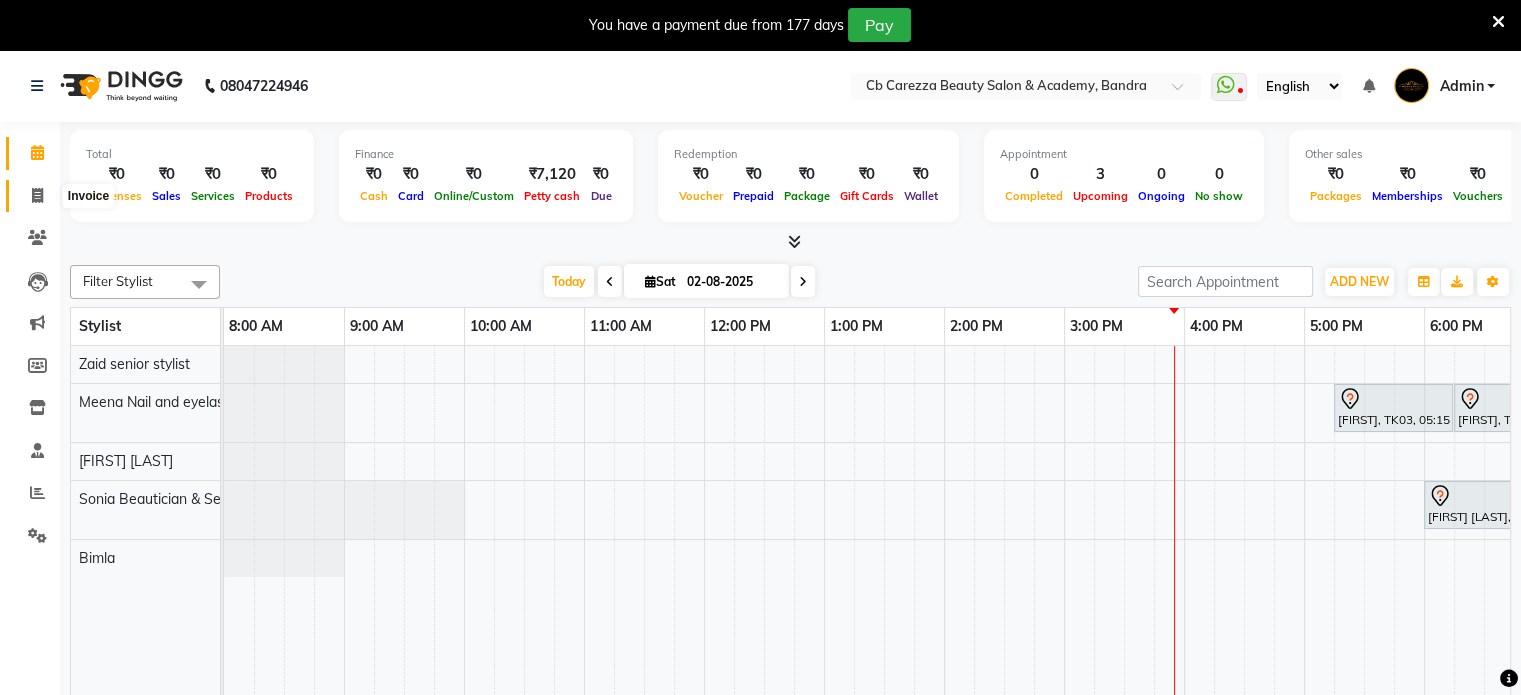 click 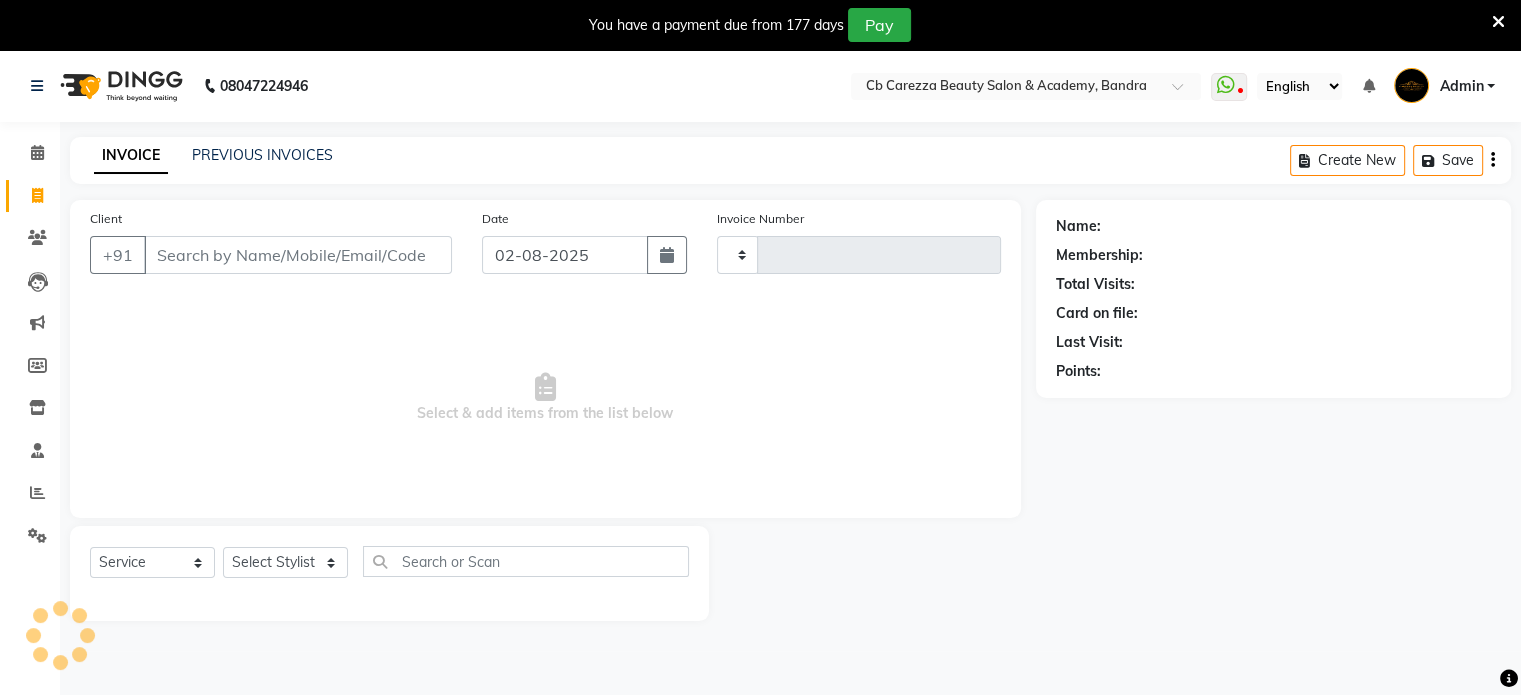type on "0574" 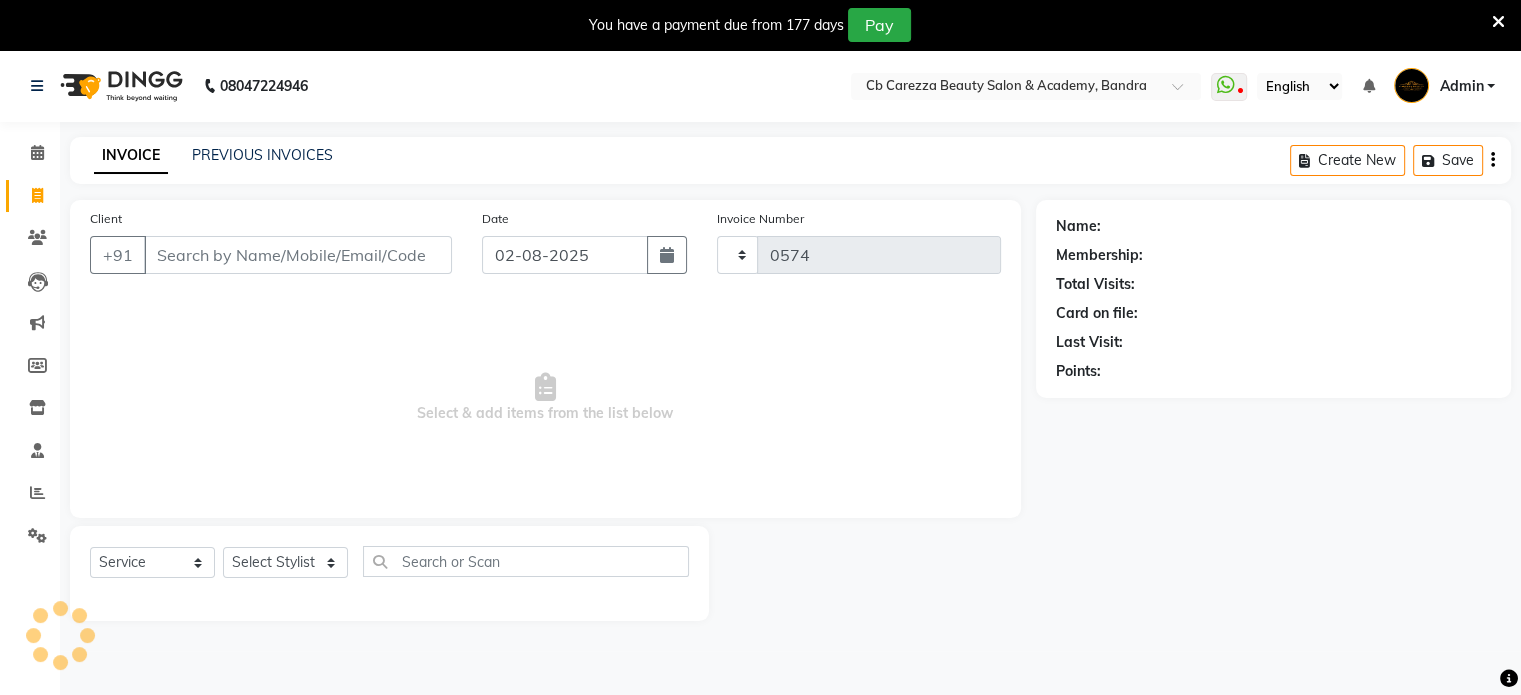 select on "7159" 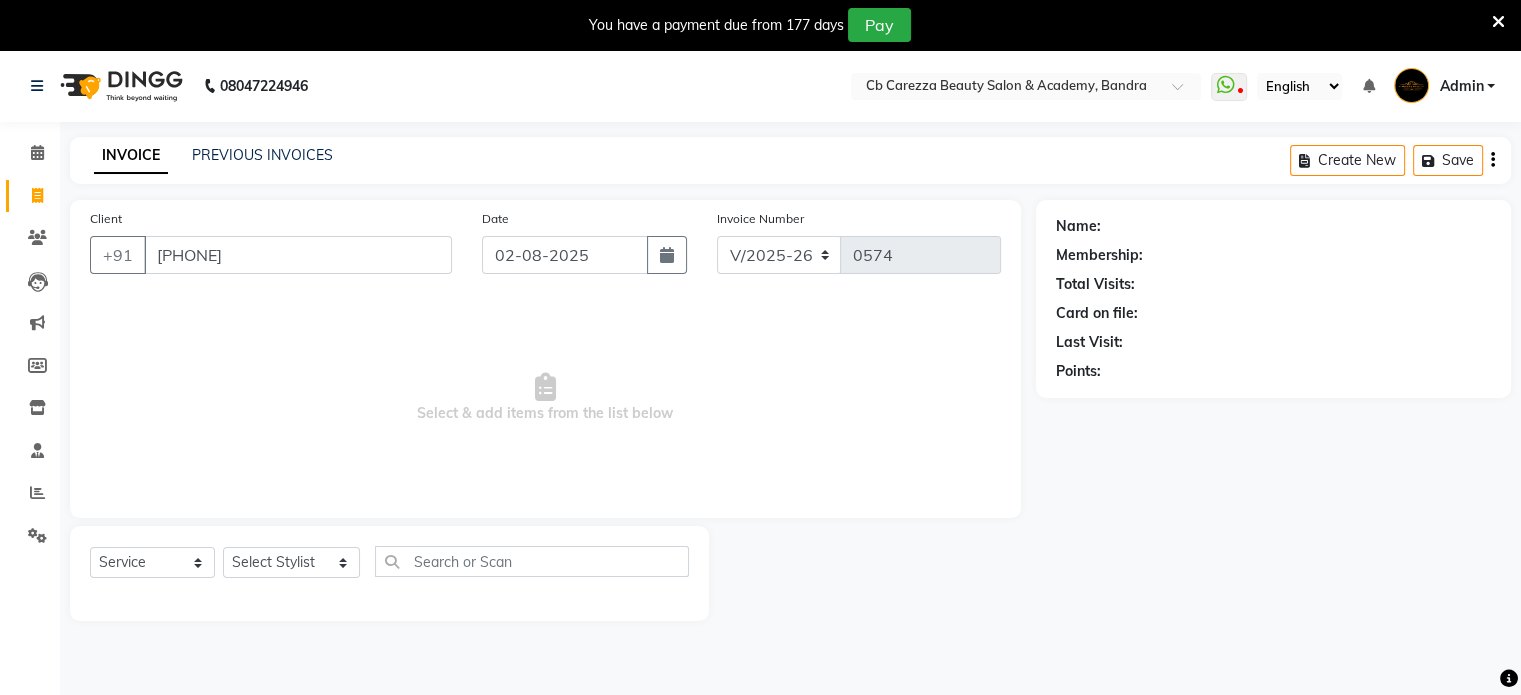 type on "9820288788" 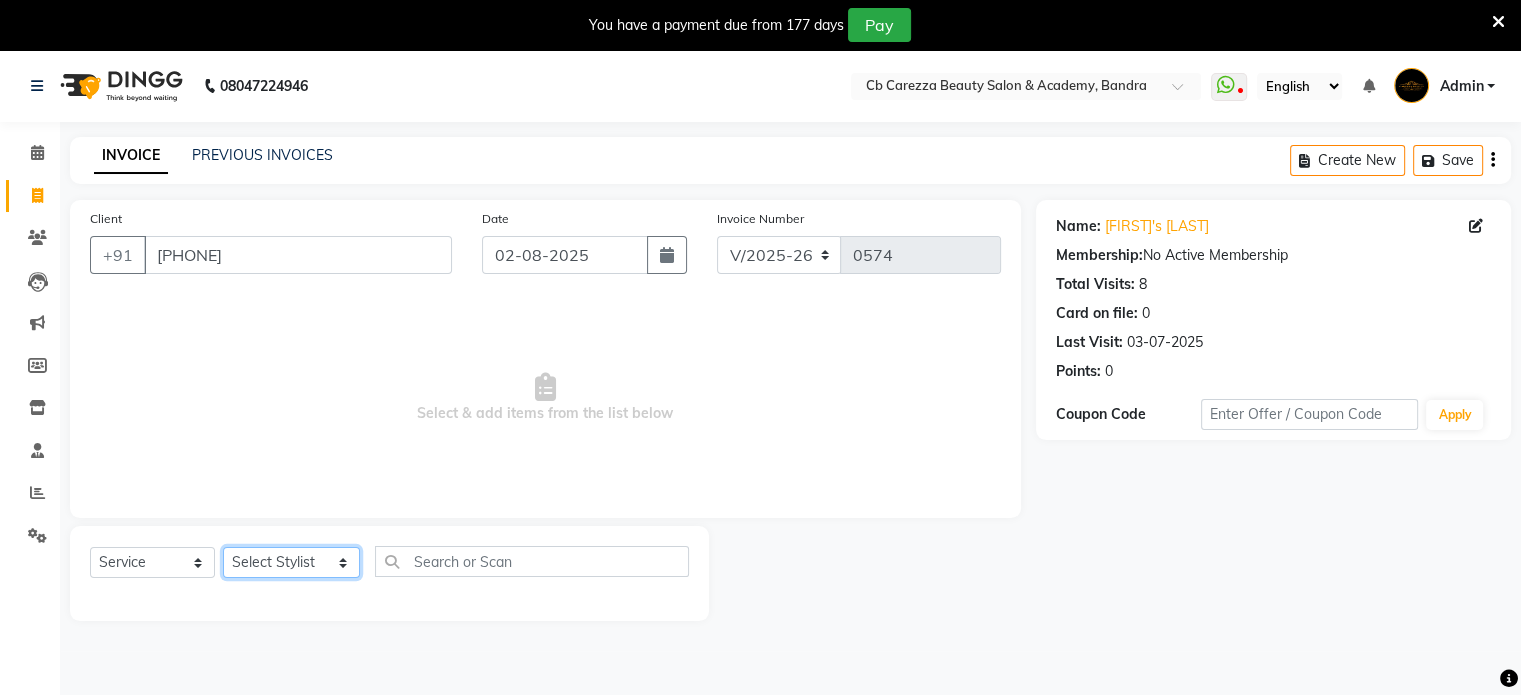 click on "Select Stylist Abulhasan Bimla Jyoti mani - pedi Meena Nail and eyelash Technician Sonia Beautician & Senior Stylist Zaid senior stylist" 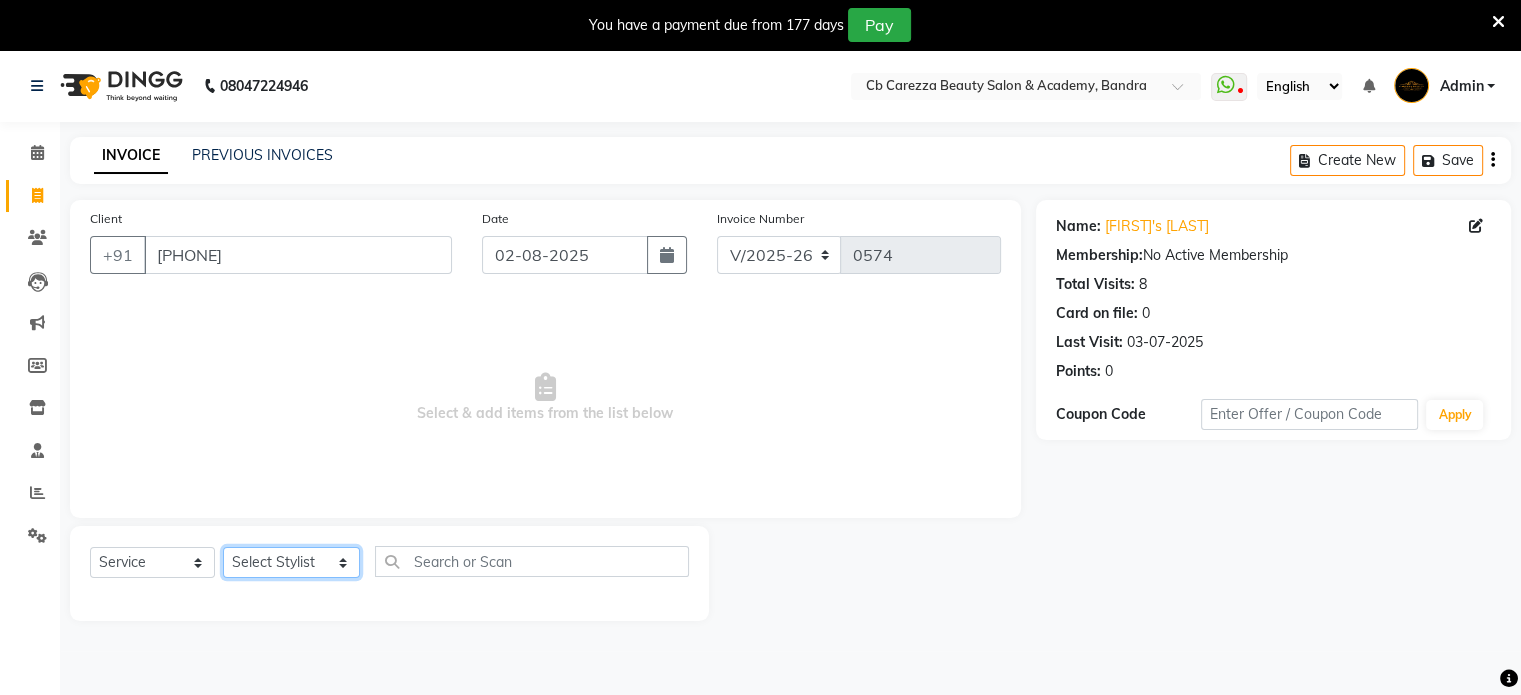 select on "60225" 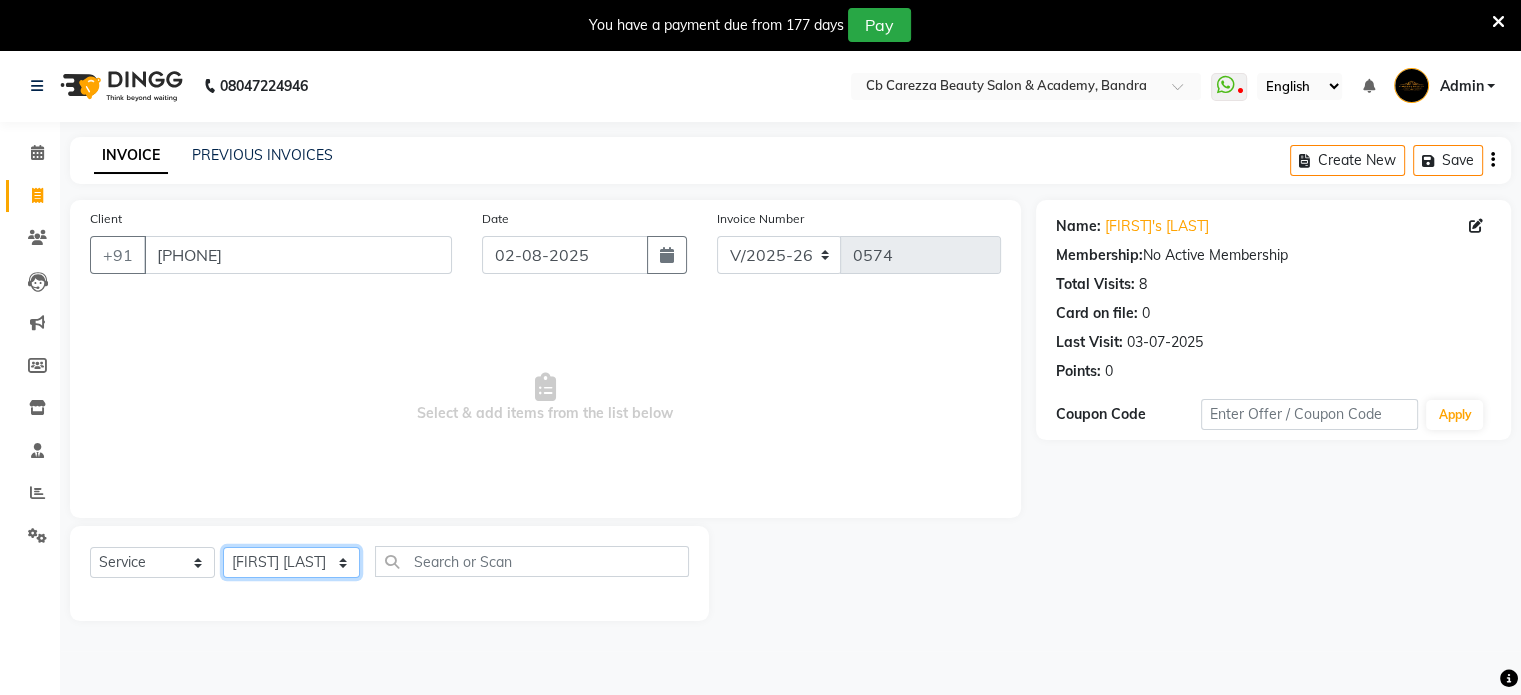 click on "Select Stylist Abulhasan Bimla Jyoti mani - pedi Meena Nail and eyelash Technician Sonia Beautician & Senior Stylist Zaid senior stylist" 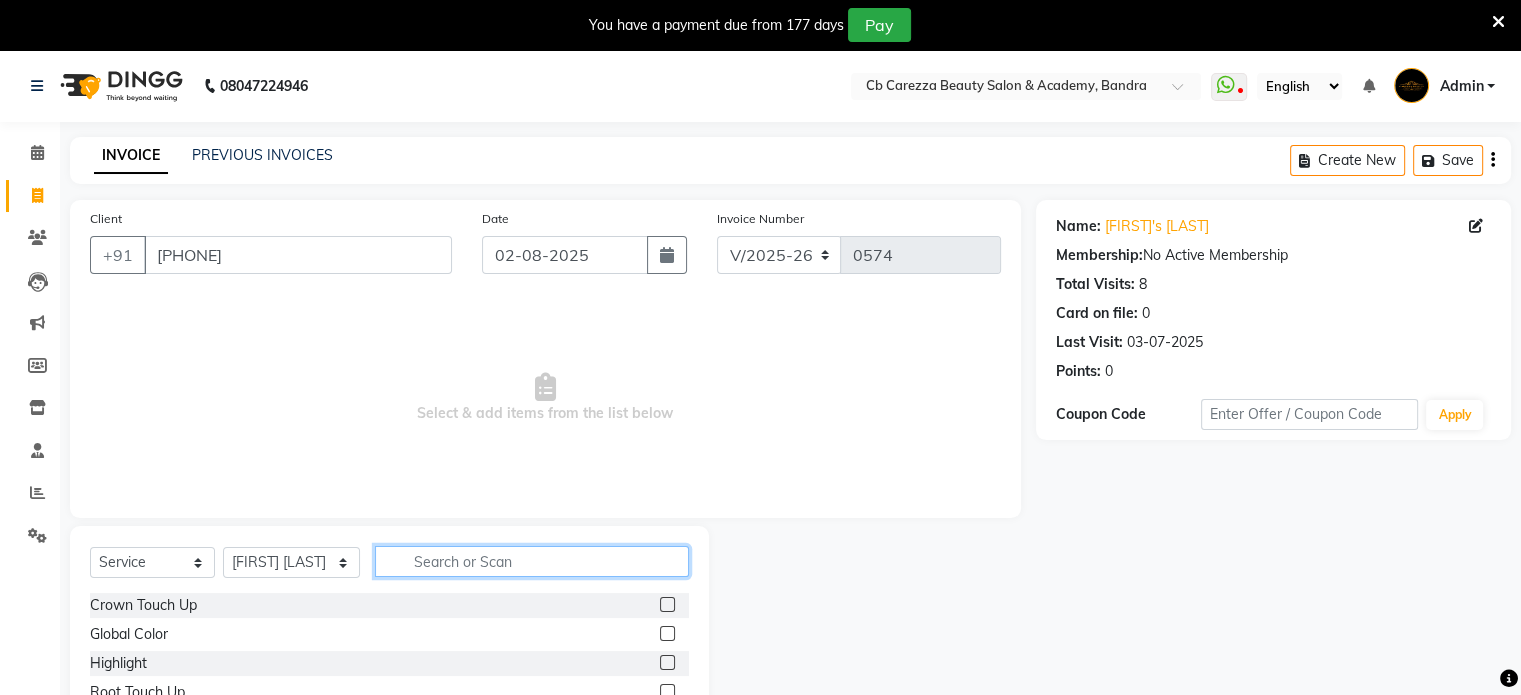 click 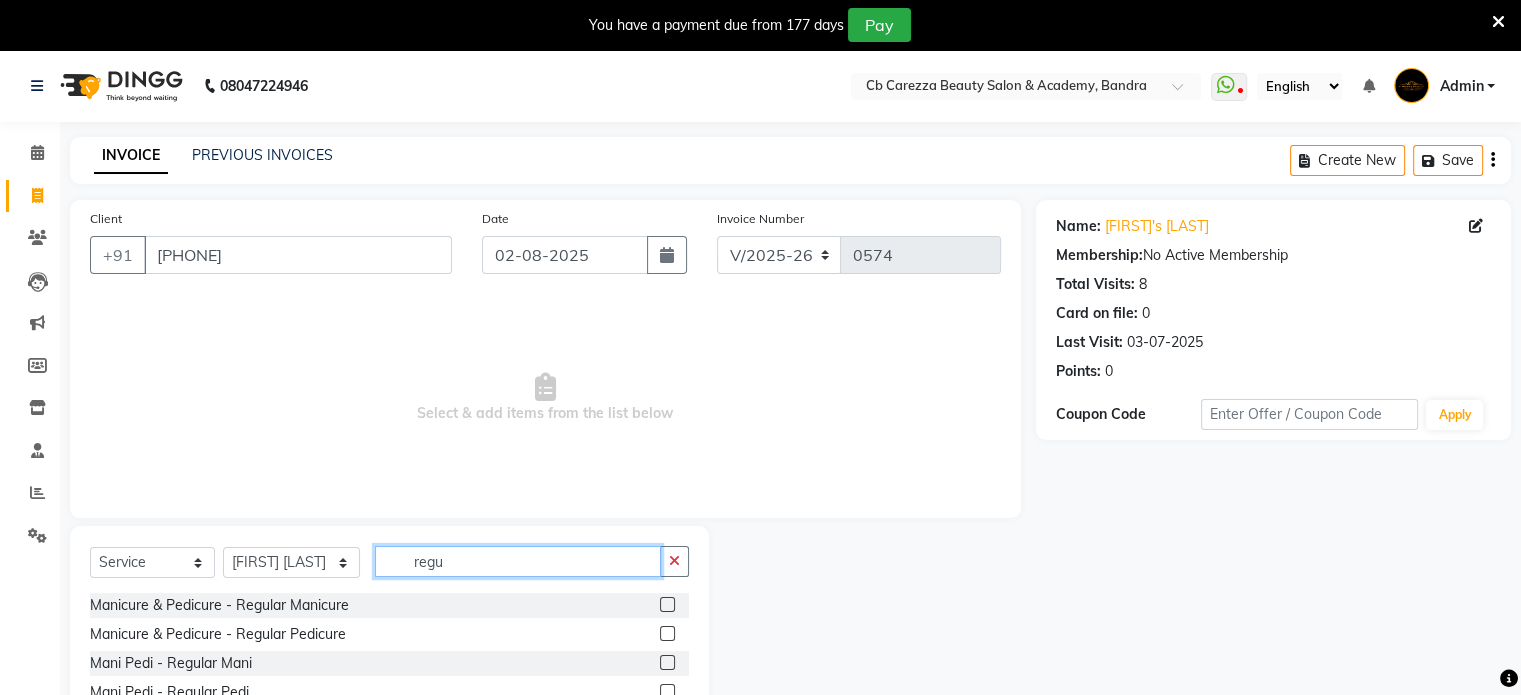 scroll, scrollTop: 72, scrollLeft: 0, axis: vertical 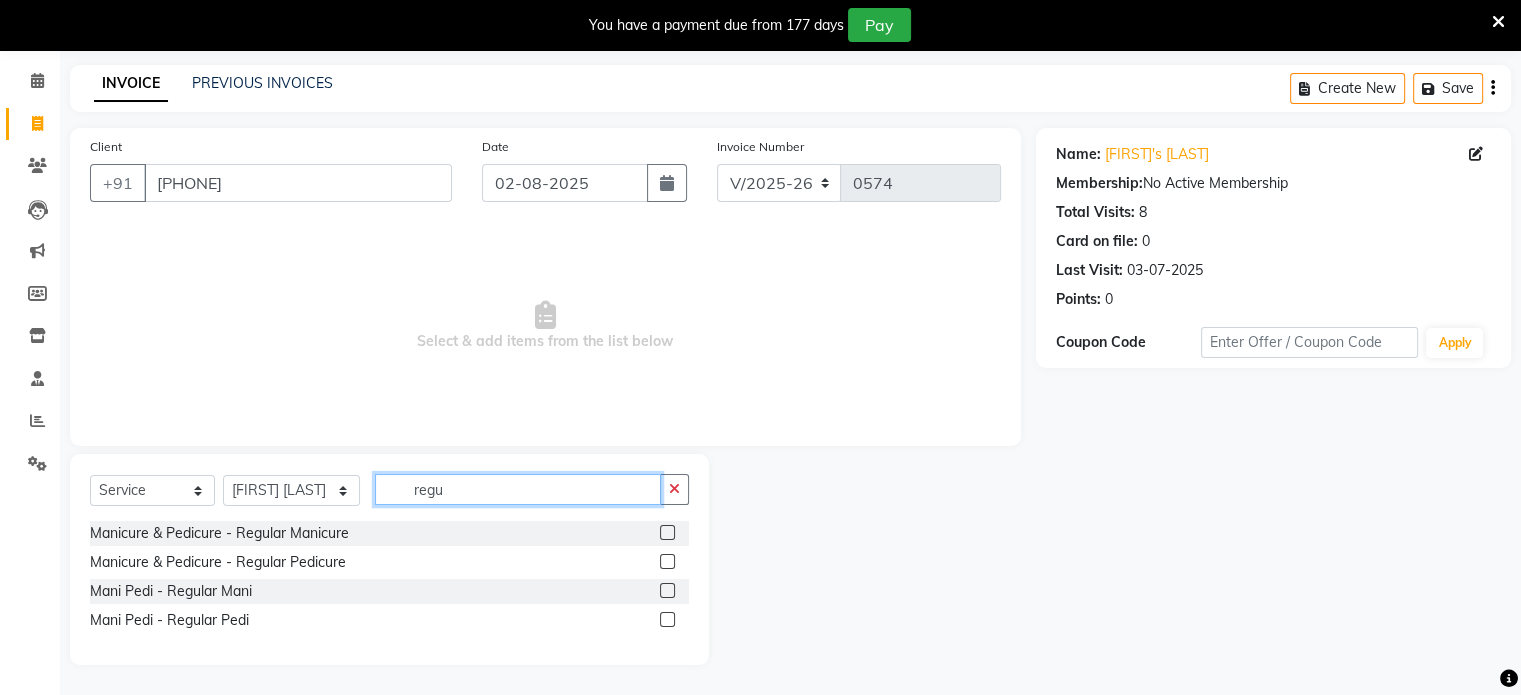 type on "regu" 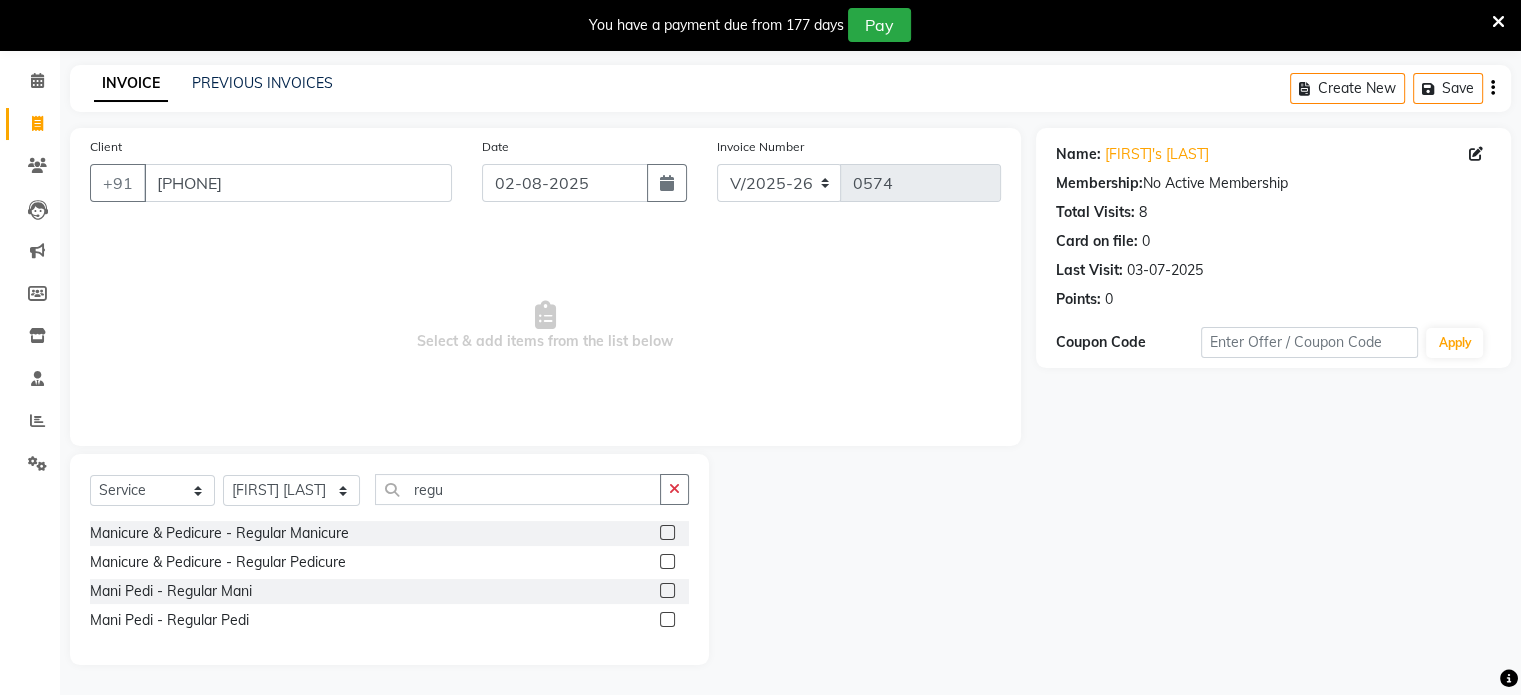 click 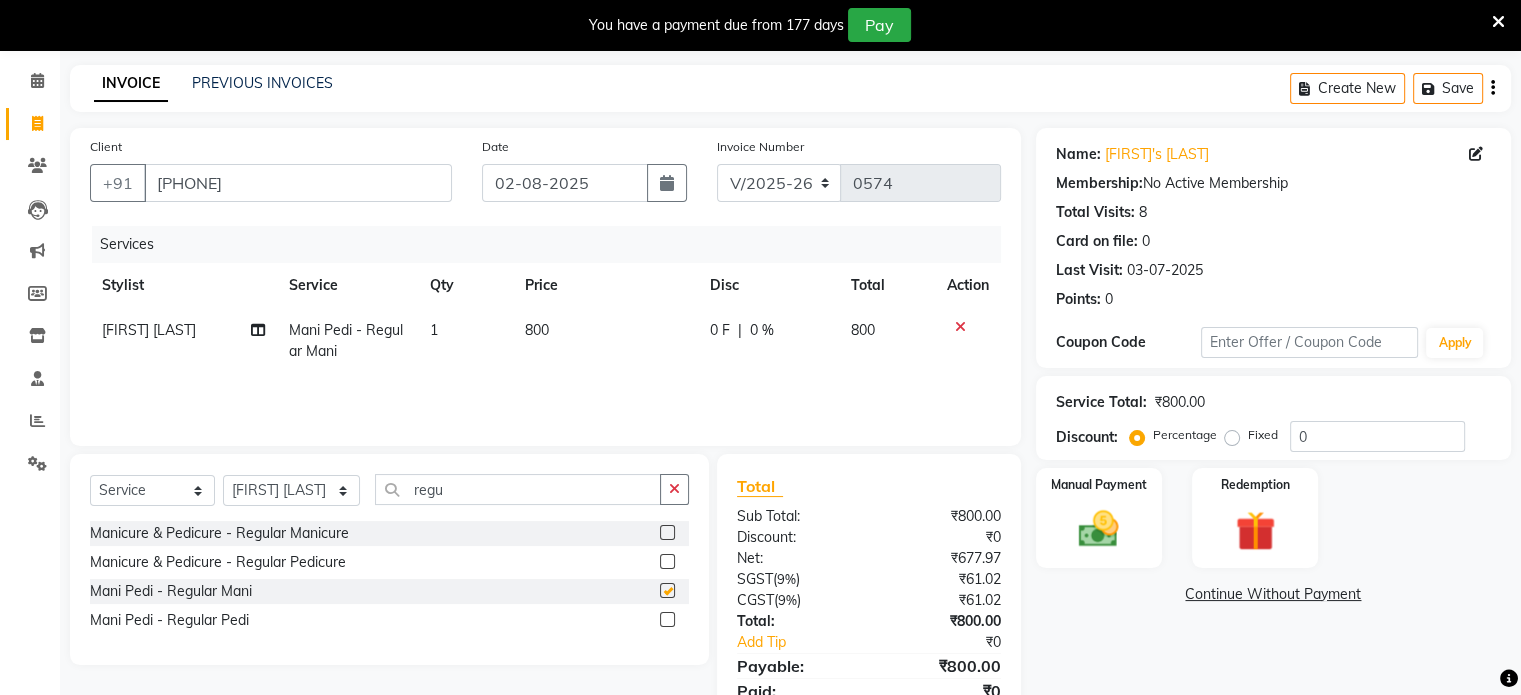 checkbox on "false" 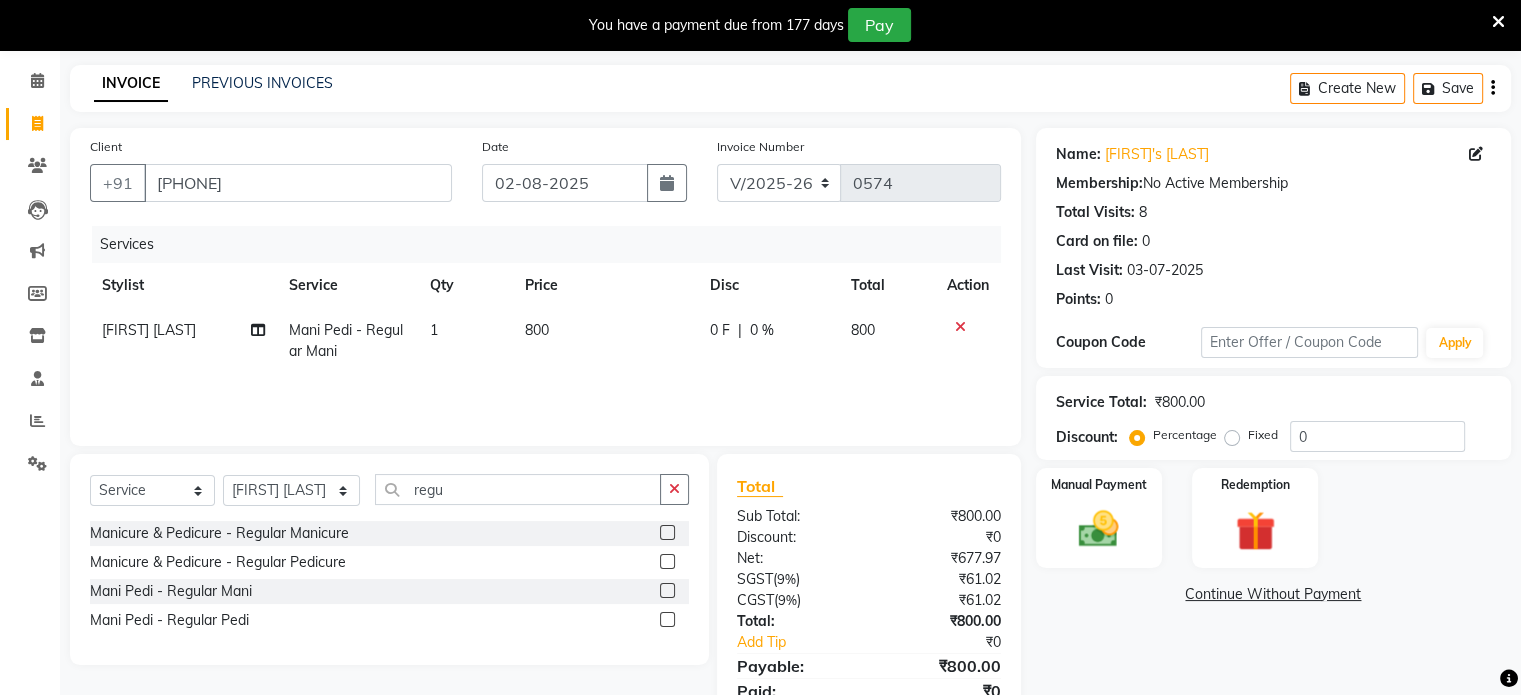 click 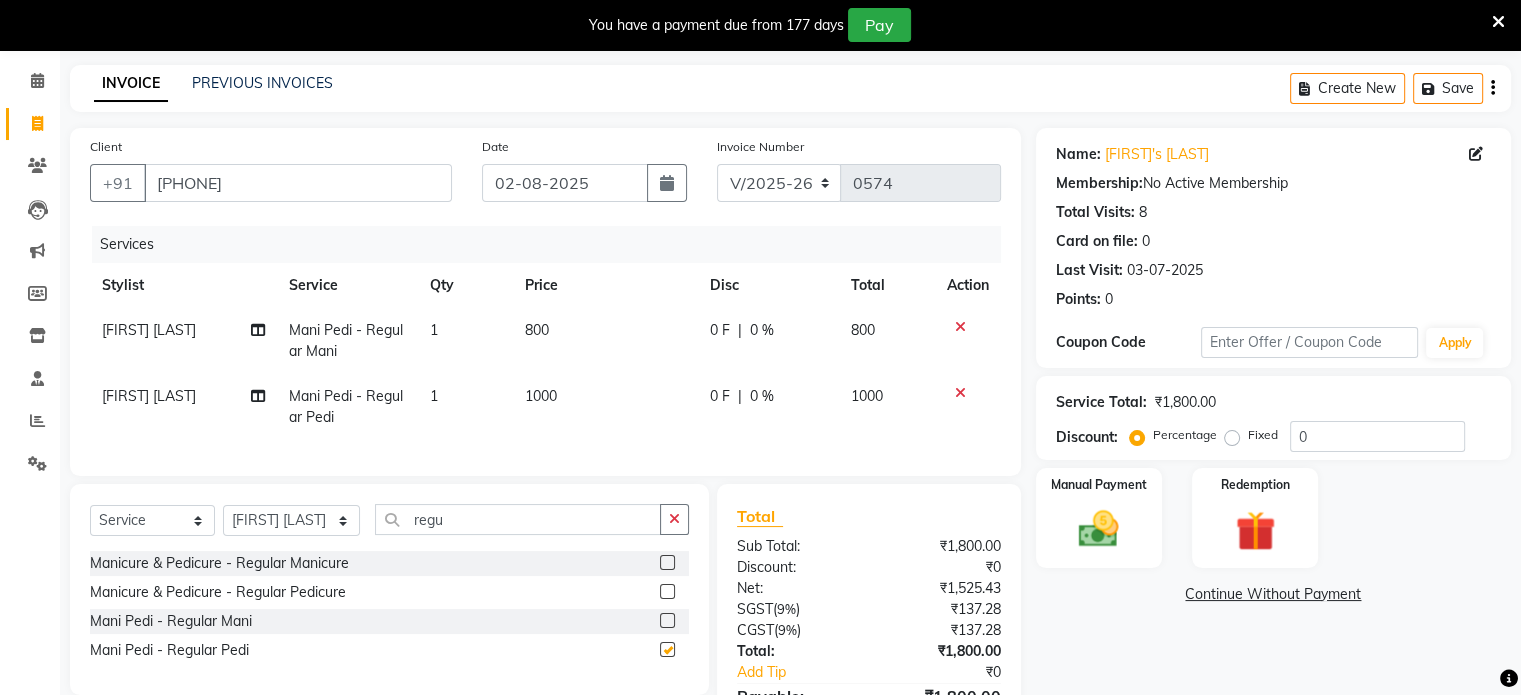 checkbox on "false" 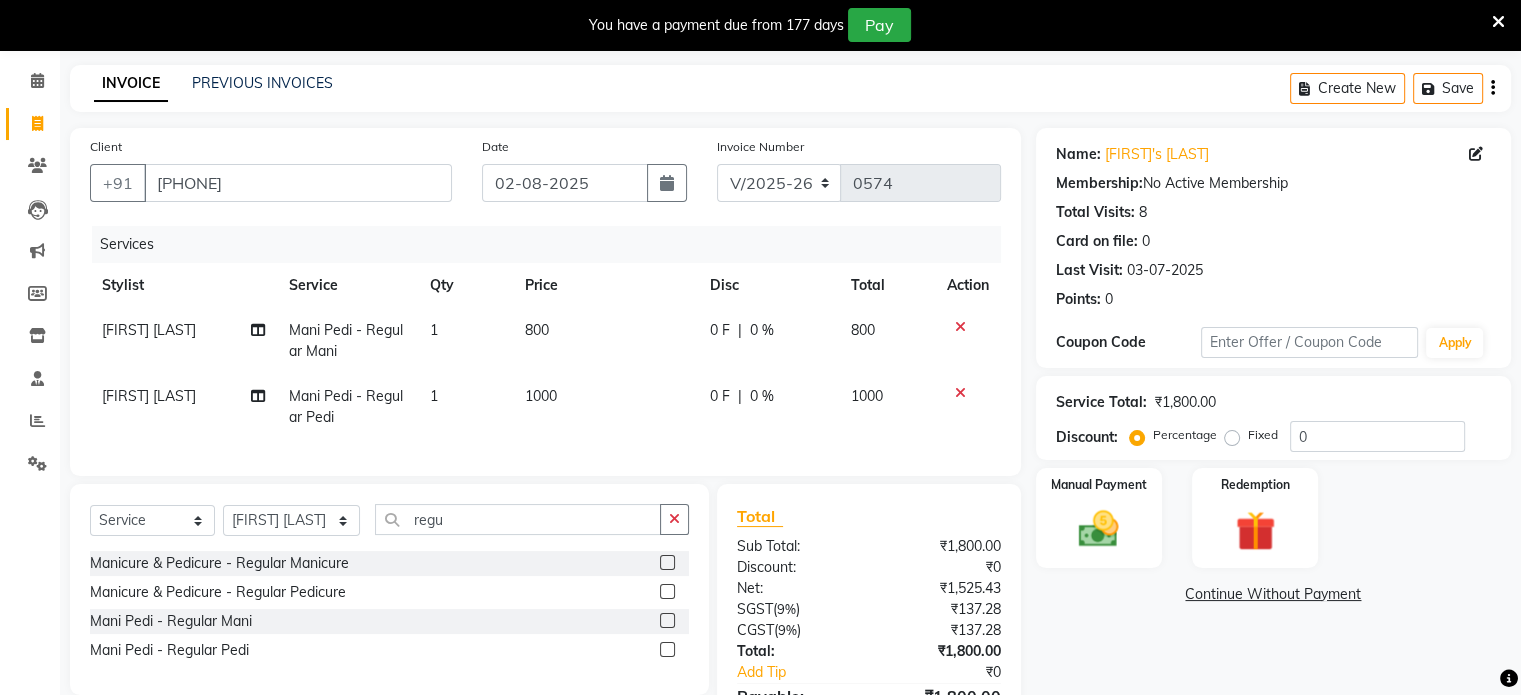 click on "0 F | 0 %" 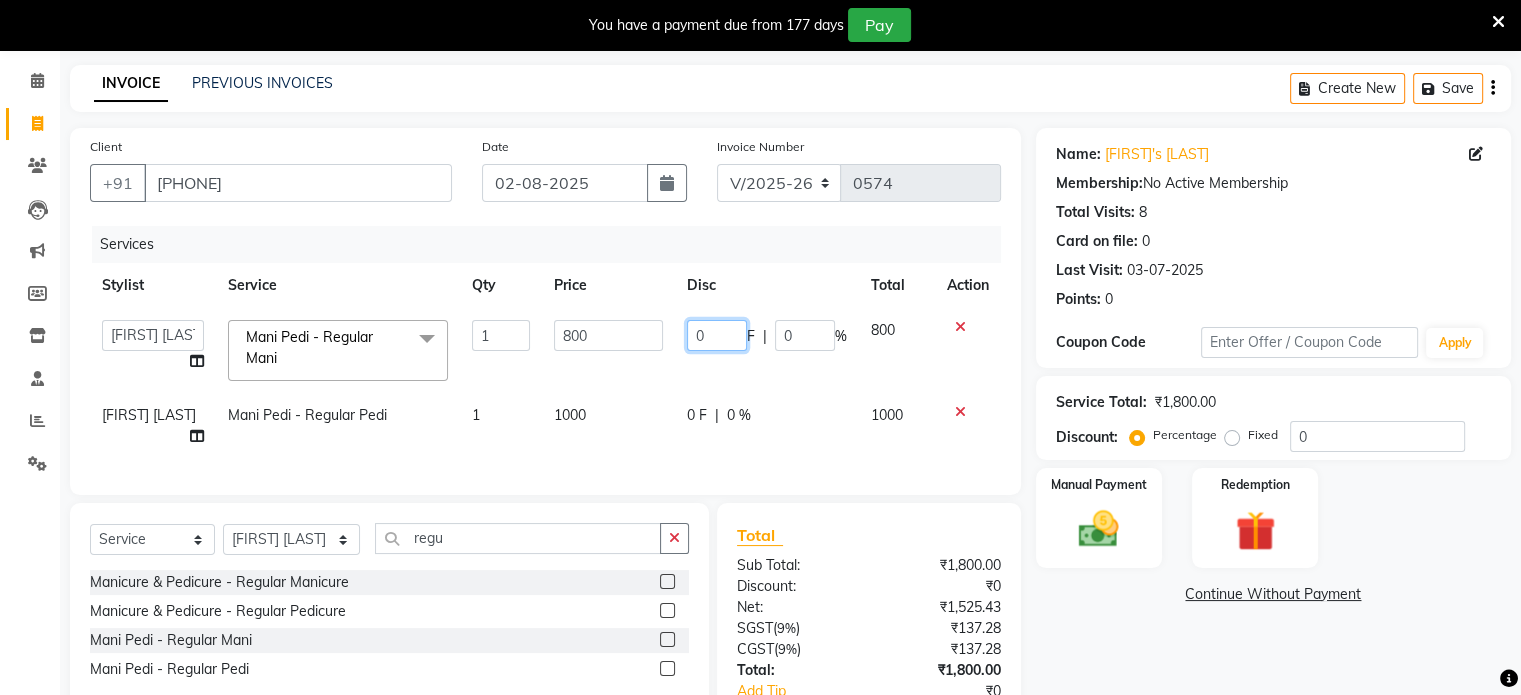 click on "0" 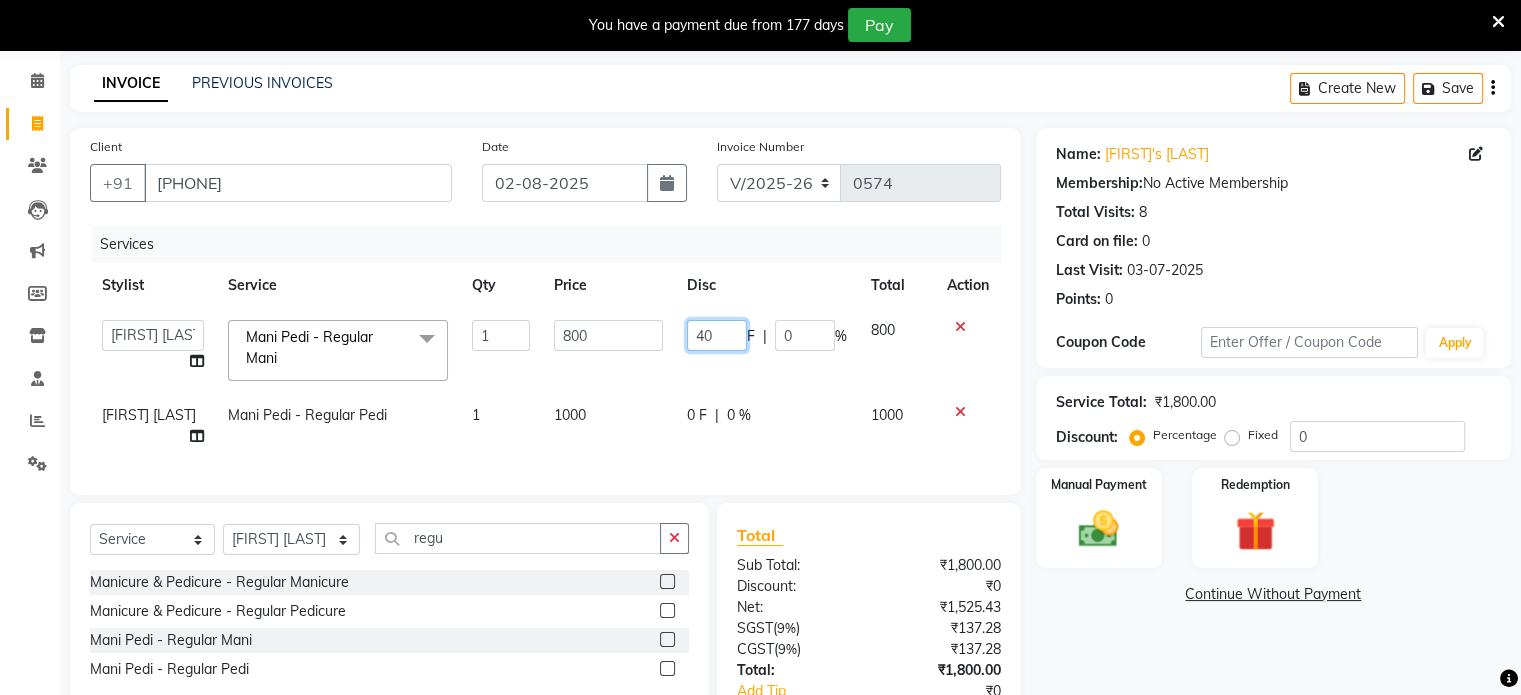 type on "400" 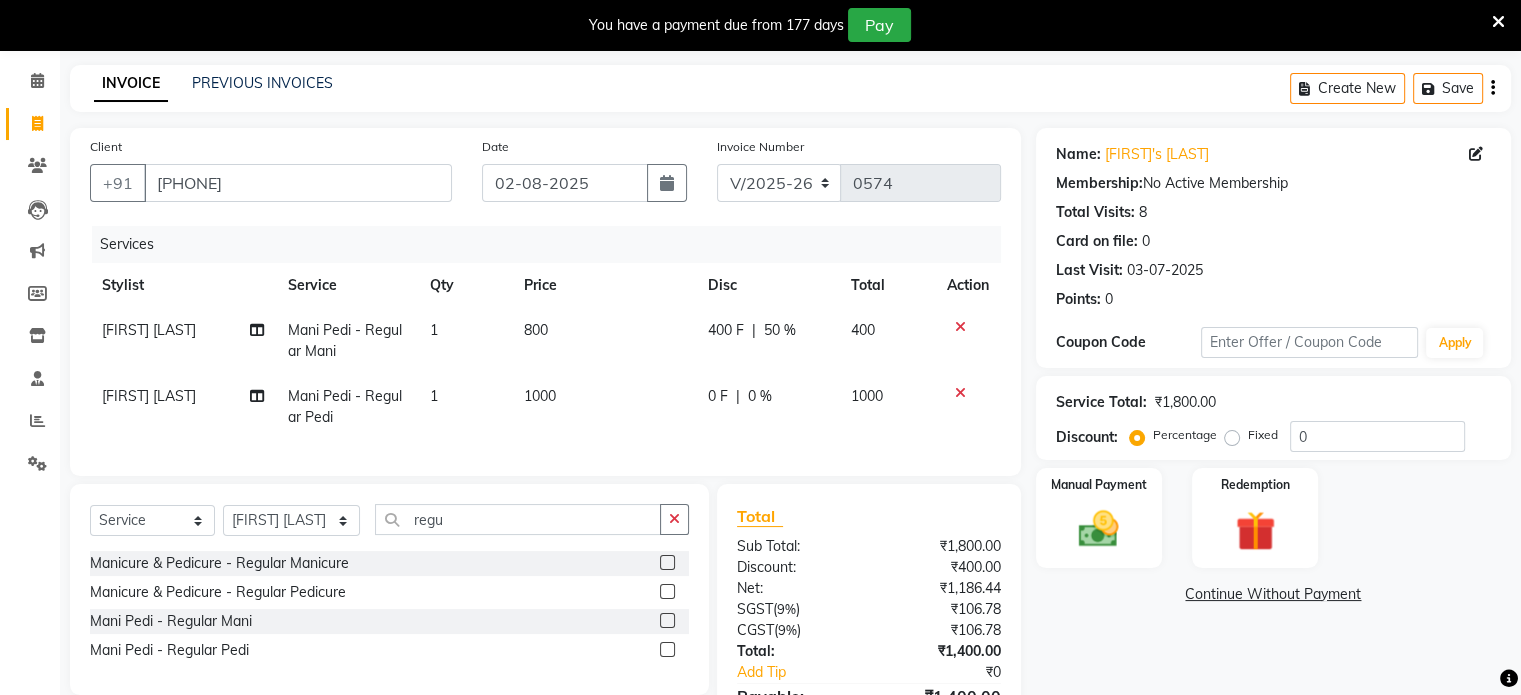 click on "0 F | 0 %" 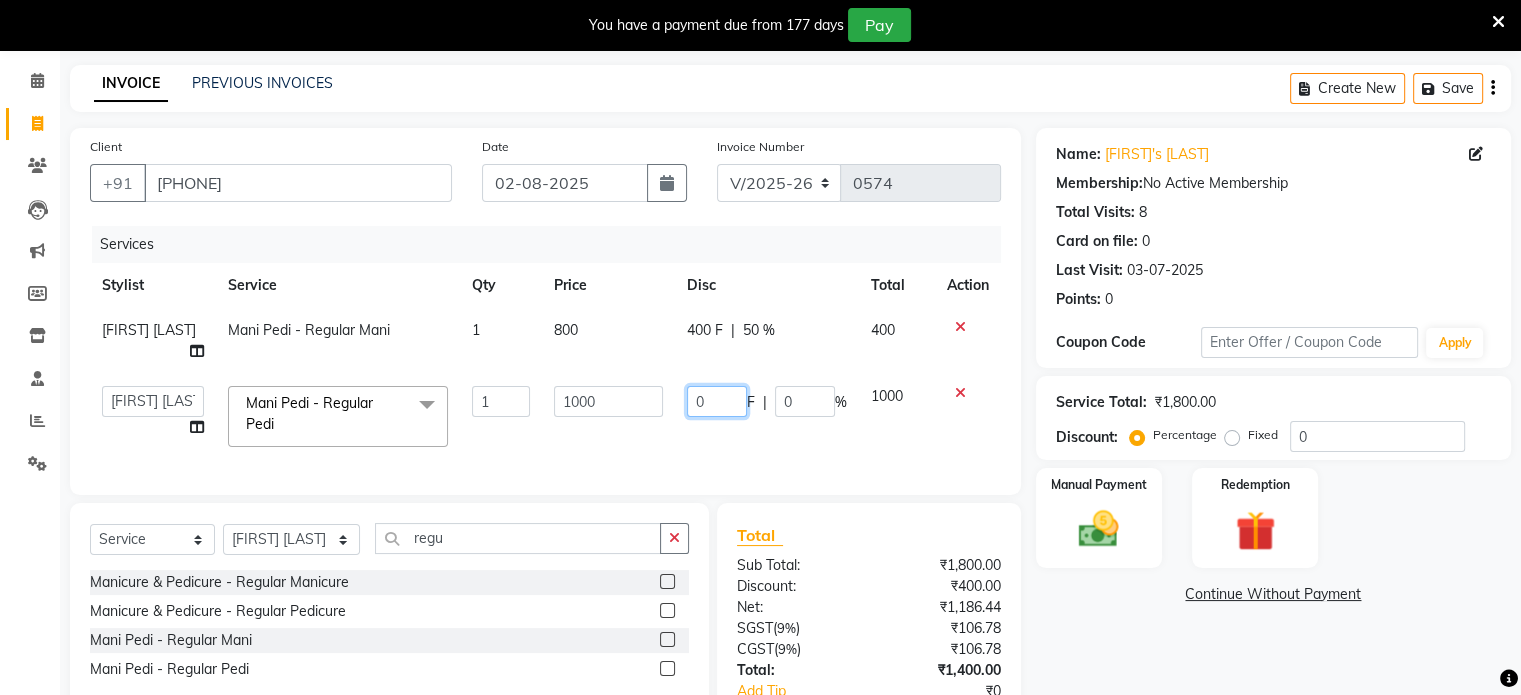 click on "0" 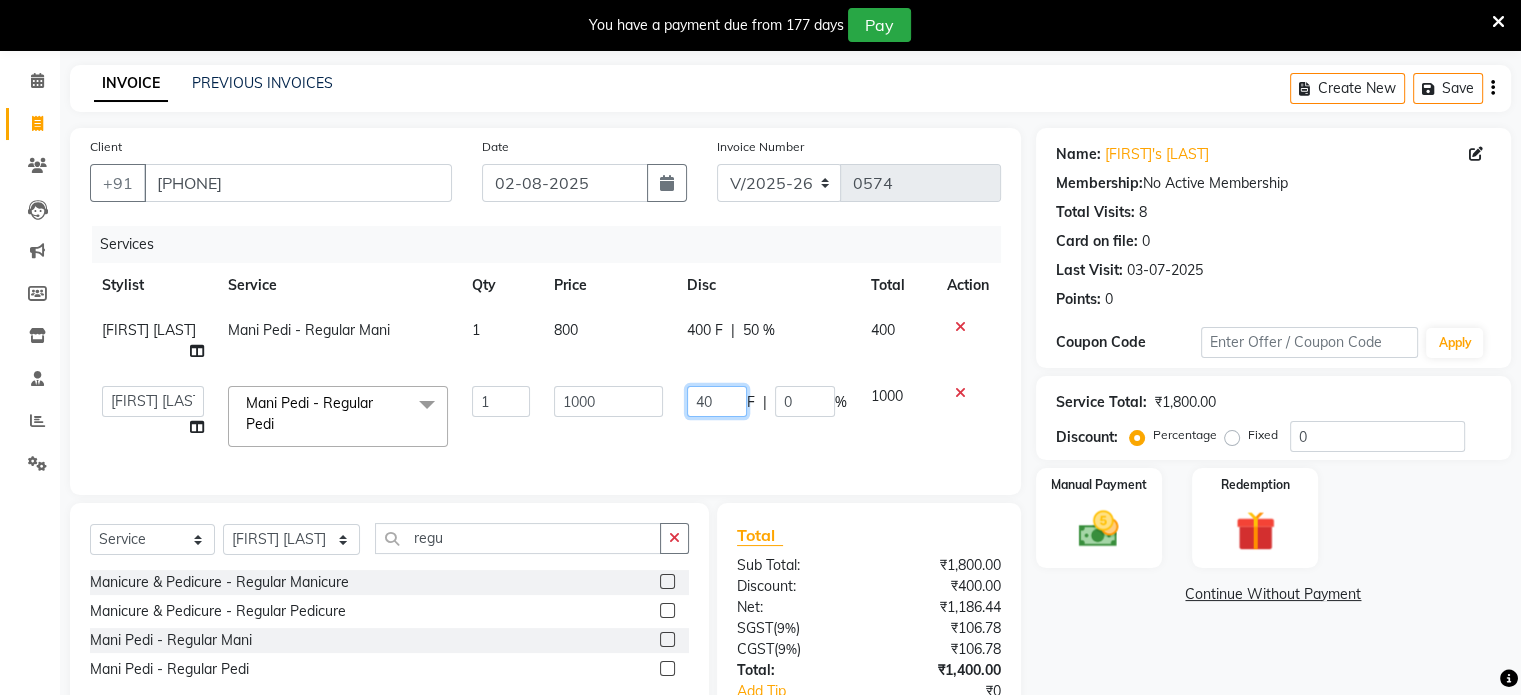 type on "400" 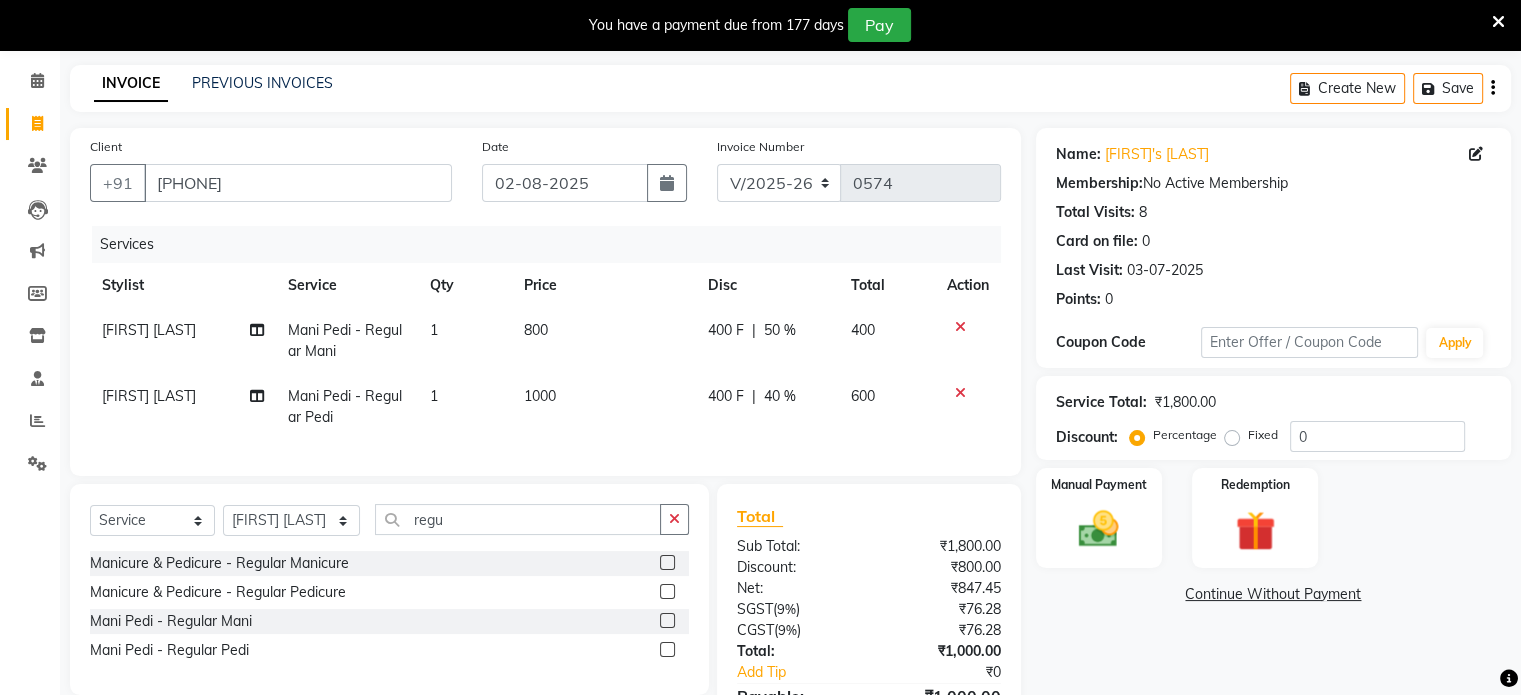 click on "400 F | 40 %" 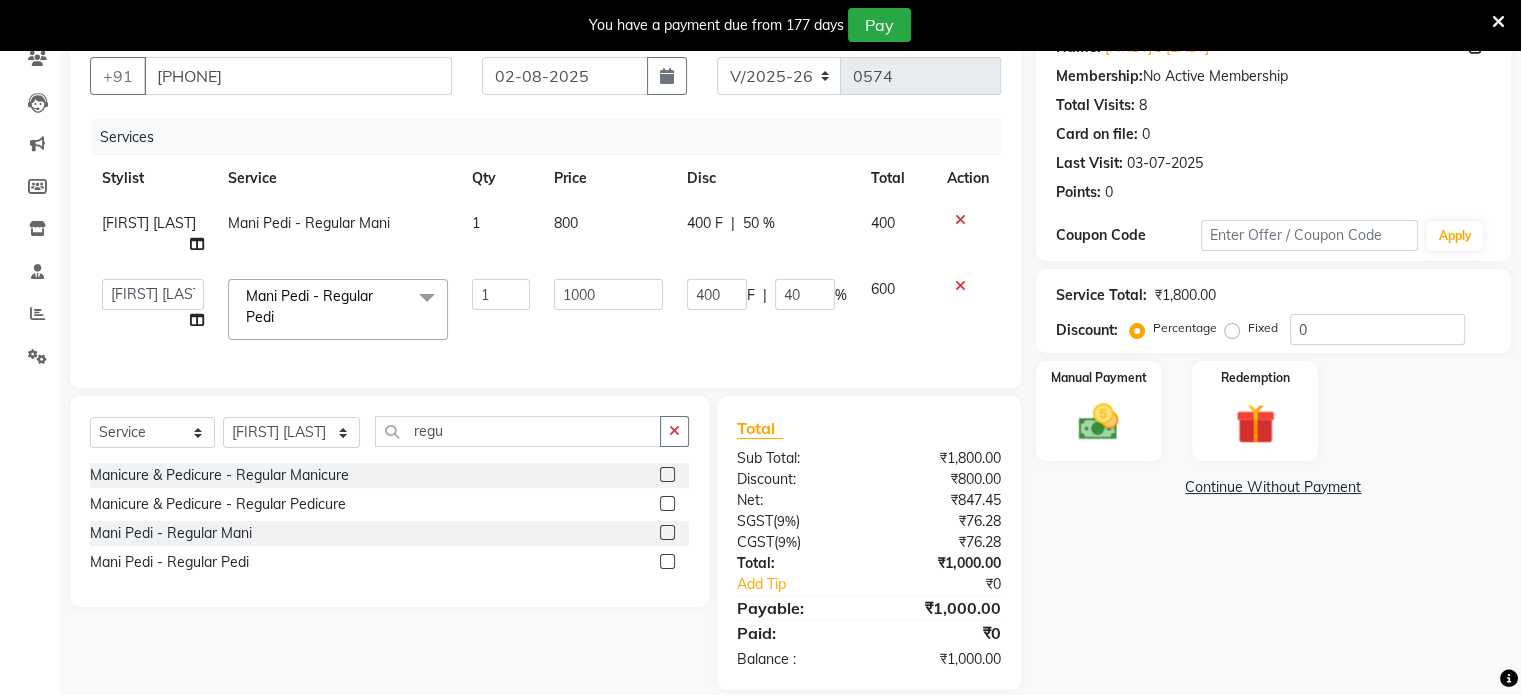 scroll, scrollTop: 181, scrollLeft: 0, axis: vertical 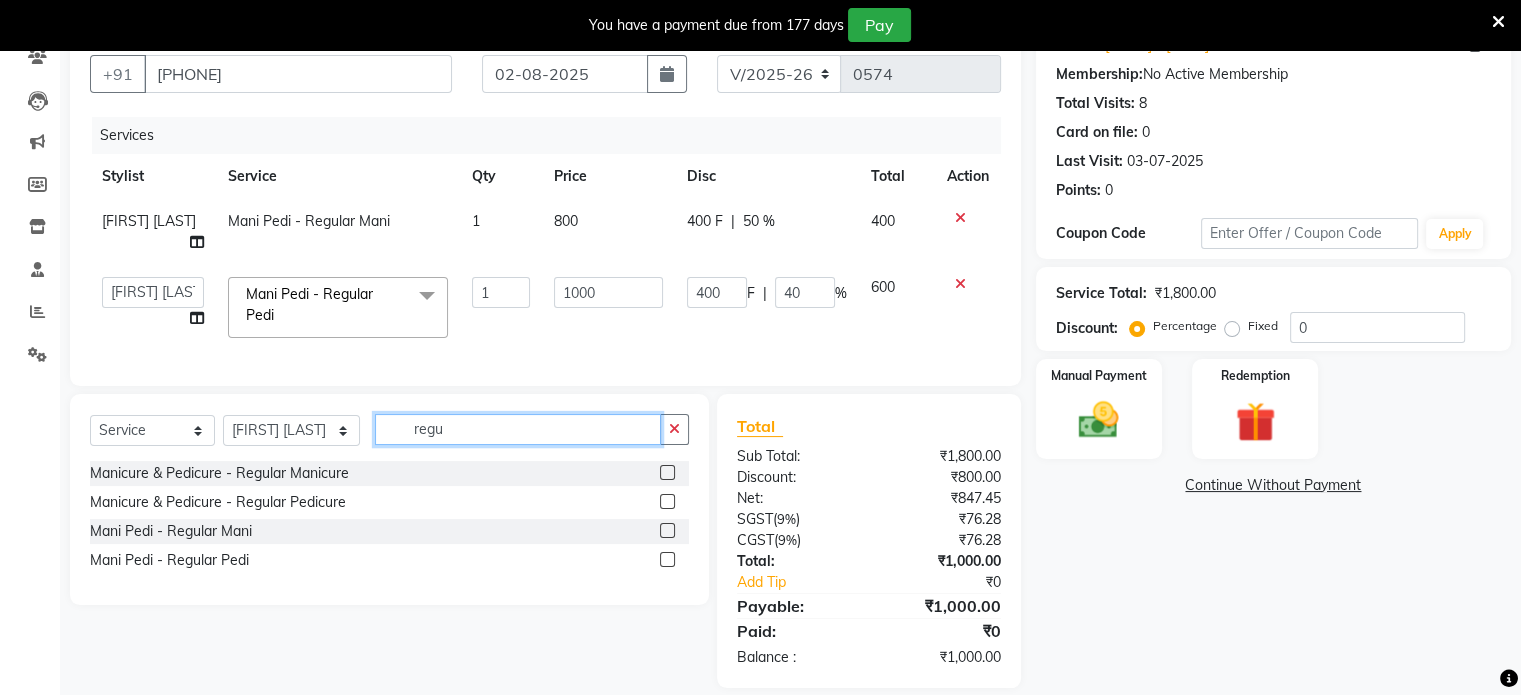 click on "regu" 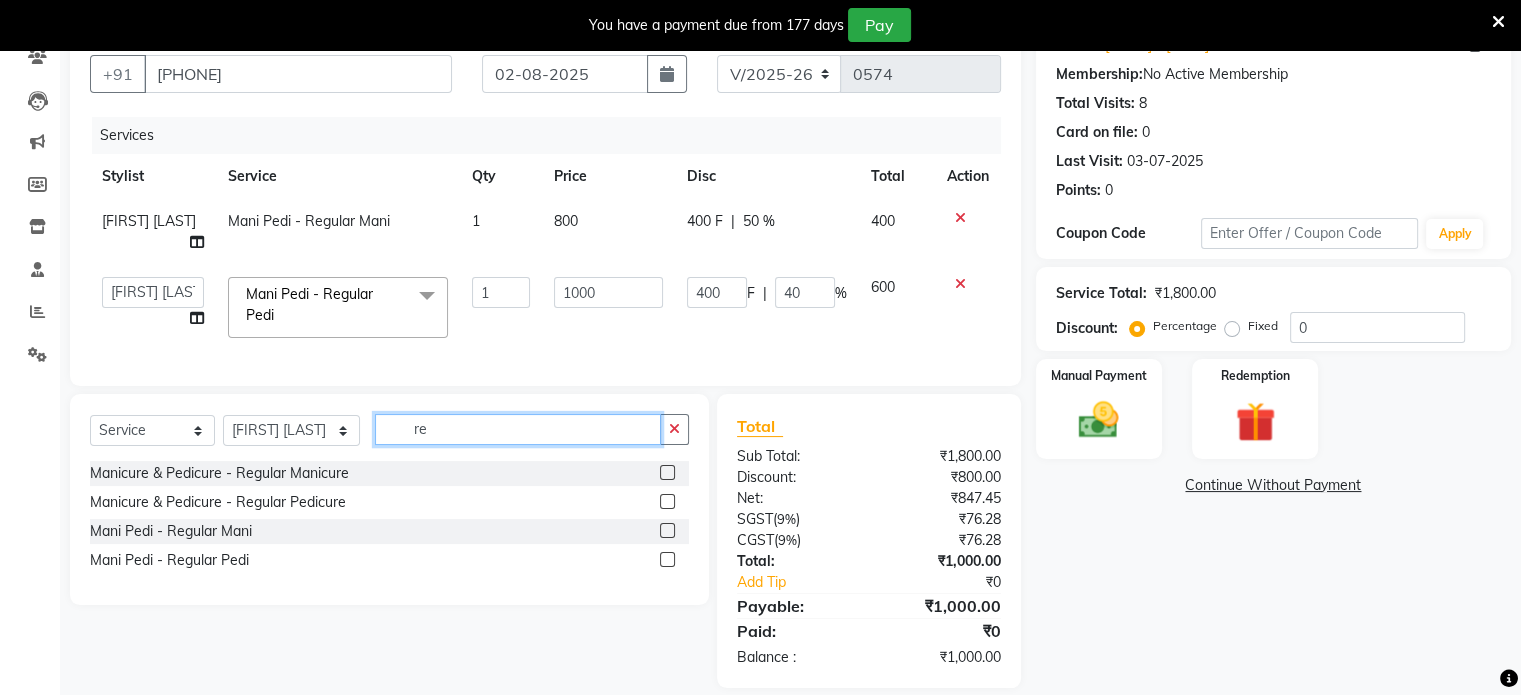 type on "r" 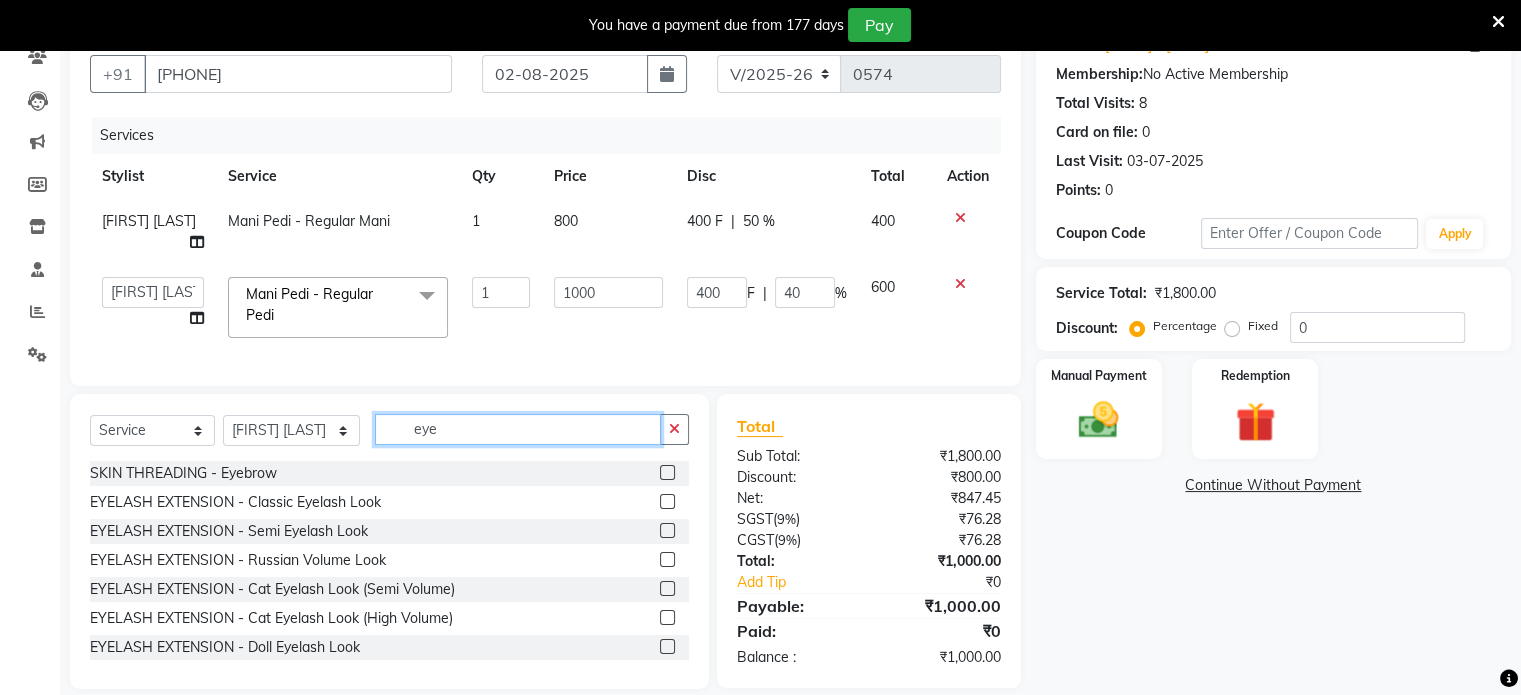 type on "eye" 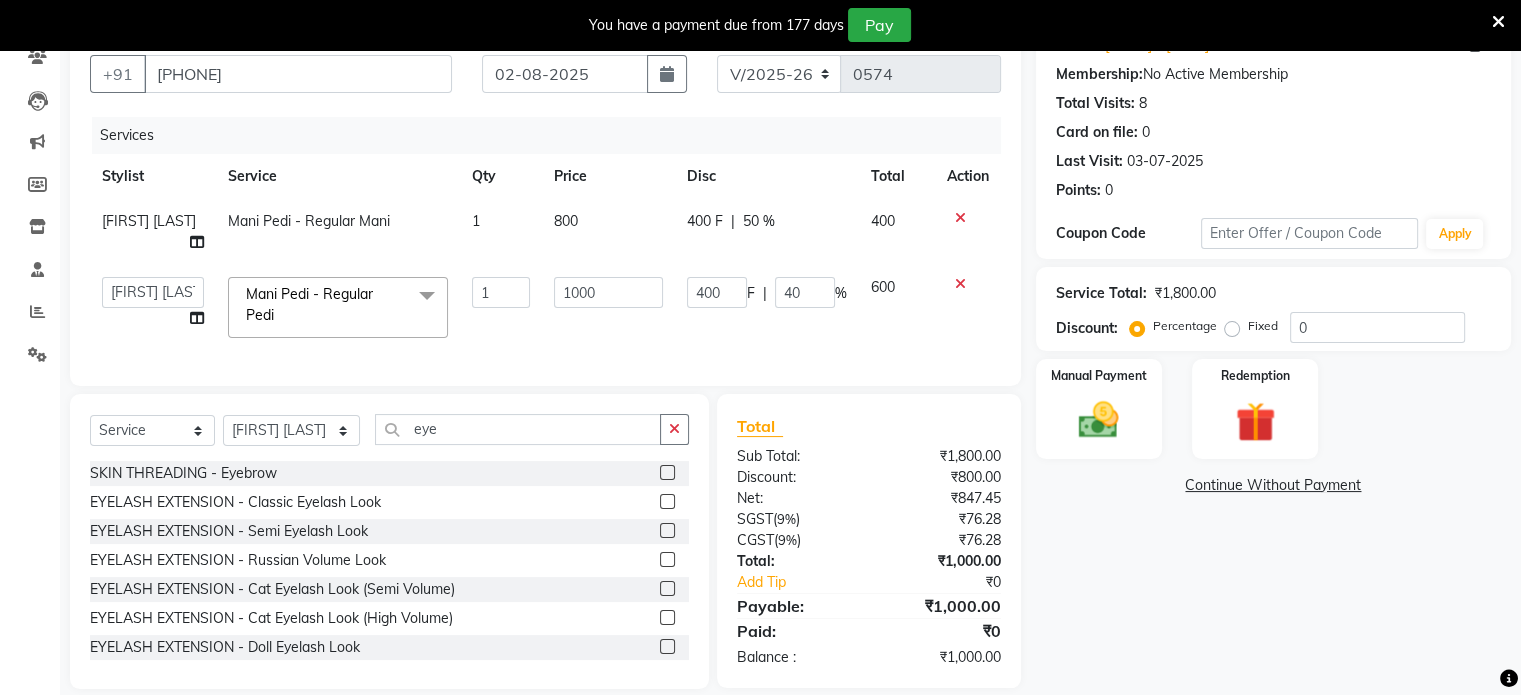 click 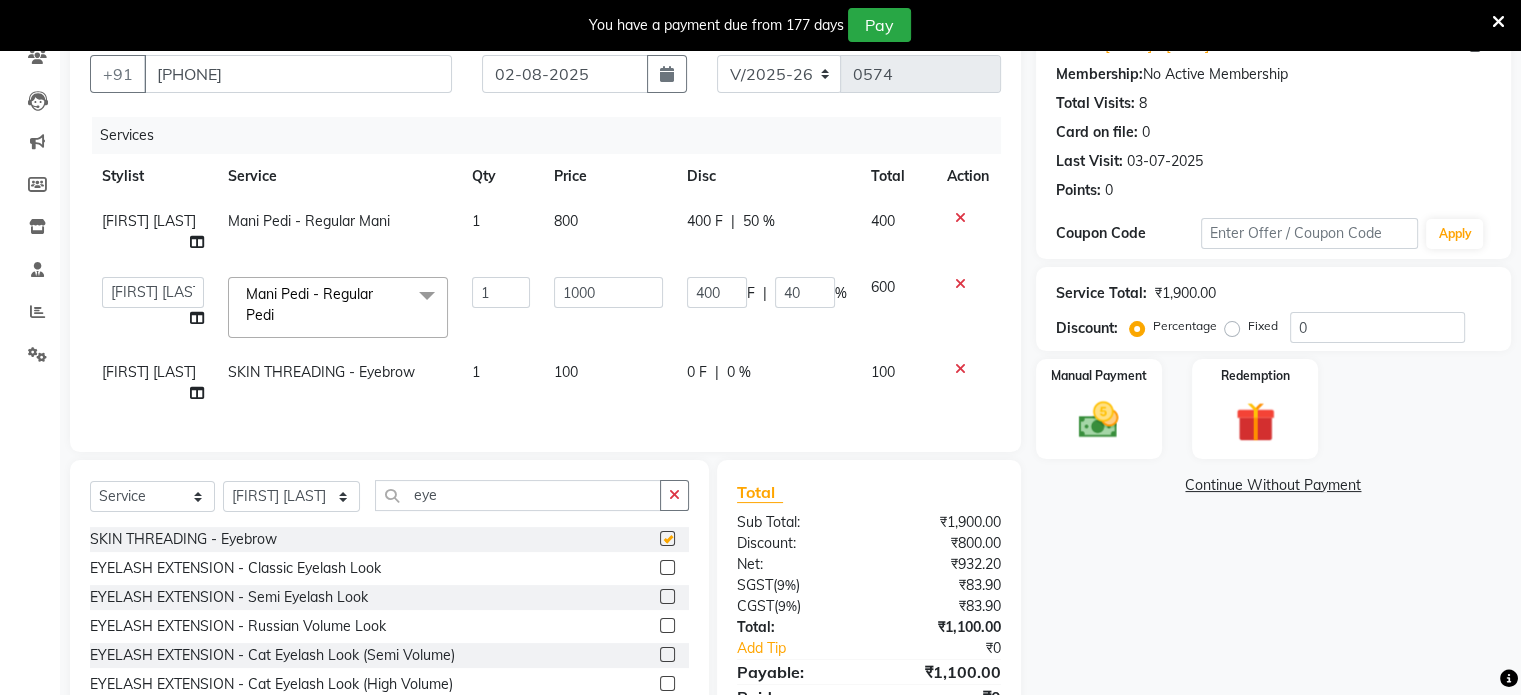 checkbox on "false" 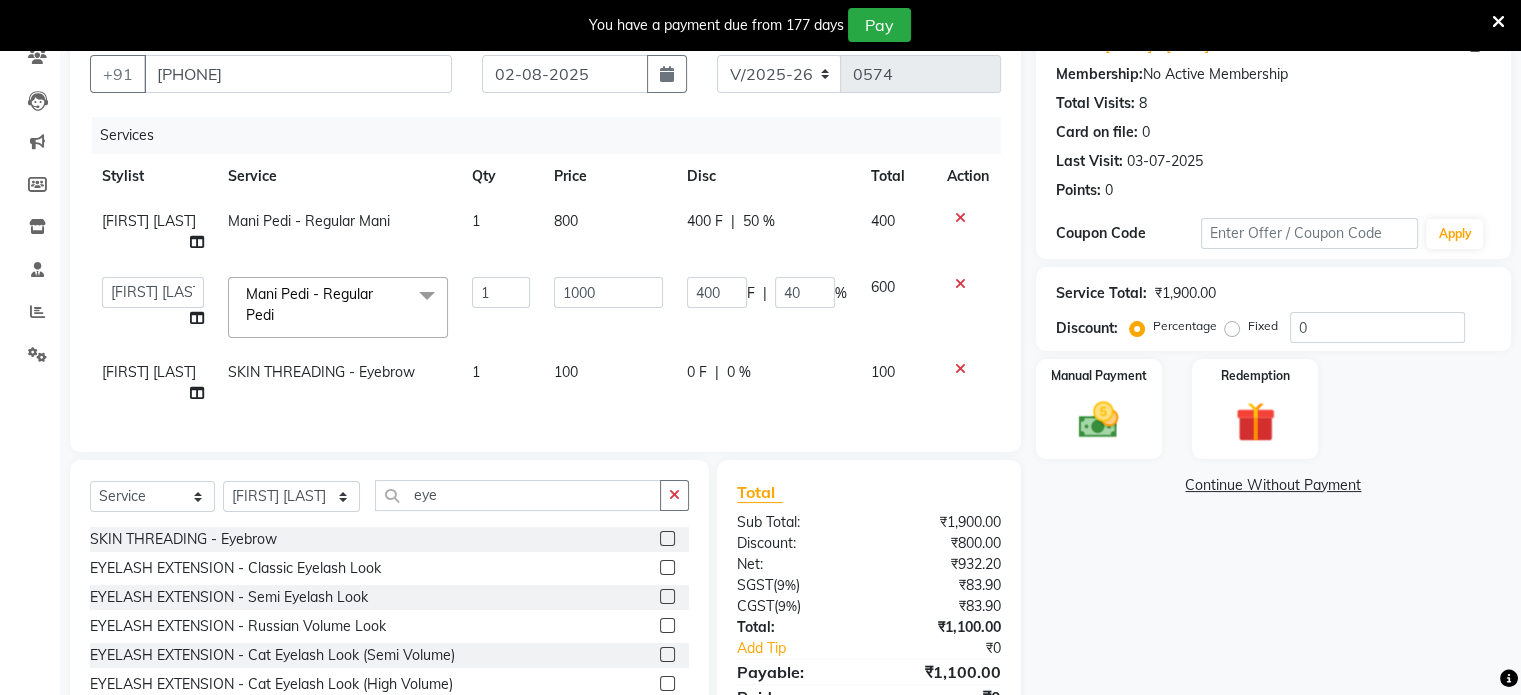 click on "0 F" 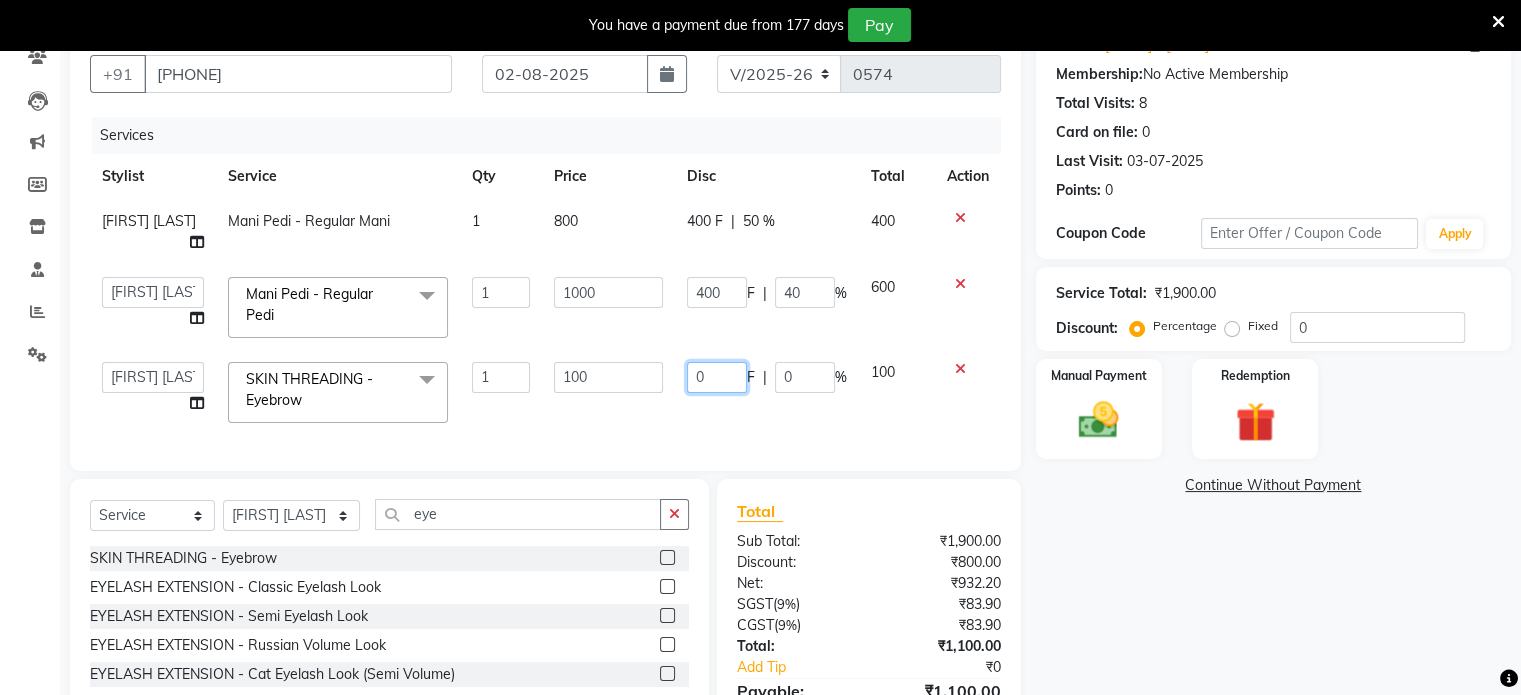 click on "0" 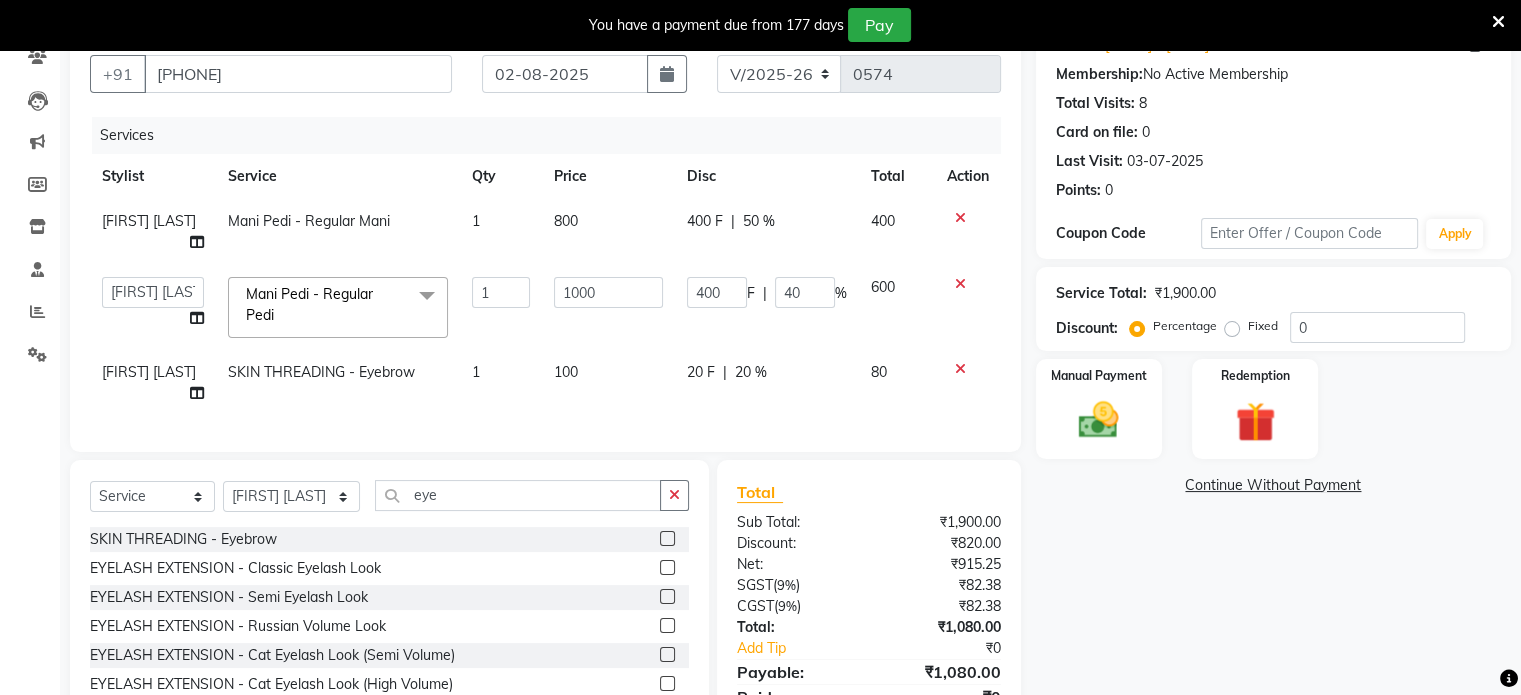 click on "Services Stylist Service Qty Price Disc Total Action Jyoti mani - pedi Mani Pedi - Regular Mani 1 800 400 F | 50 % 400  Abulhasan   Bimla   Jyoti mani - pedi   Meena Nail and eyelash Technician   Sonia Beautician & Senior Stylist   Zaid senior stylist  Mani Pedi - Regular Pedi  x Crown Touch Up Global Color Highlight Root Touch Up Keratine Treatment Nano Plastia Qod Treatment Hair Botox Hair Cysteine Treatment Colour (Per Streak) Hair cut tip Aqua treatment Shoulder length Aqua treatment below shoulder Aqua treatment waist Hair Tinsel Aqua Wash Trimming Fringe Cut Girl (Kid) Wash Paddle Dry Hair wash with Paddle Dry Incurl/Outcurl Blowdry Wash with Incurl/Outcurl Blowdry Color Refresh Wash Smoothening Aqua Gold Treatment Hair Colours - Hair Wash And Paddle Dry Hair Colours - Blowdry With Wash Hair Colours - Blow Dry Without Wash Hair Colours - Ironing / Hair Colours - Tongs Curls Hair Colours - Hair Cut (Id Upto 12yrs) Without Wash Mehndi Face Clean Up - Basic Clean Up Bleach/Pack/Peel - Oxy Face Bleach 1 F" 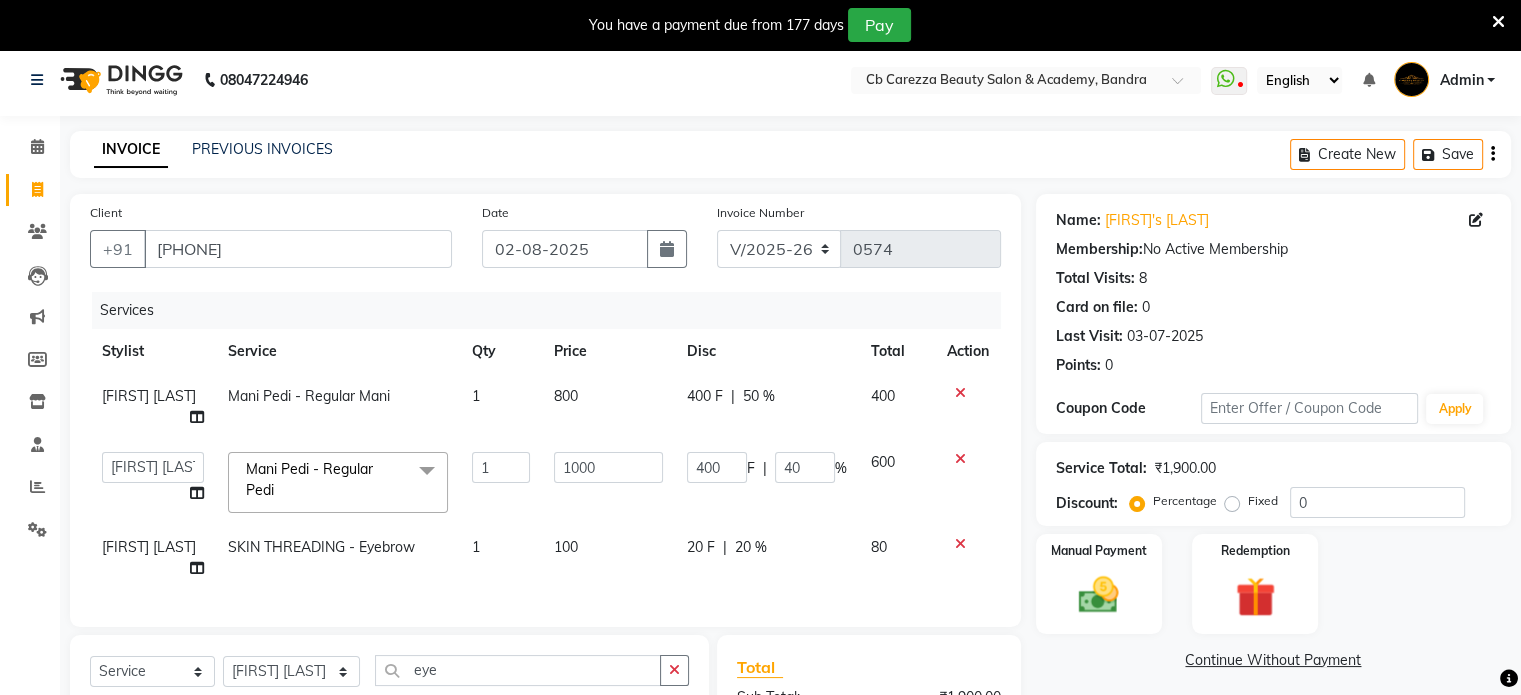 scroll, scrollTop: 4, scrollLeft: 0, axis: vertical 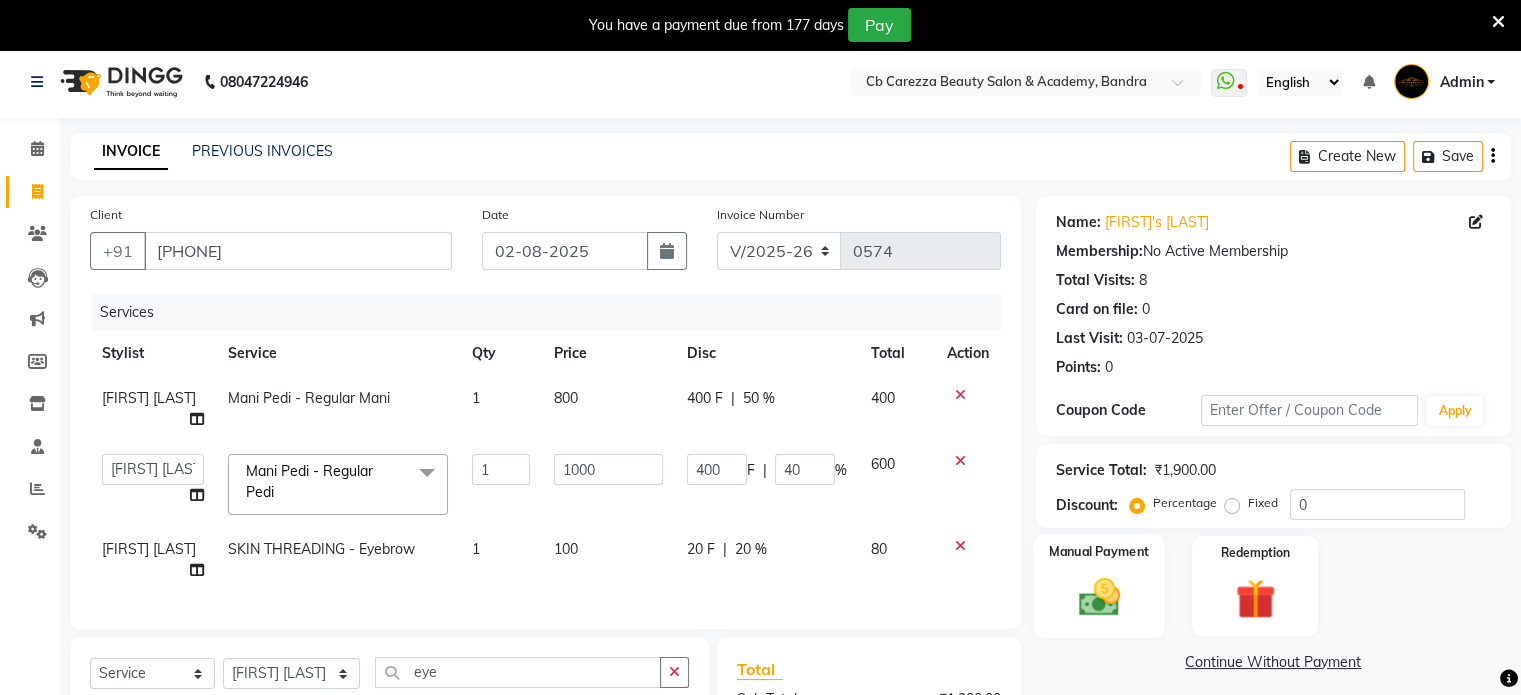 click 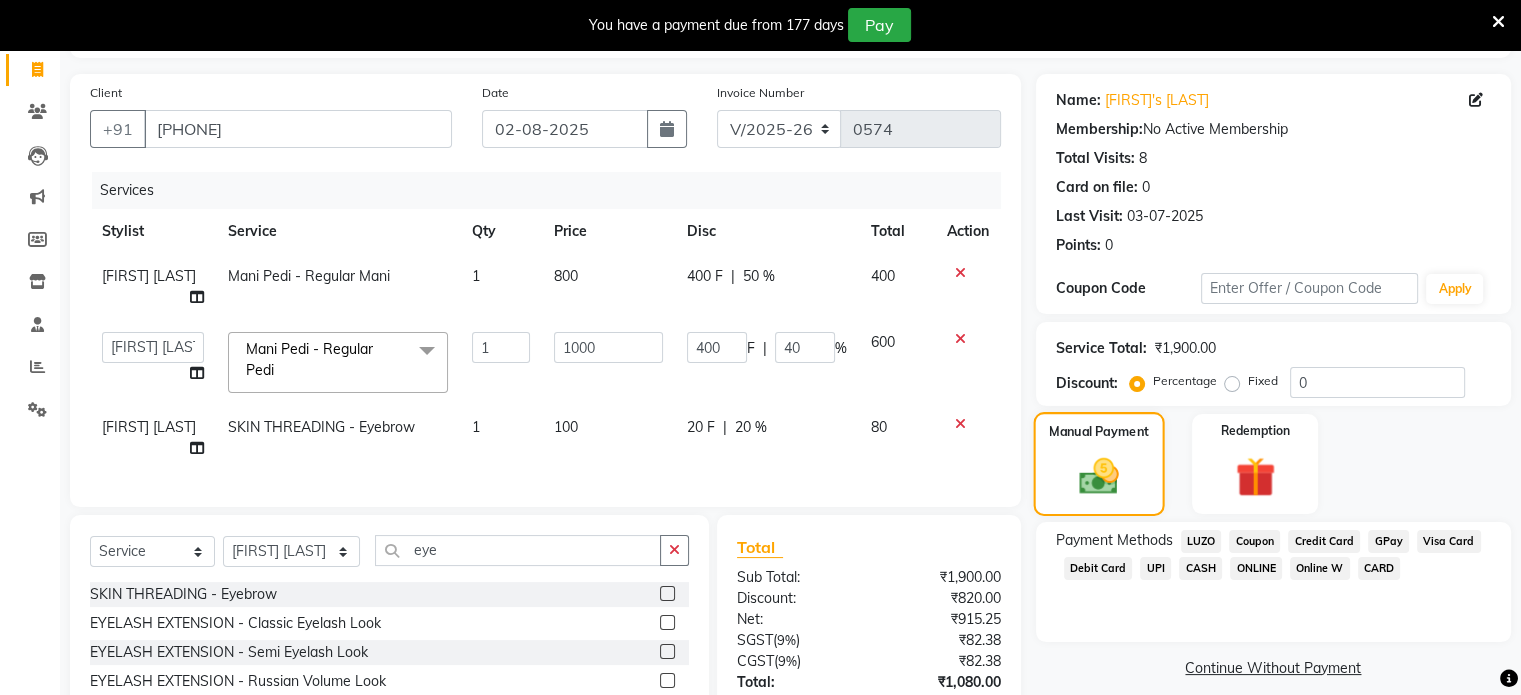 scroll, scrollTop: 133, scrollLeft: 0, axis: vertical 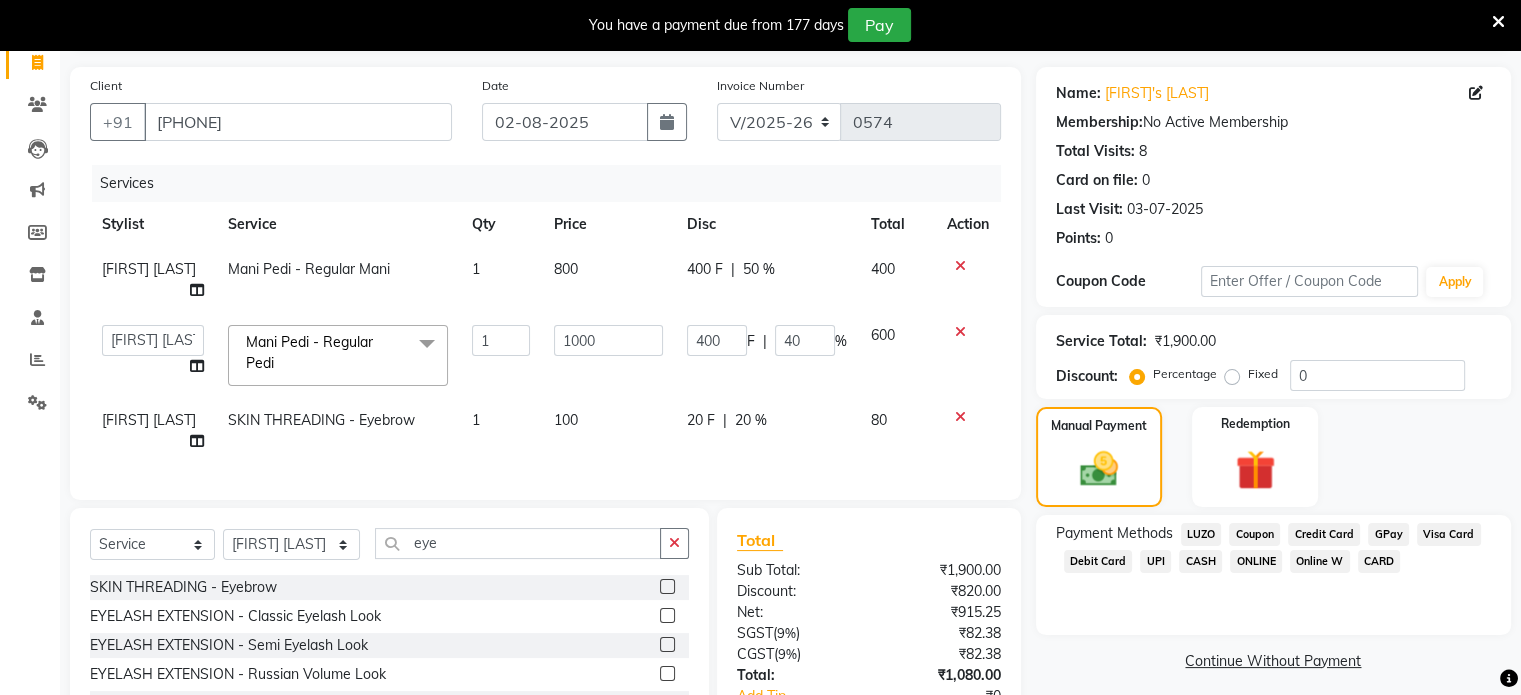 click on "CASH" 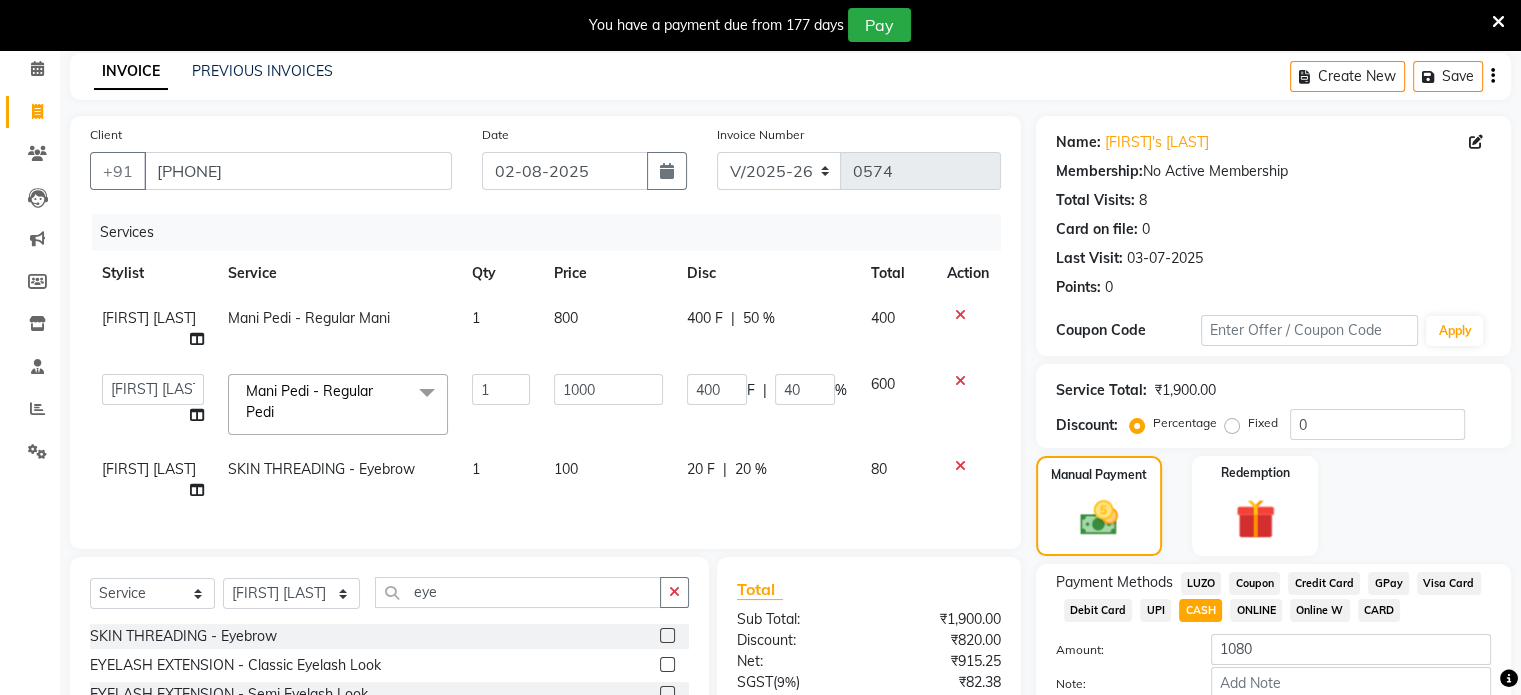scroll, scrollTop: 286, scrollLeft: 0, axis: vertical 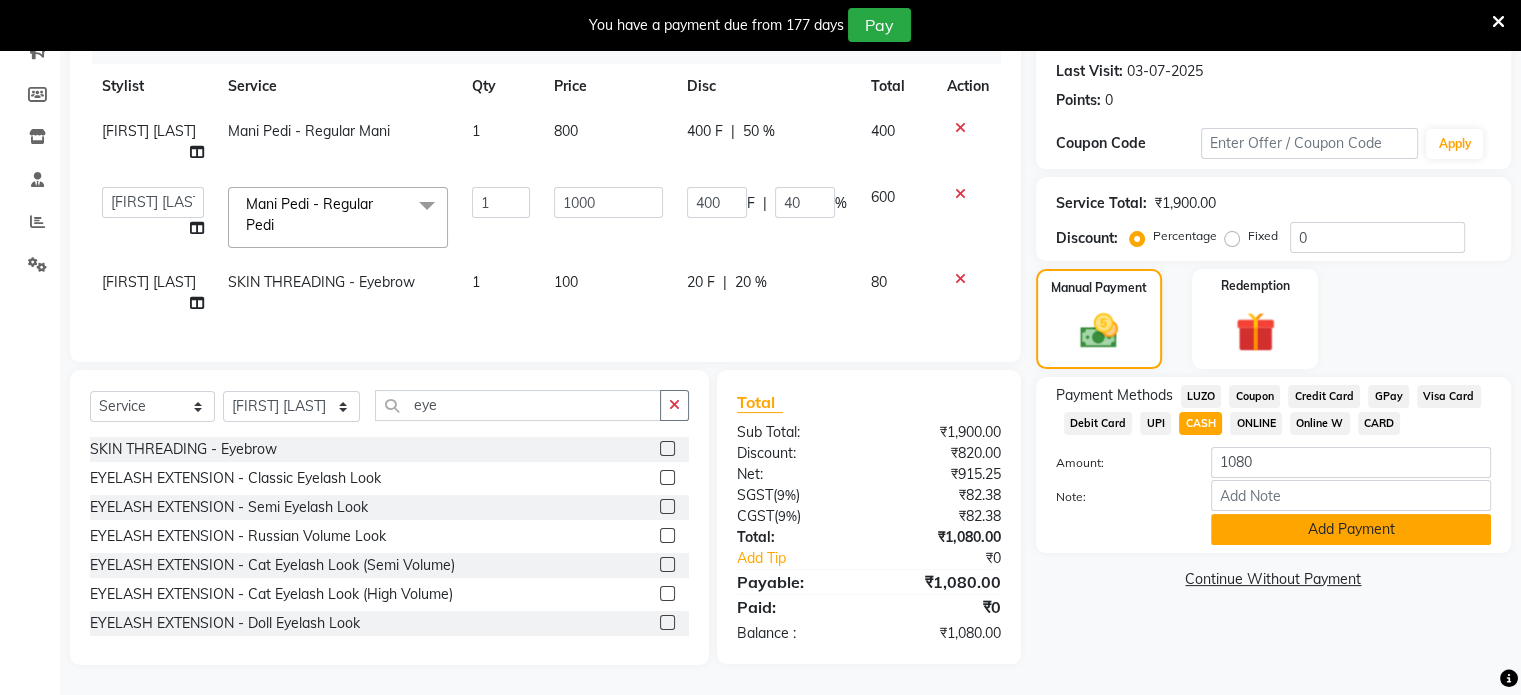 click on "Add Payment" 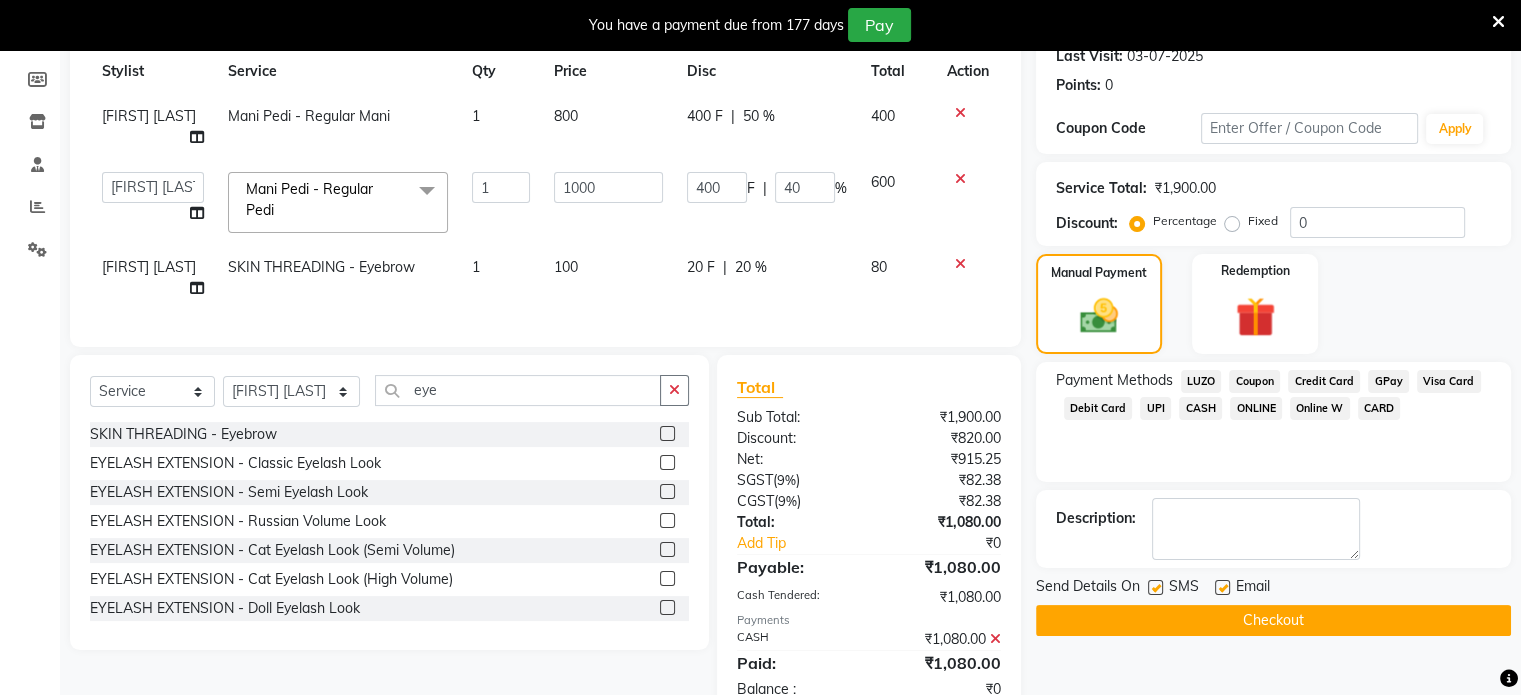 scroll, scrollTop: 356, scrollLeft: 0, axis: vertical 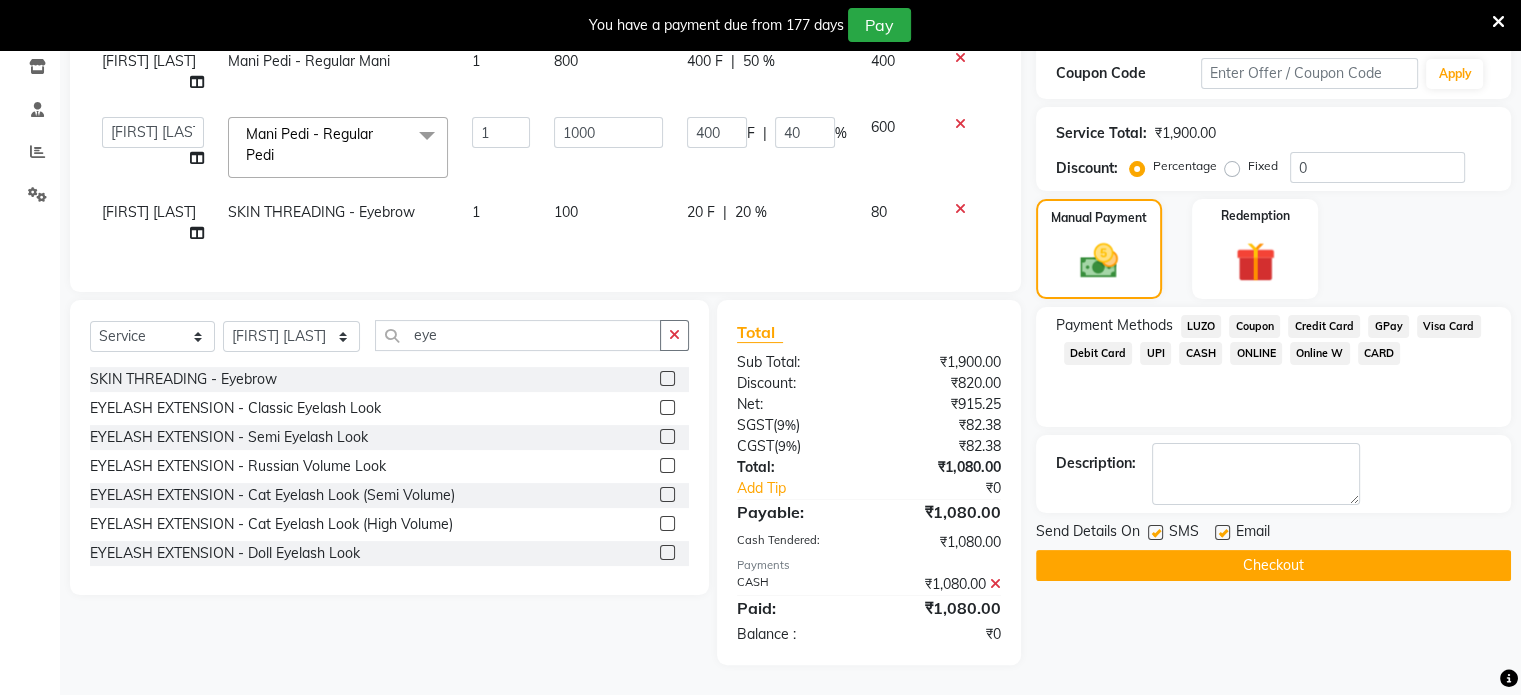 click on "Checkout" 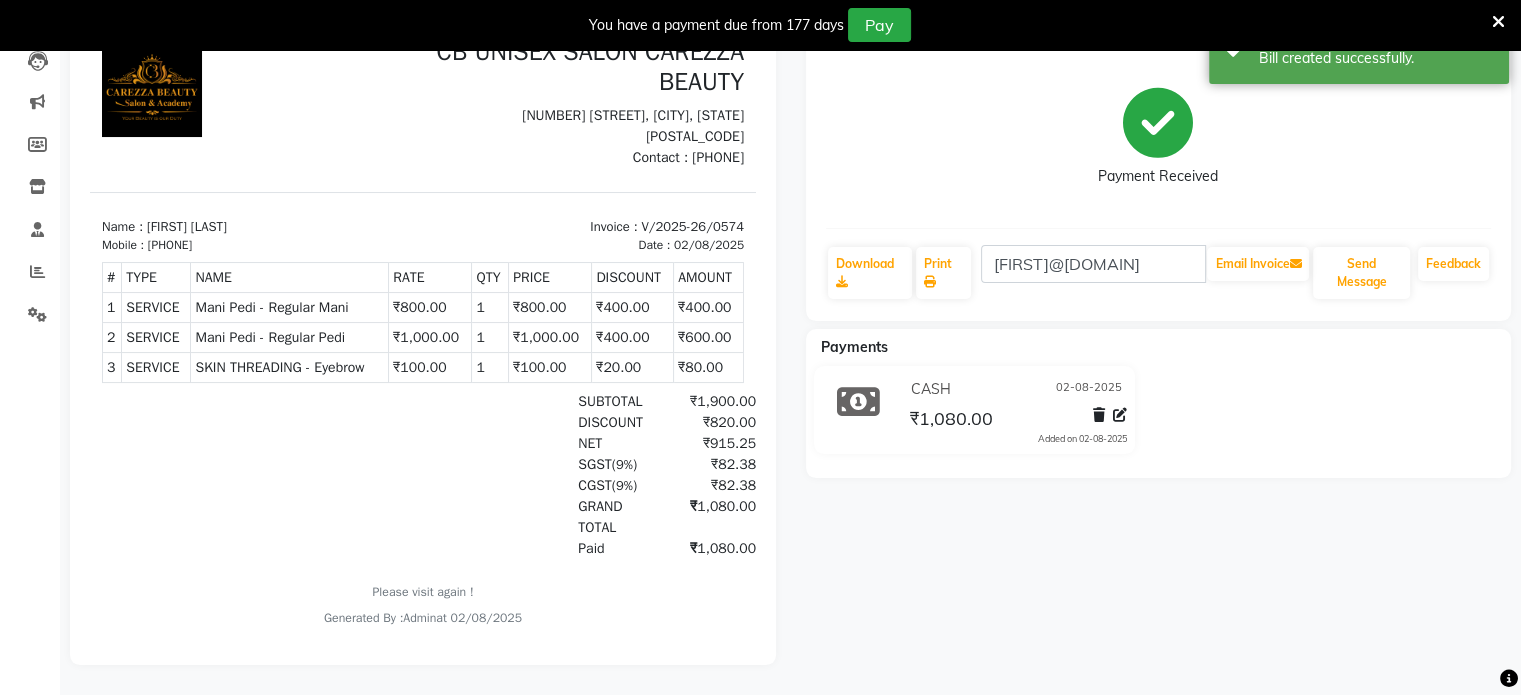 scroll, scrollTop: 0, scrollLeft: 0, axis: both 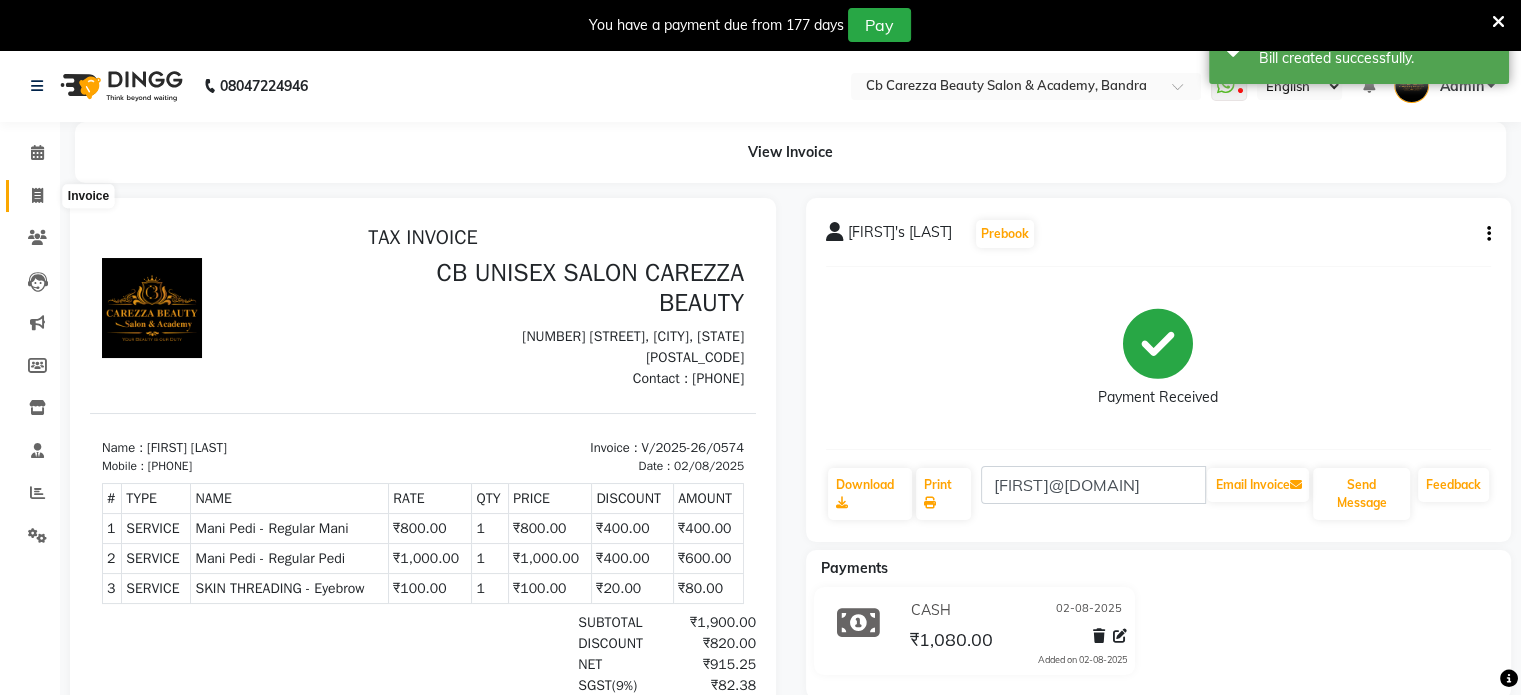 click 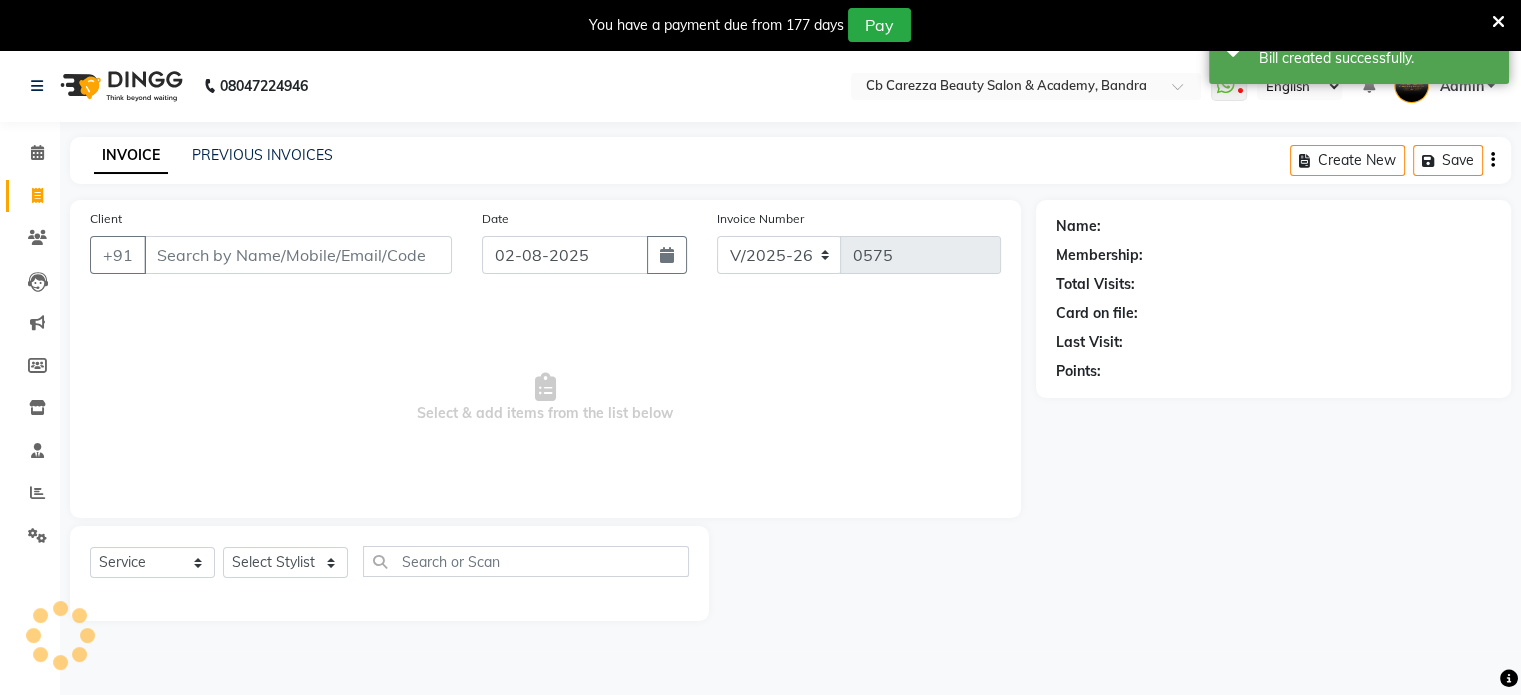 scroll, scrollTop: 50, scrollLeft: 0, axis: vertical 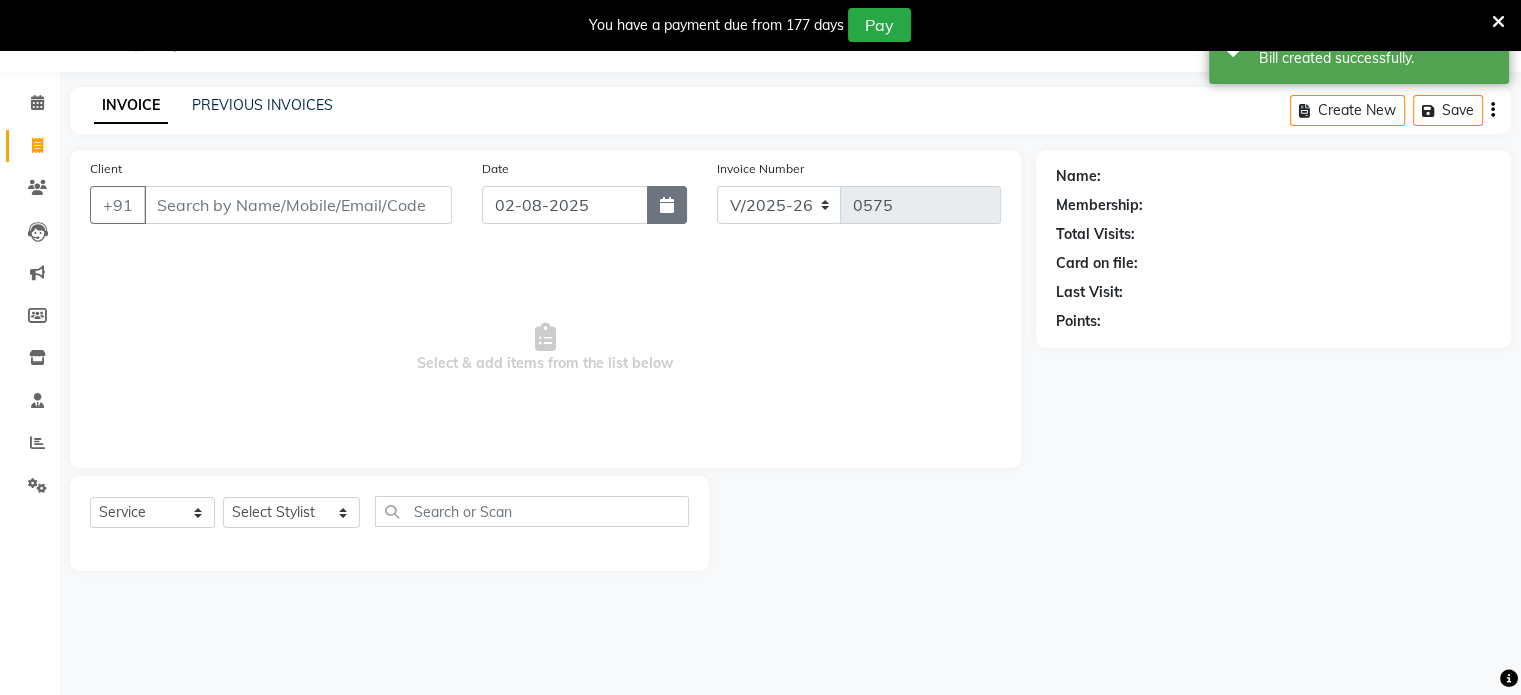 click 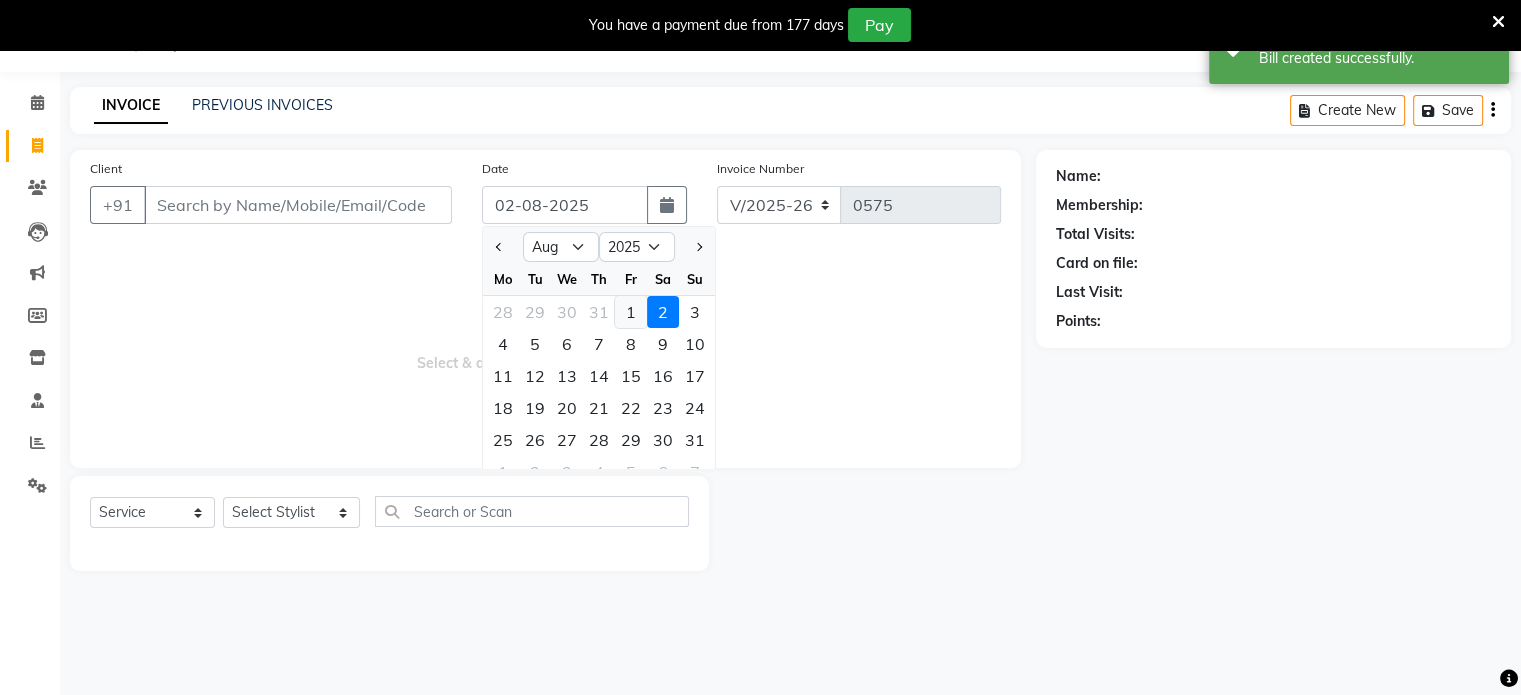 click on "1" 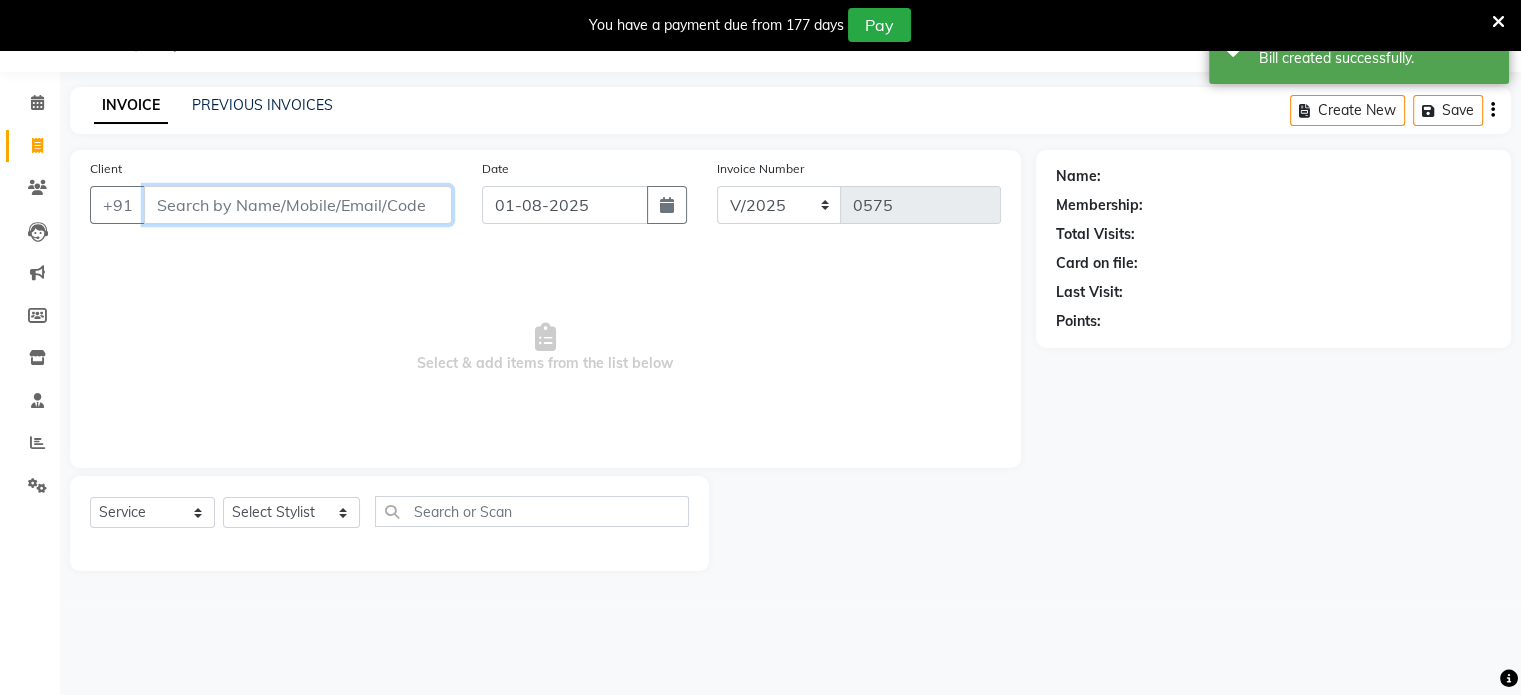 click on "Client" at bounding box center (298, 205) 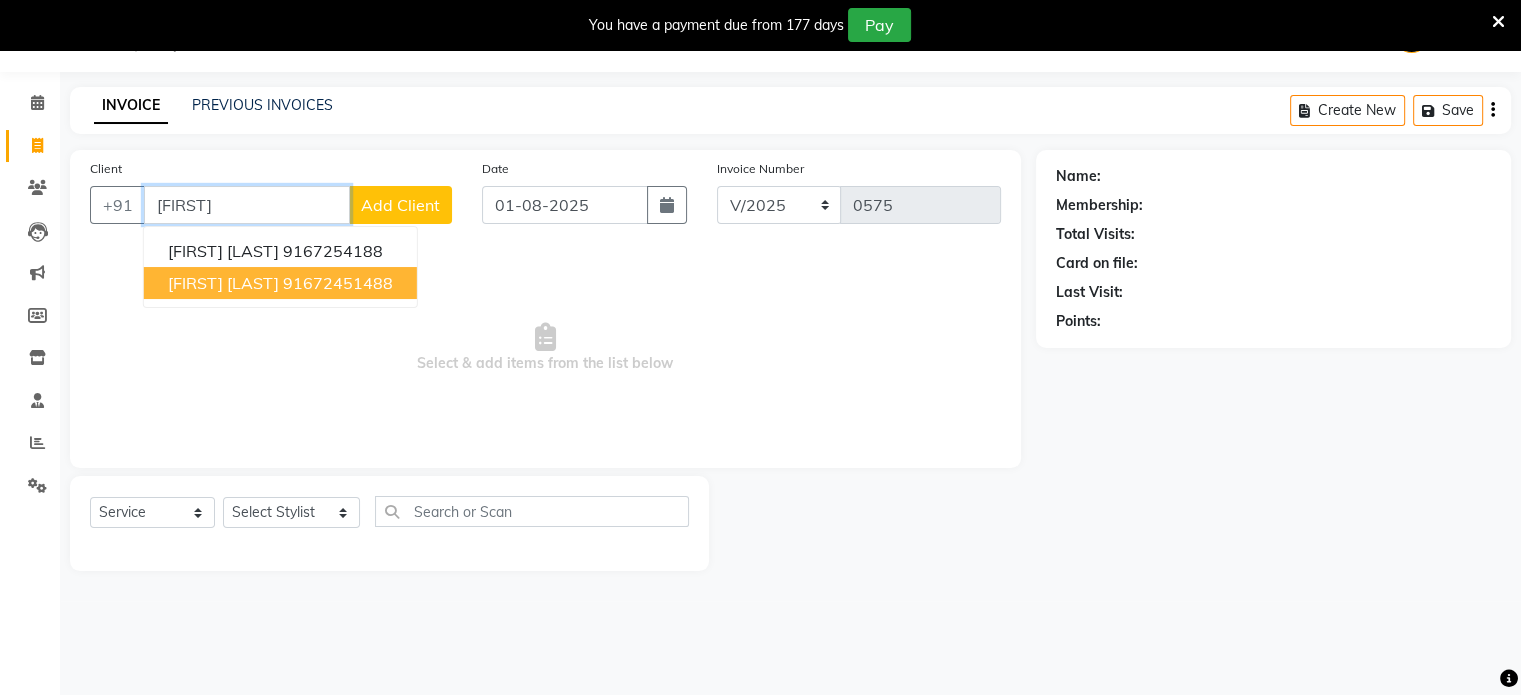 click on "91672451488" at bounding box center [338, 283] 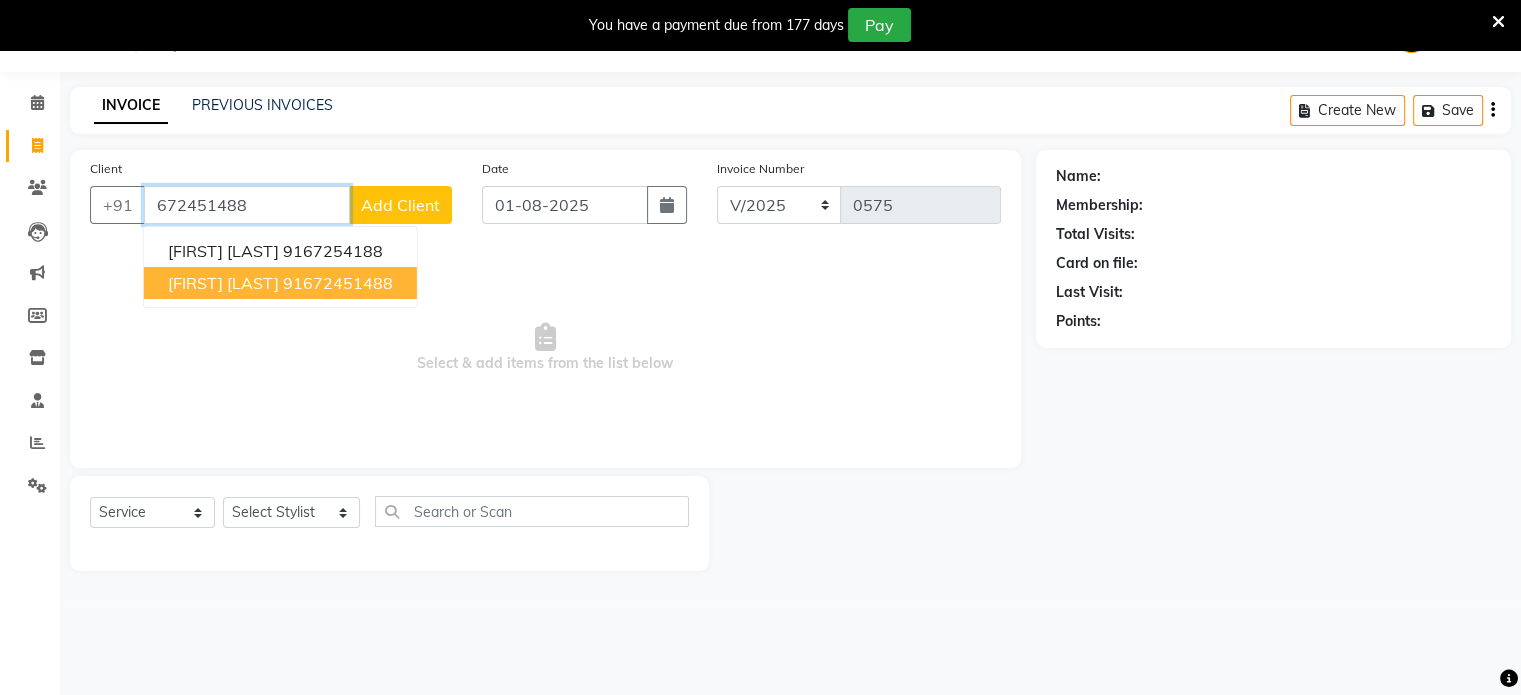 type on "672451488" 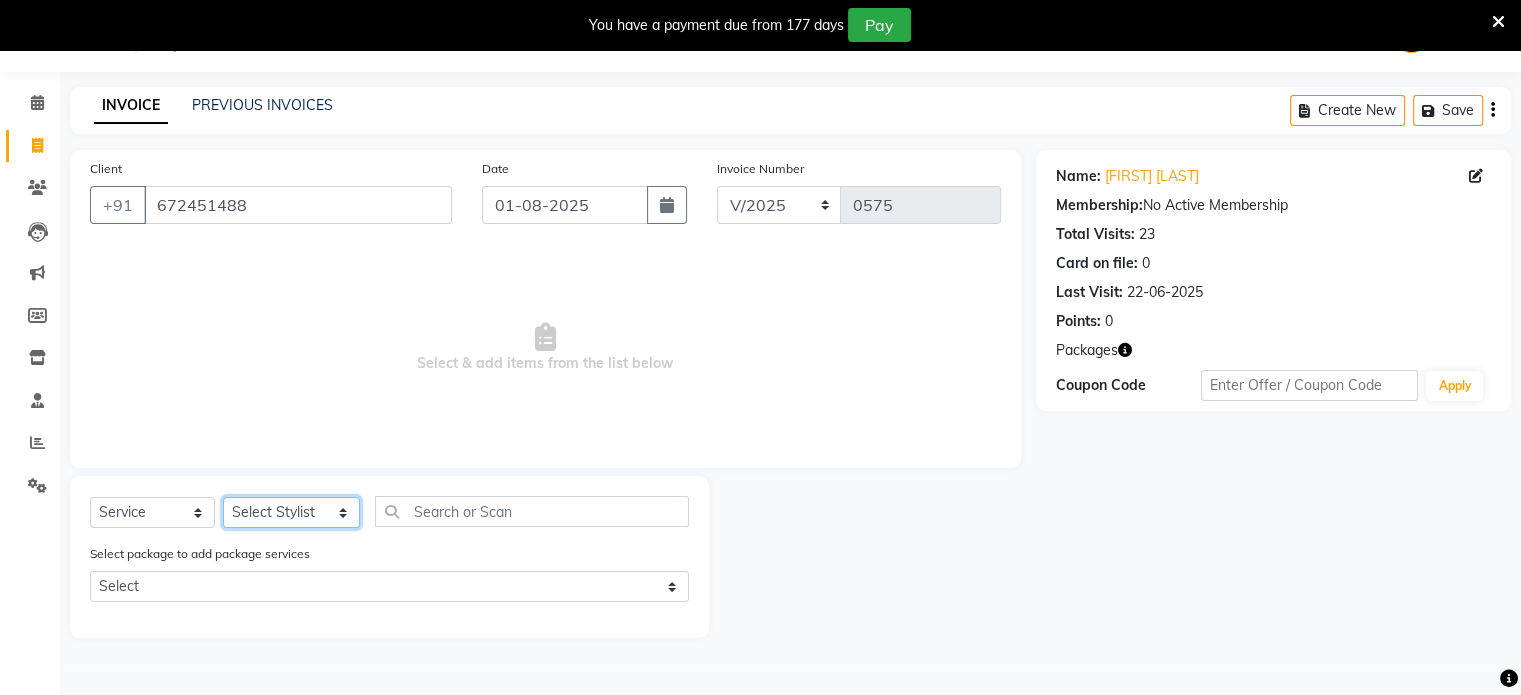 click on "Select Stylist Abulhasan Bimla Jyoti mani - pedi Meena Nail and eyelash Technician Sonia Beautician & Senior Stylist Zaid senior stylist" 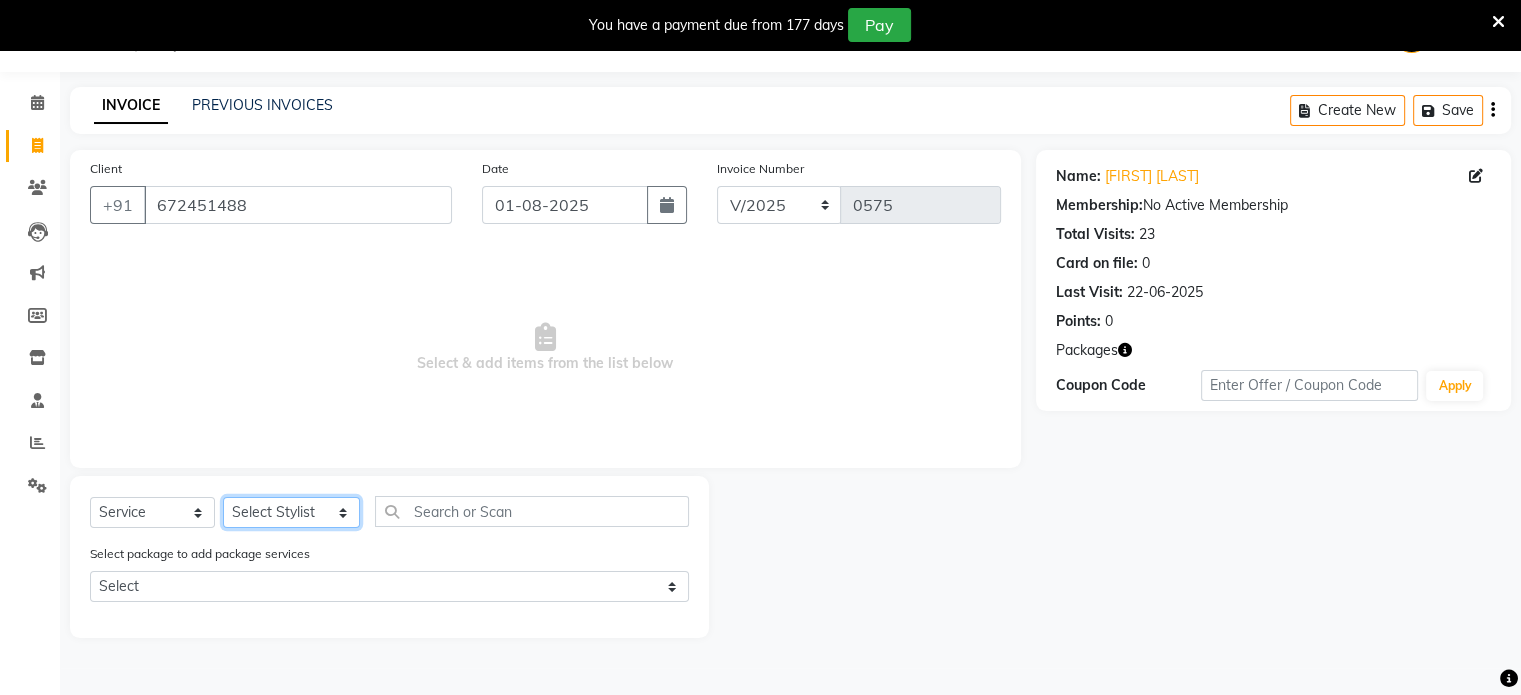 select on "60225" 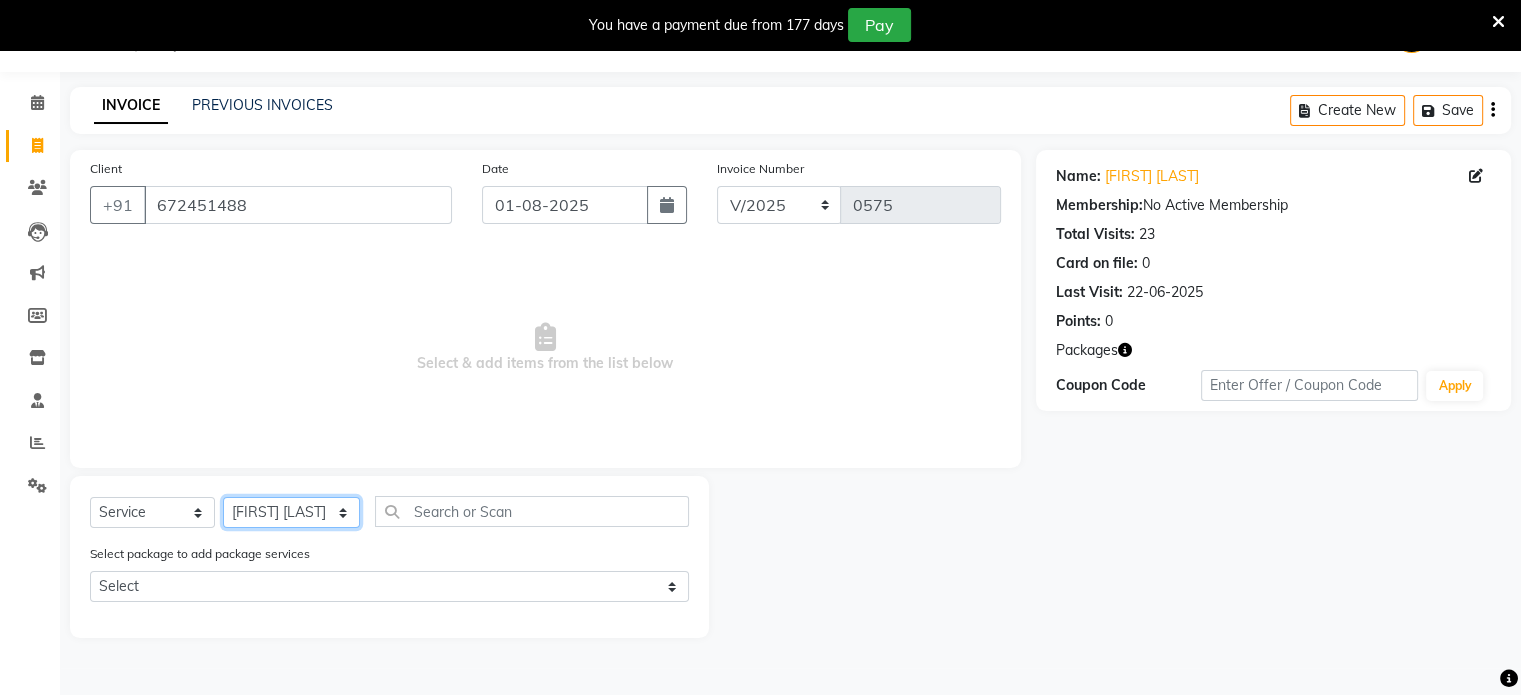 click on "Select Stylist Abulhasan Bimla Jyoti mani - pedi Meena Nail and eyelash Technician Sonia Beautician & Senior Stylist Zaid senior stylist" 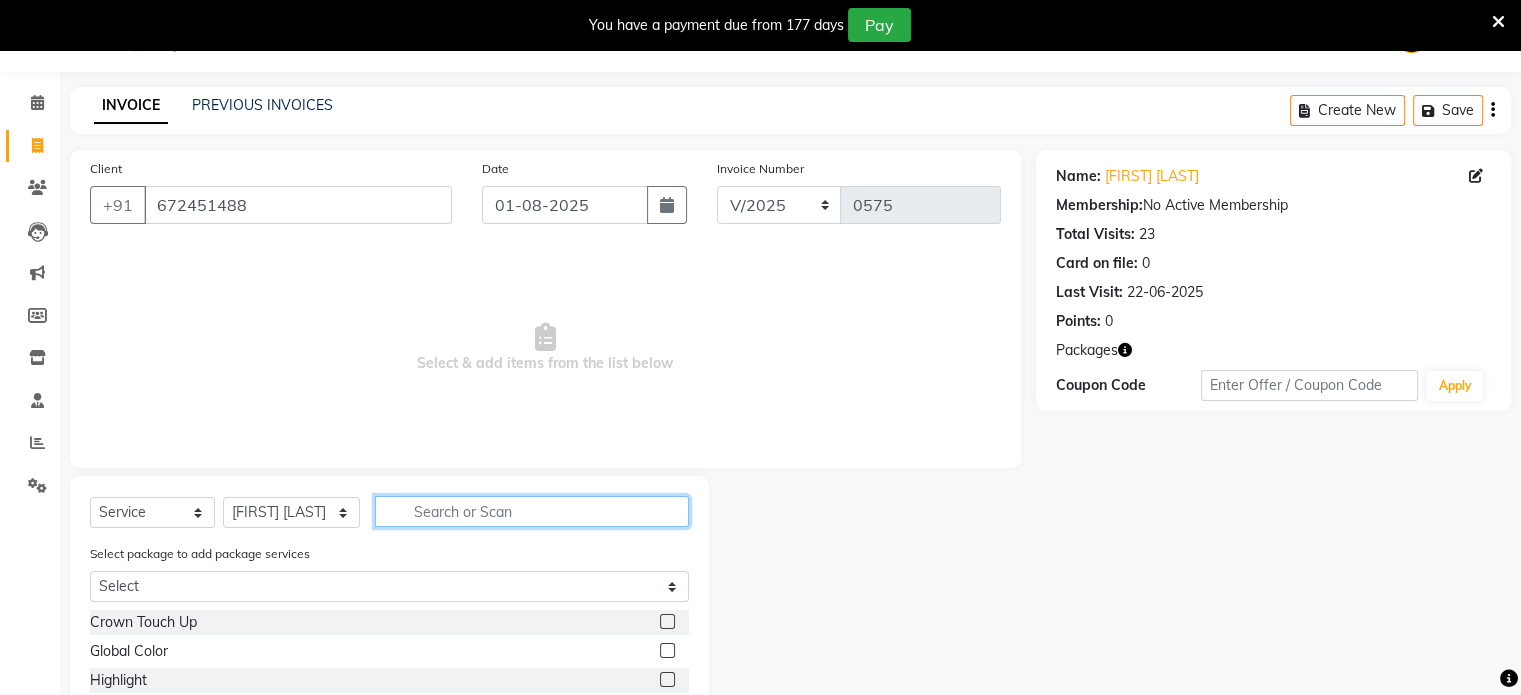 click 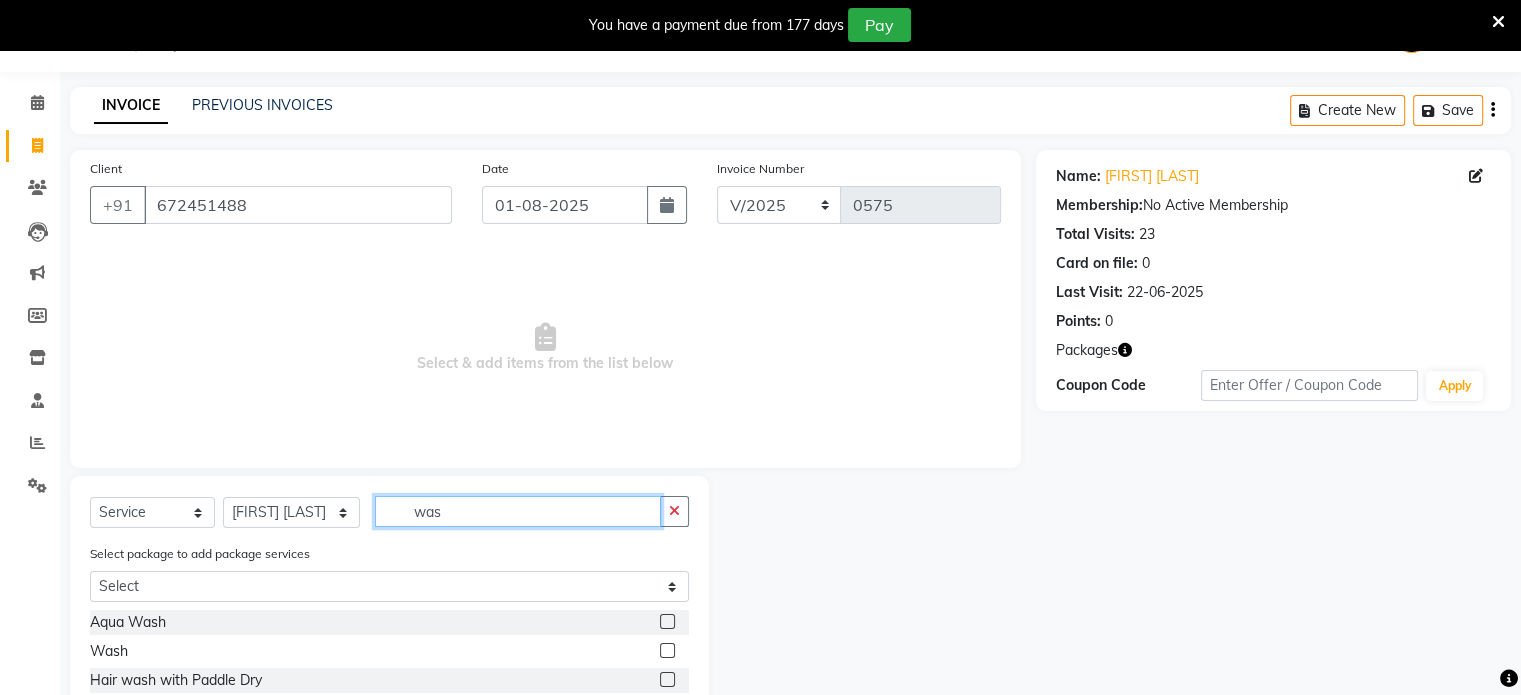 type on "was" 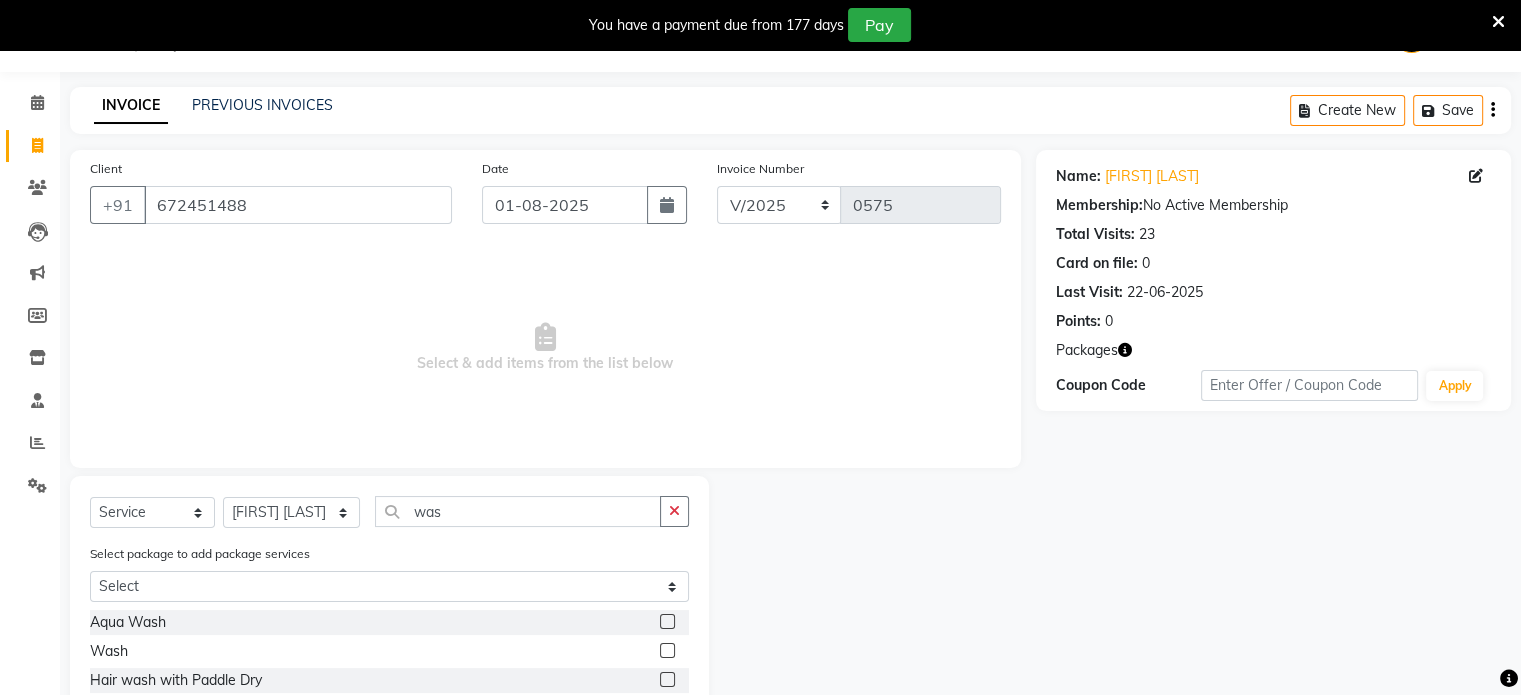 click 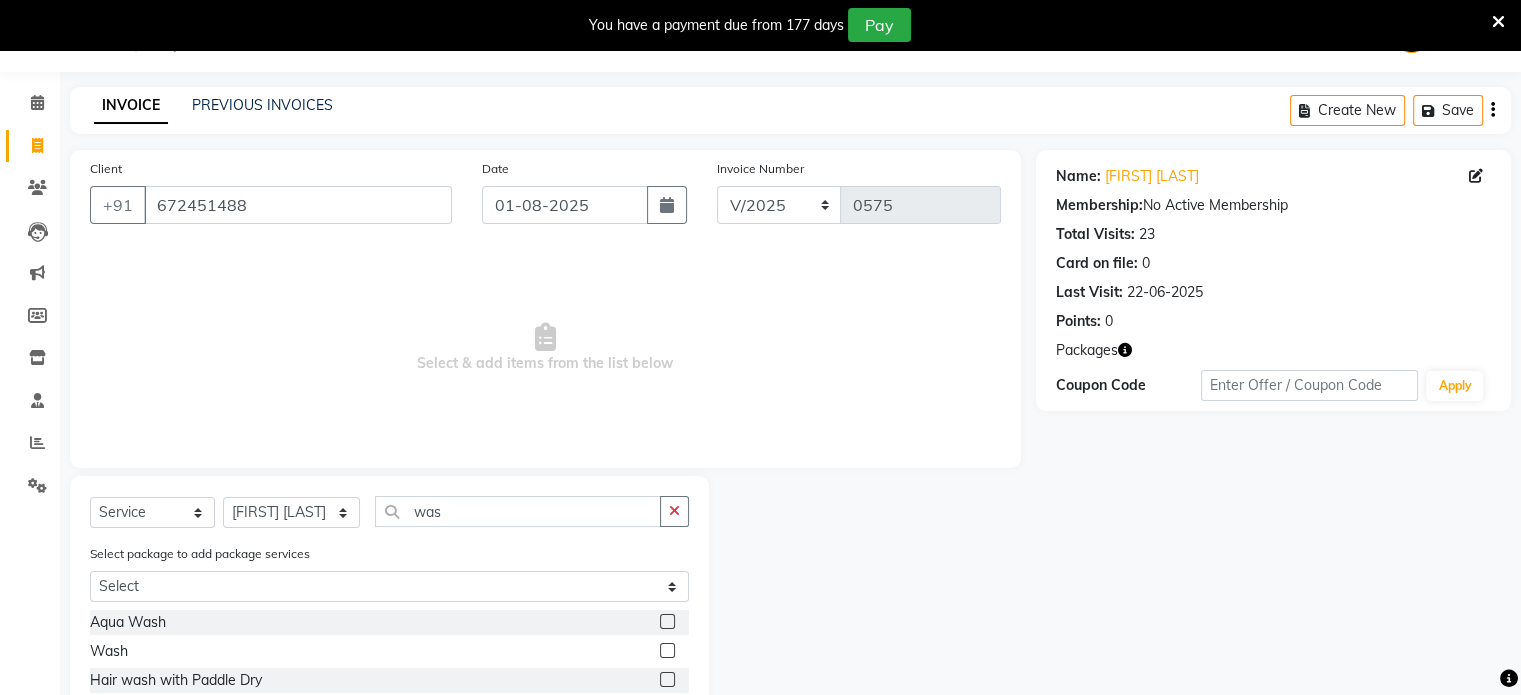 click at bounding box center (666, 680) 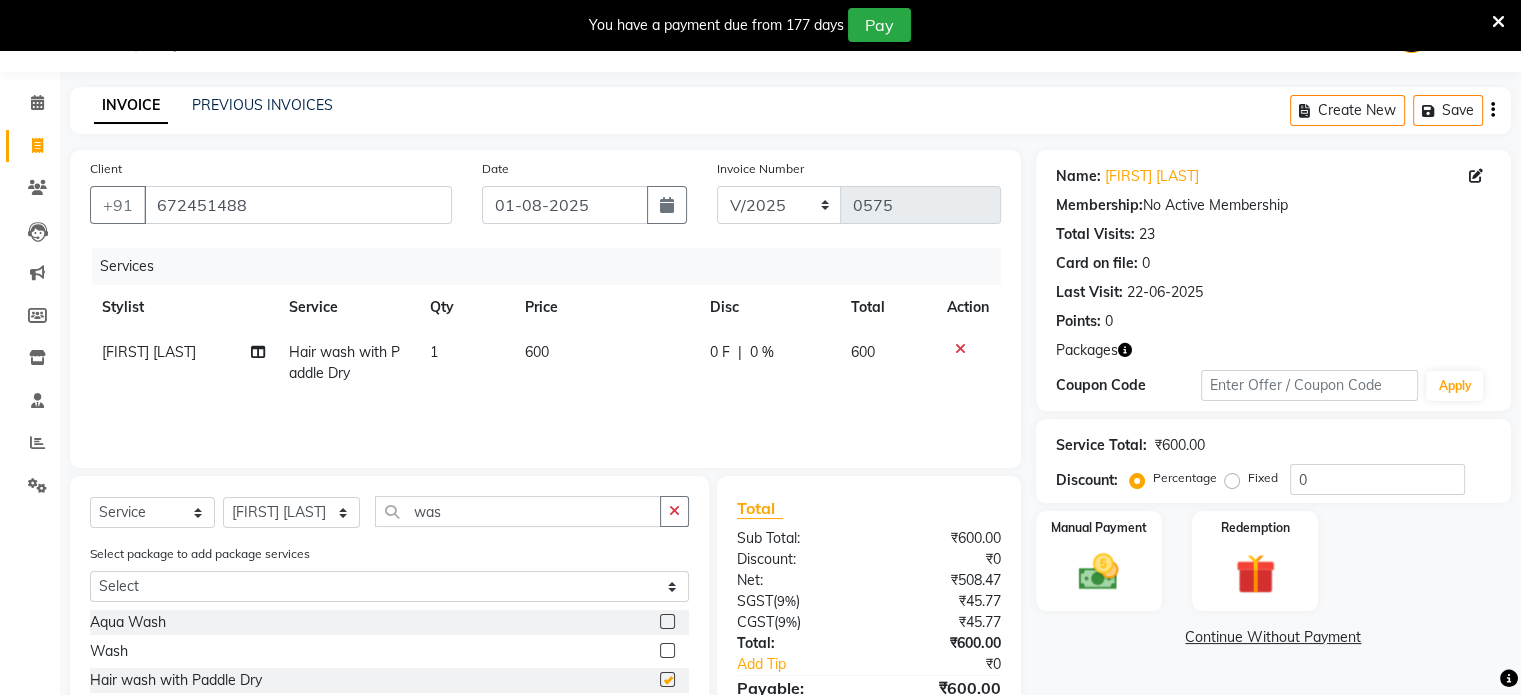 checkbox on "false" 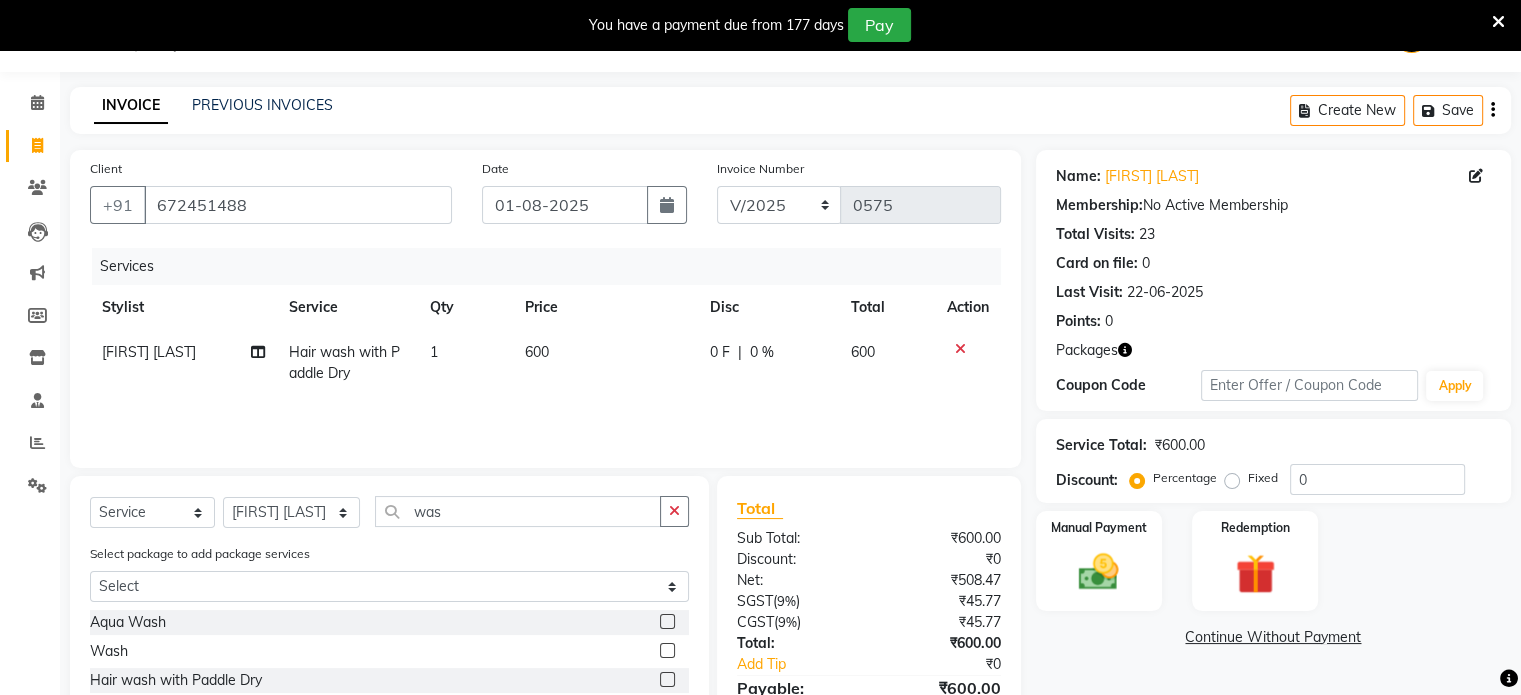 click on "0 F" 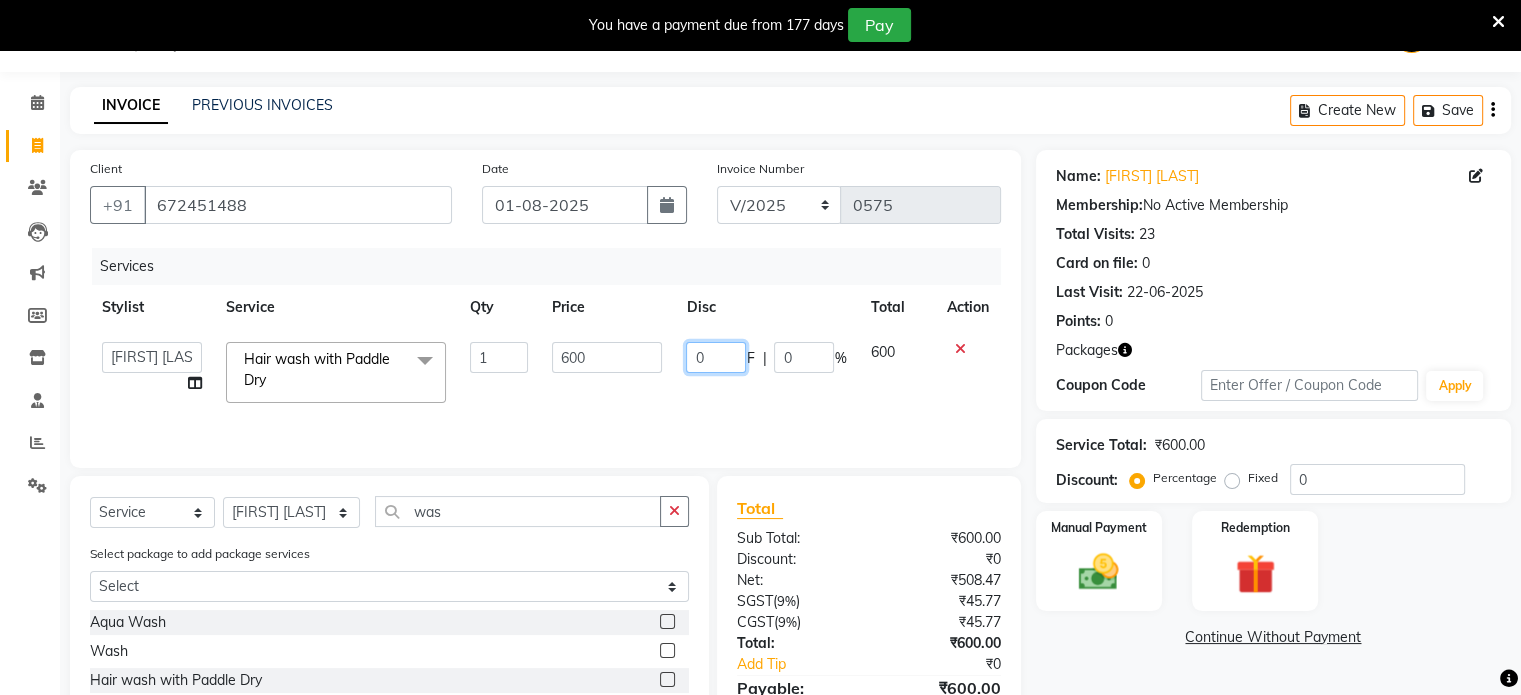 click on "0" 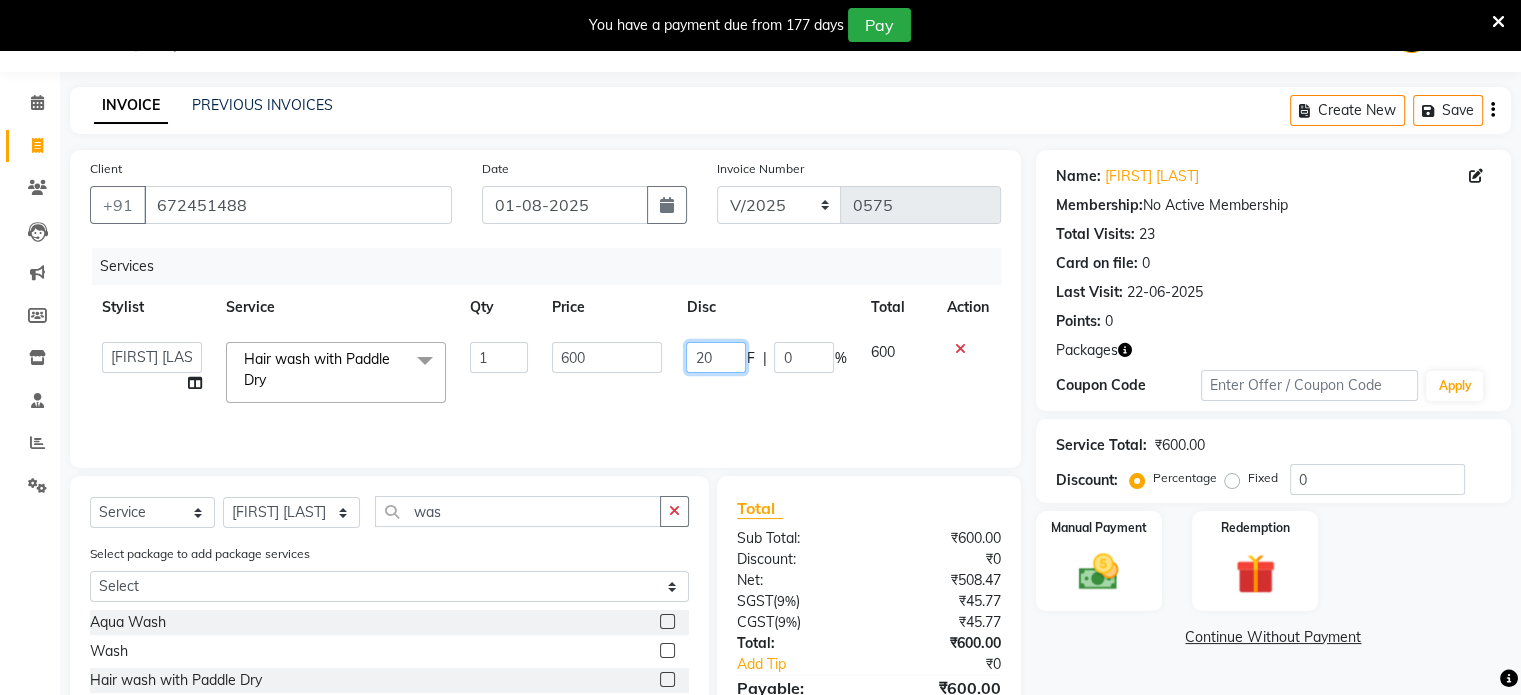 type on "260" 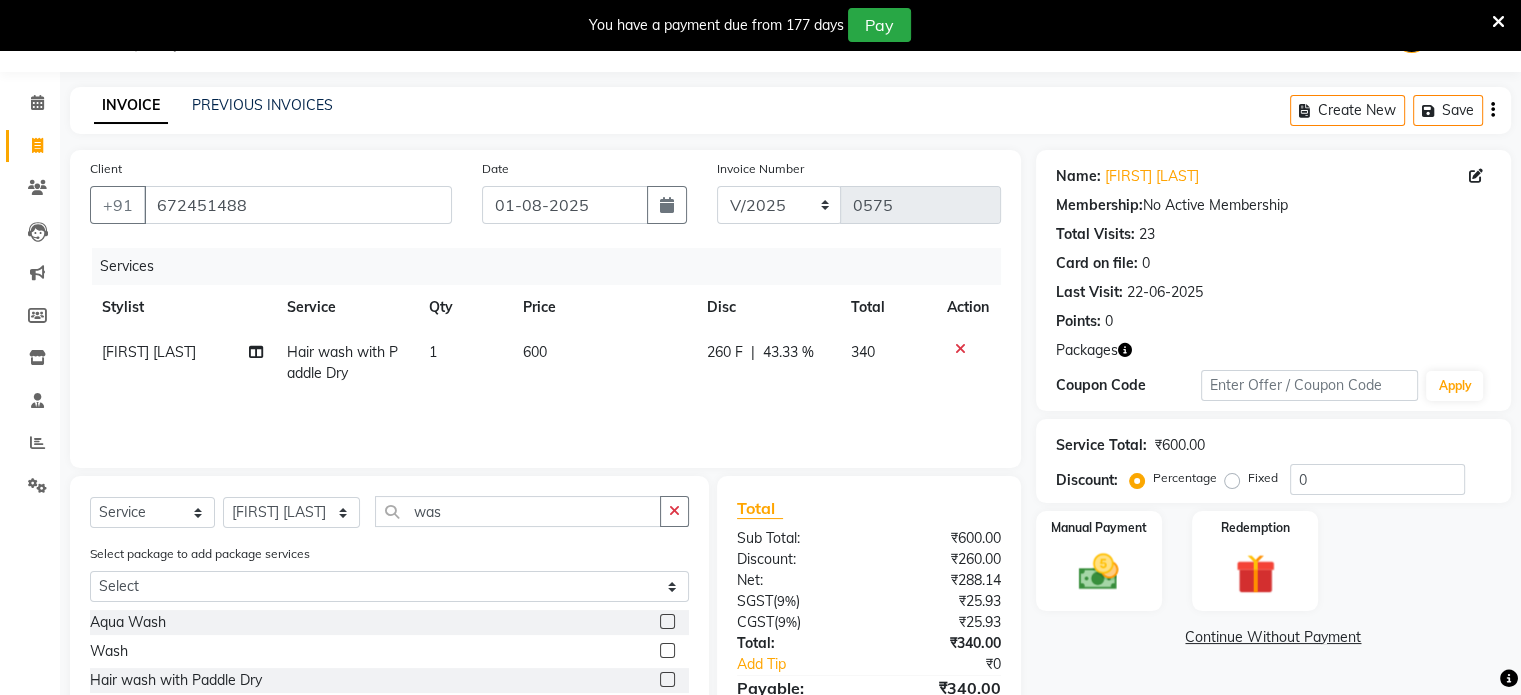 click on "260 F | 43.33 %" 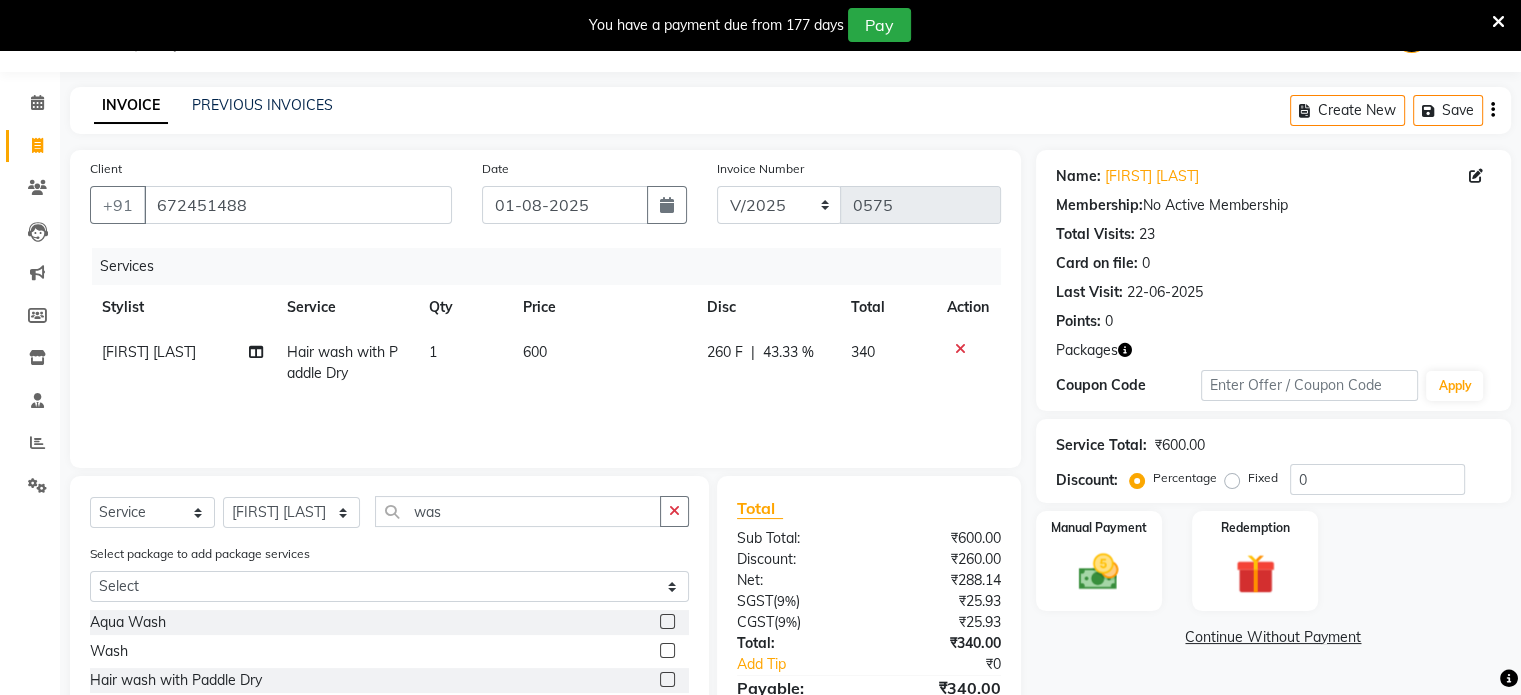select on "60225" 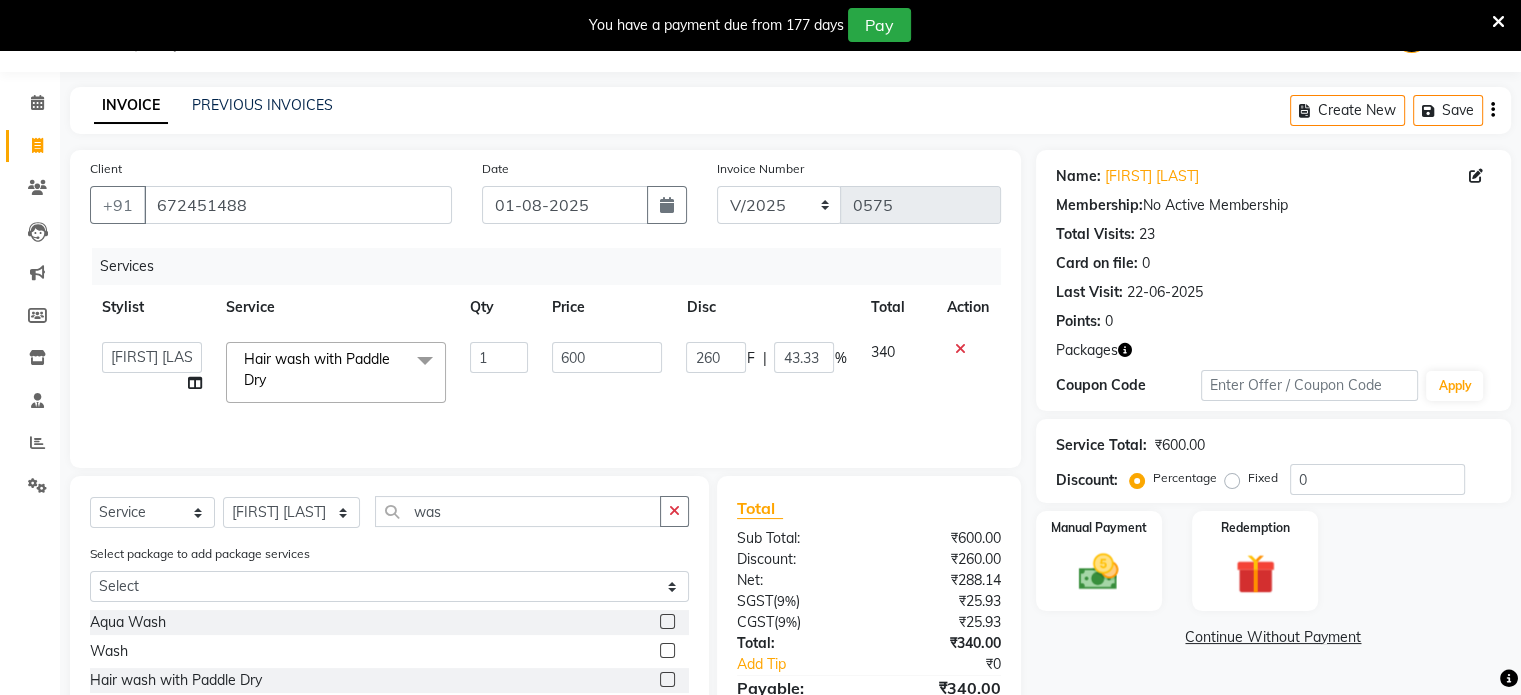 scroll, scrollTop: 224, scrollLeft: 0, axis: vertical 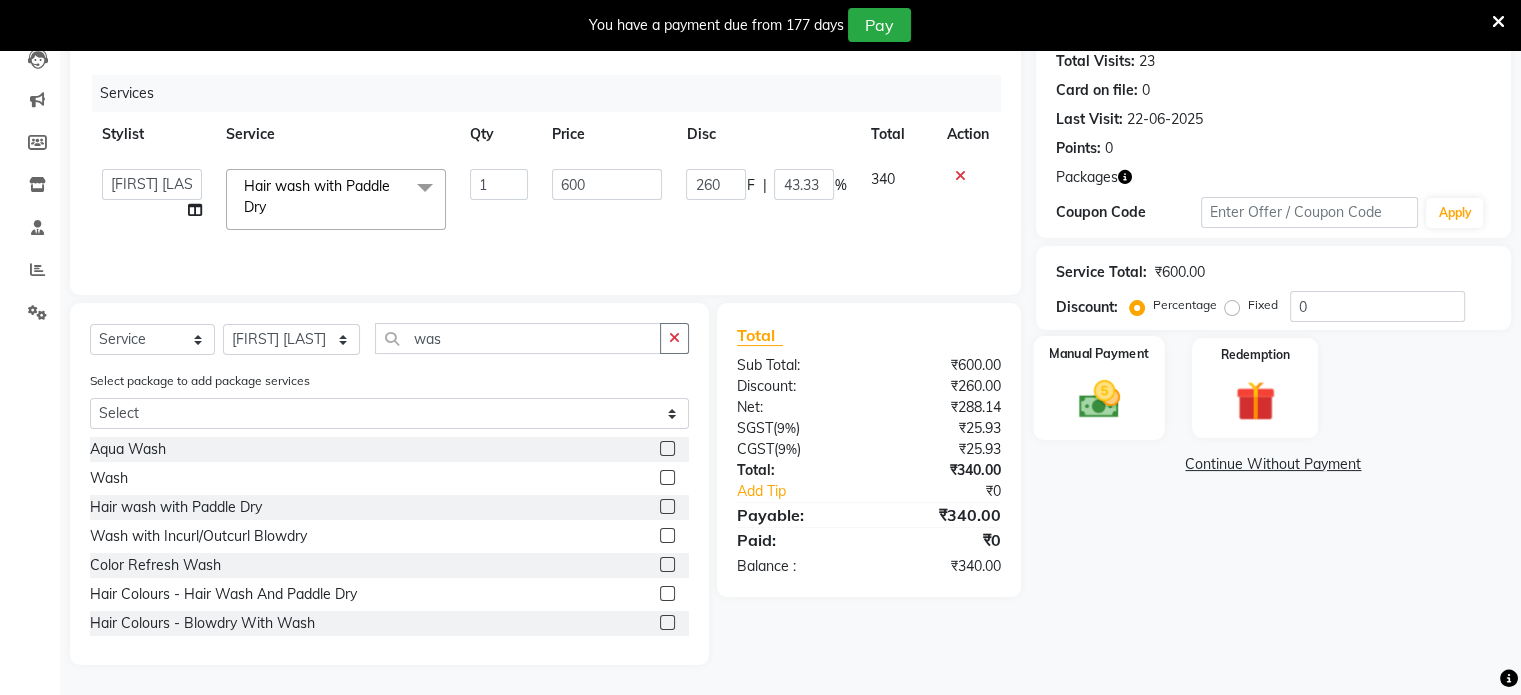 click 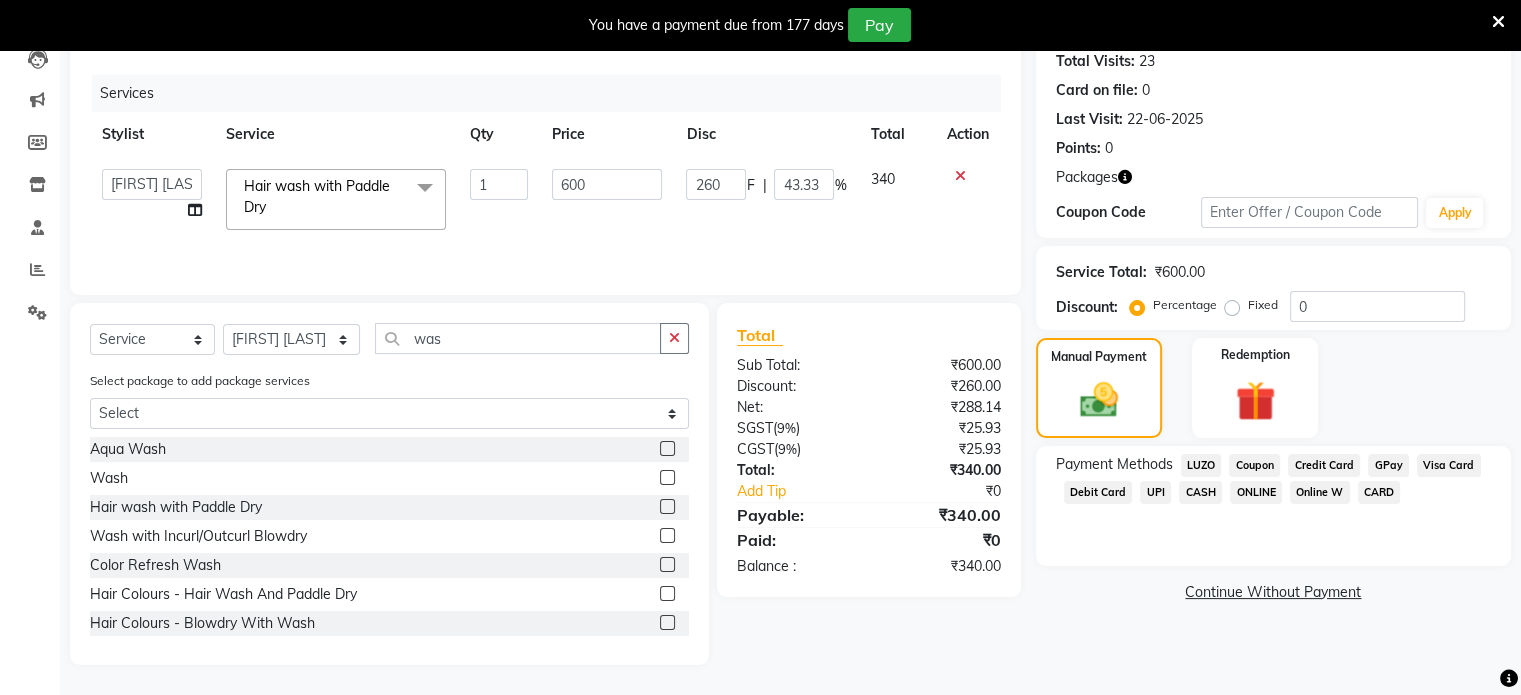 click on "GPay" 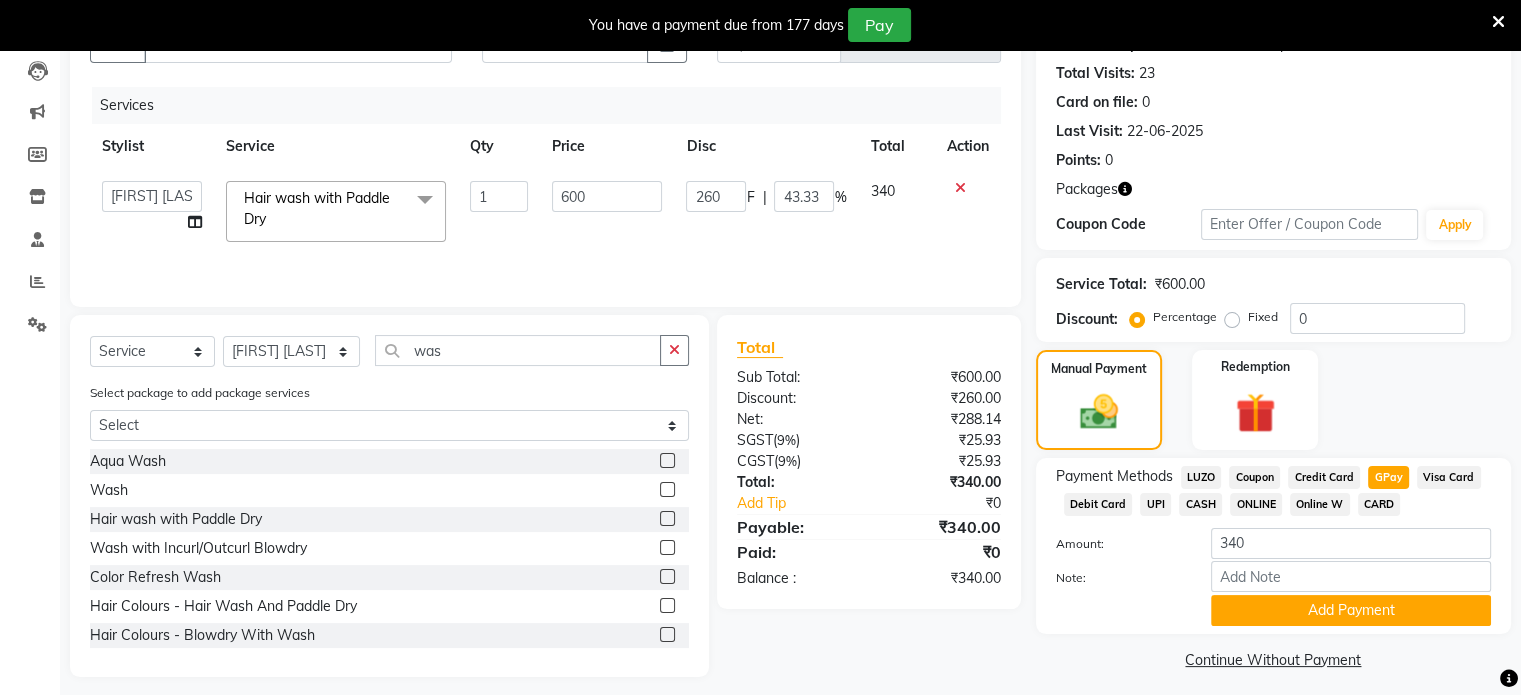 scroll, scrollTop: 212, scrollLeft: 0, axis: vertical 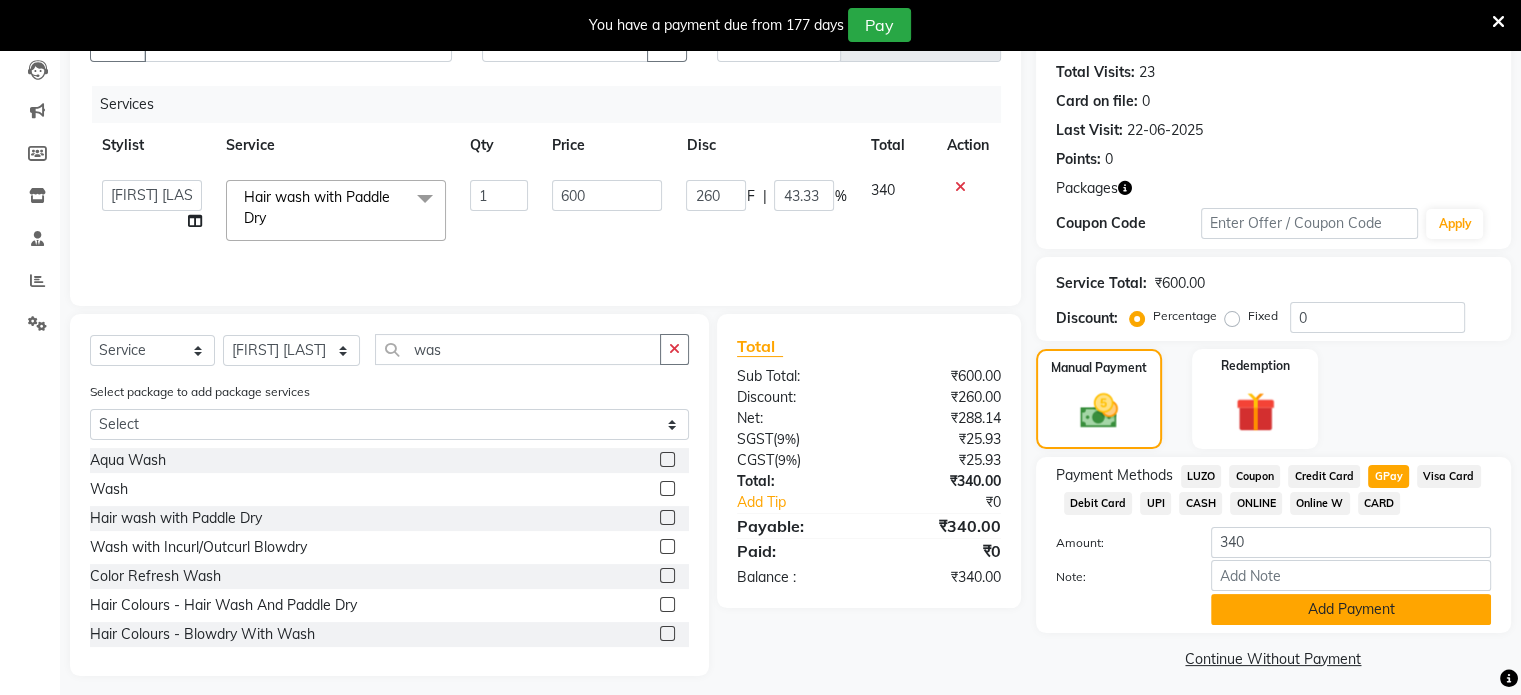 click on "Add Payment" 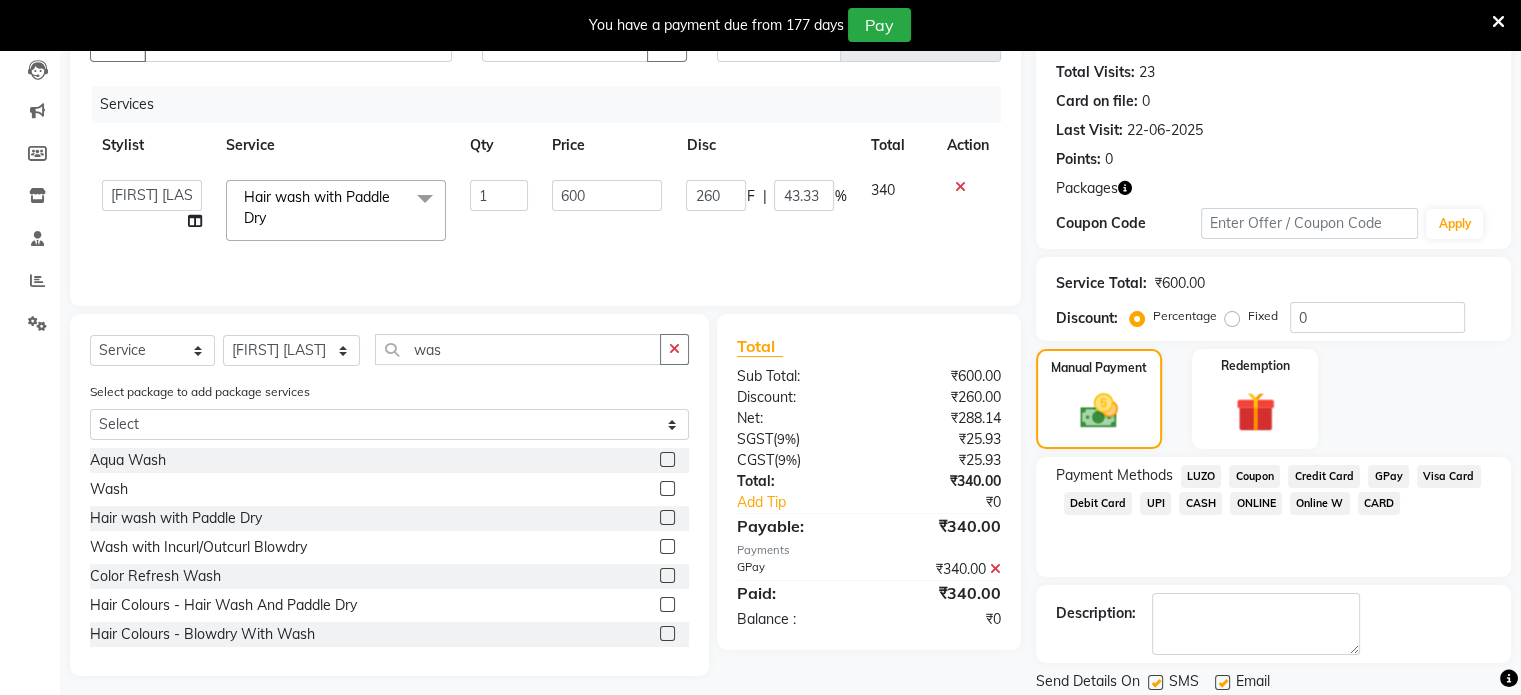 scroll, scrollTop: 276, scrollLeft: 0, axis: vertical 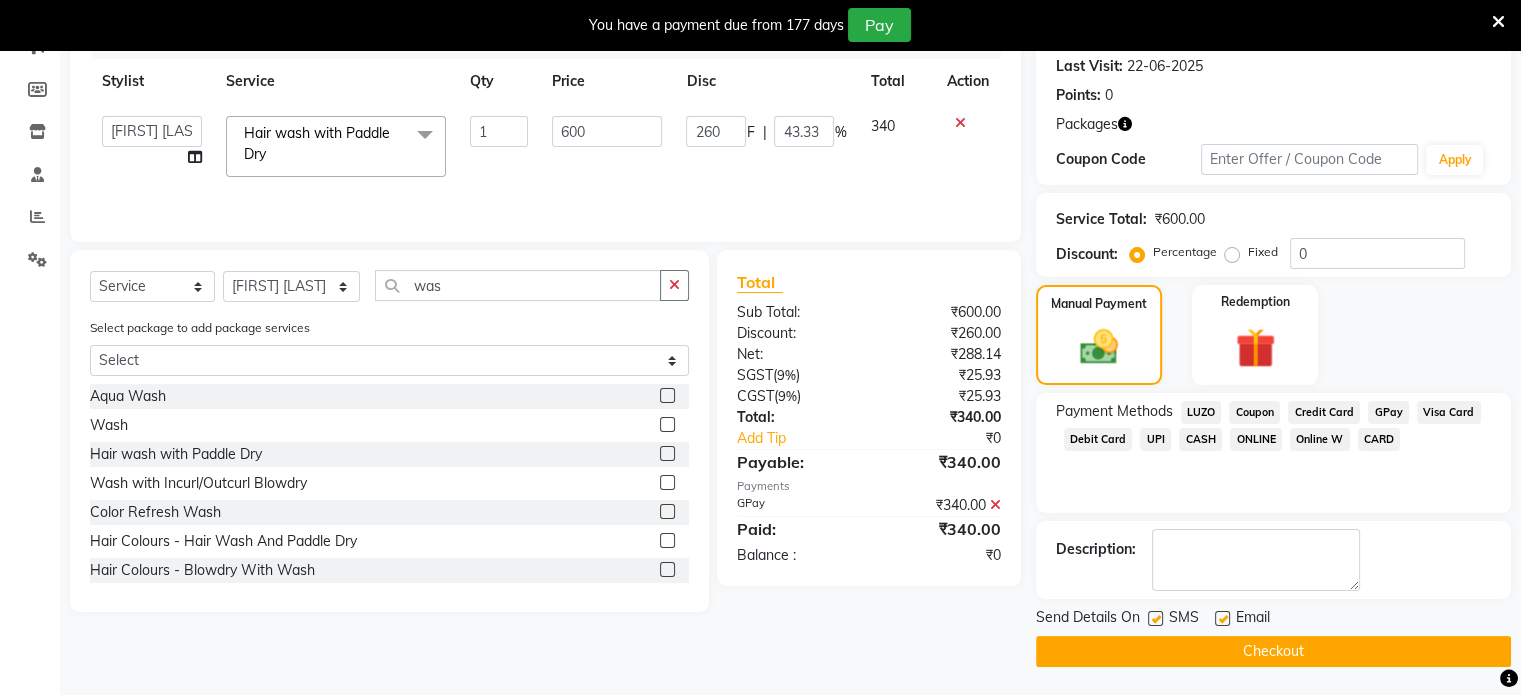 click on "Checkout" 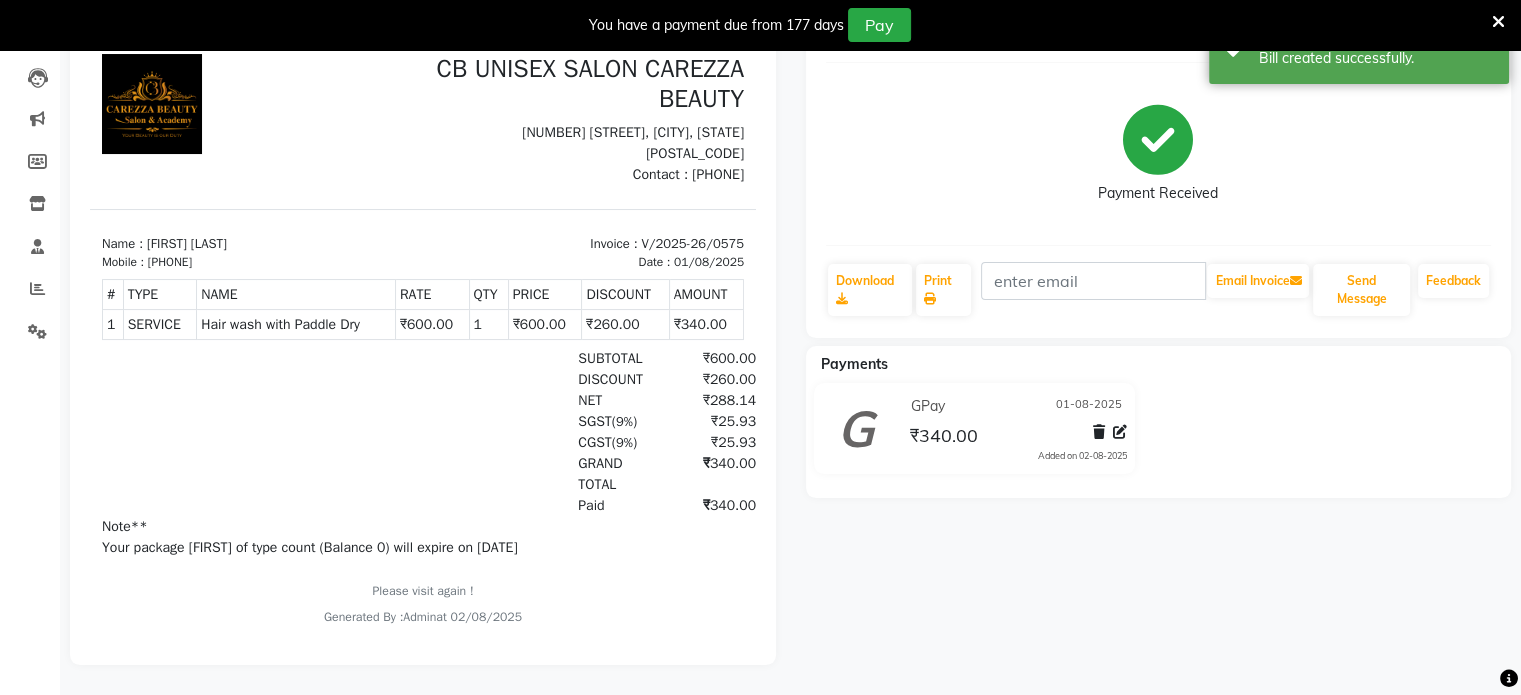 scroll, scrollTop: 0, scrollLeft: 0, axis: both 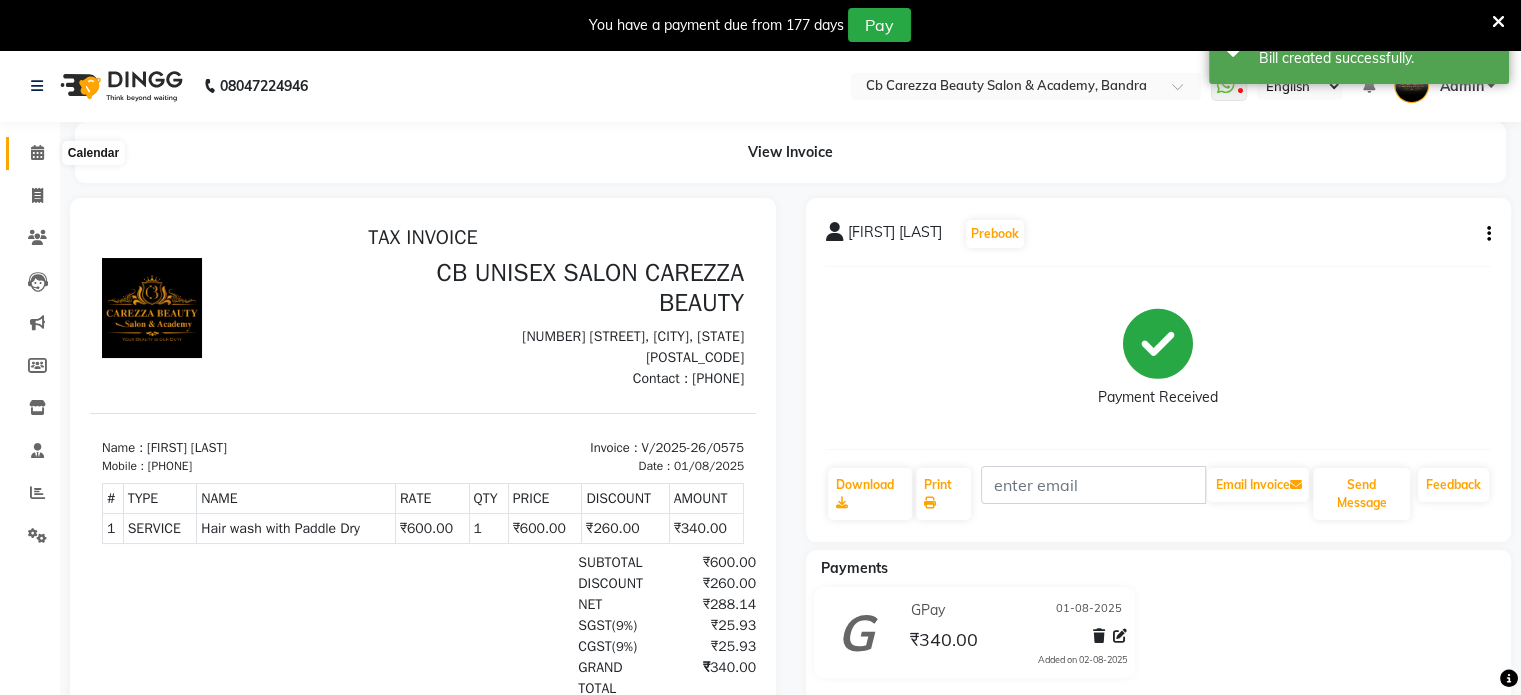 click 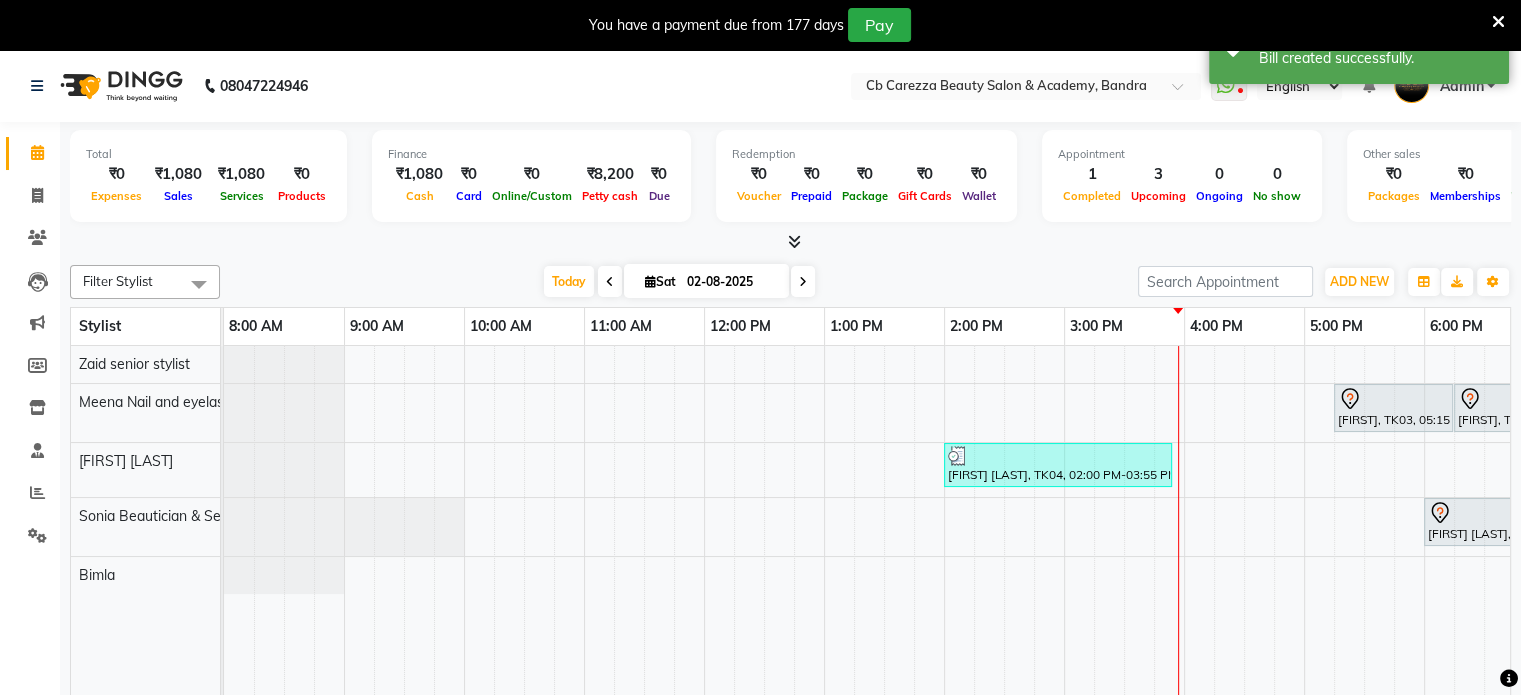 click at bounding box center (794, 241) 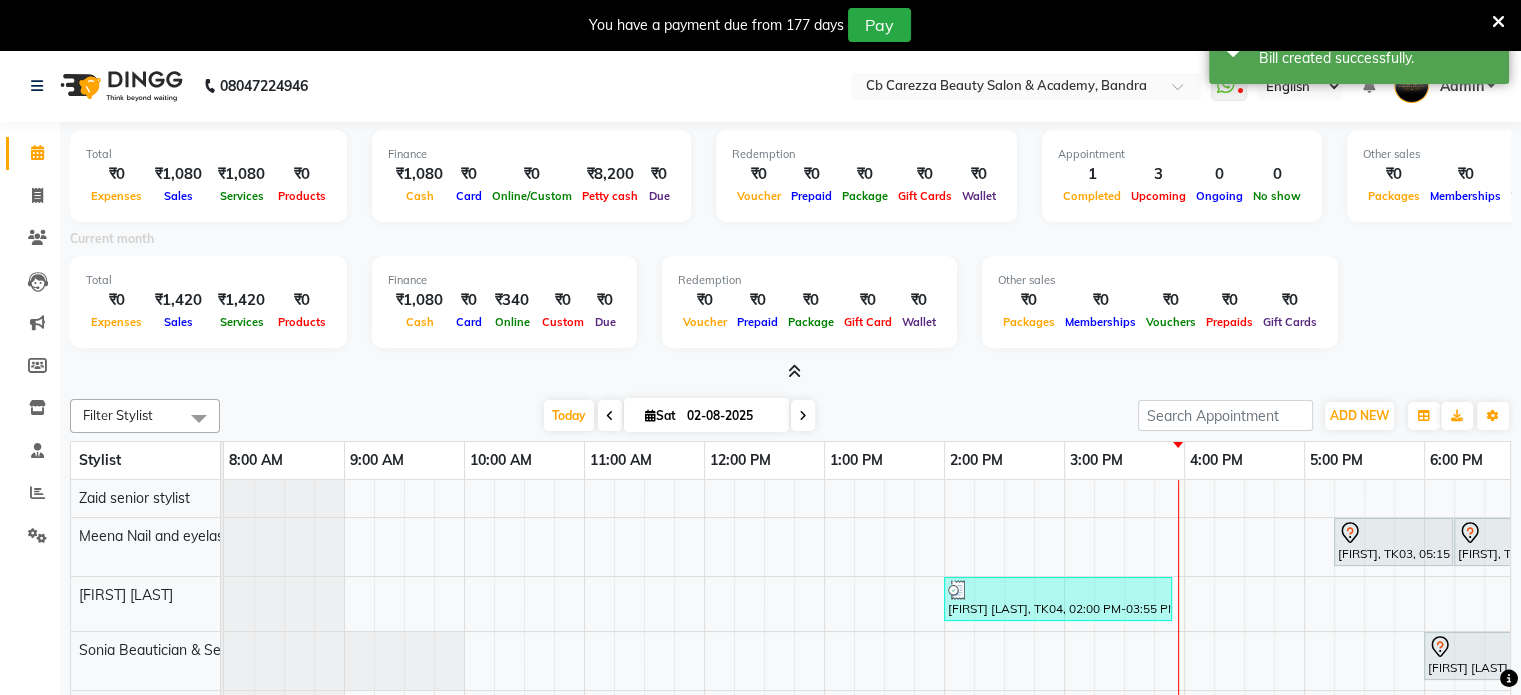 click at bounding box center [794, 371] 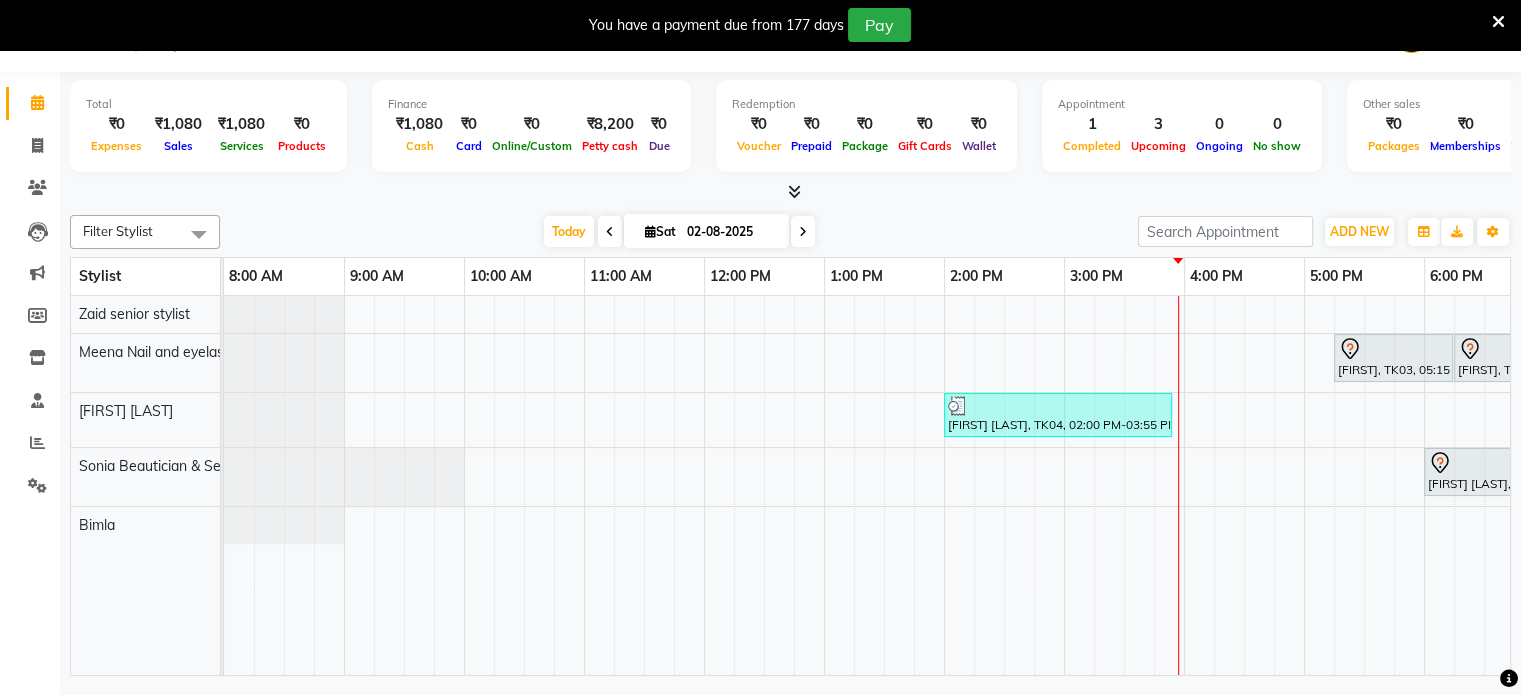 scroll, scrollTop: 0, scrollLeft: 0, axis: both 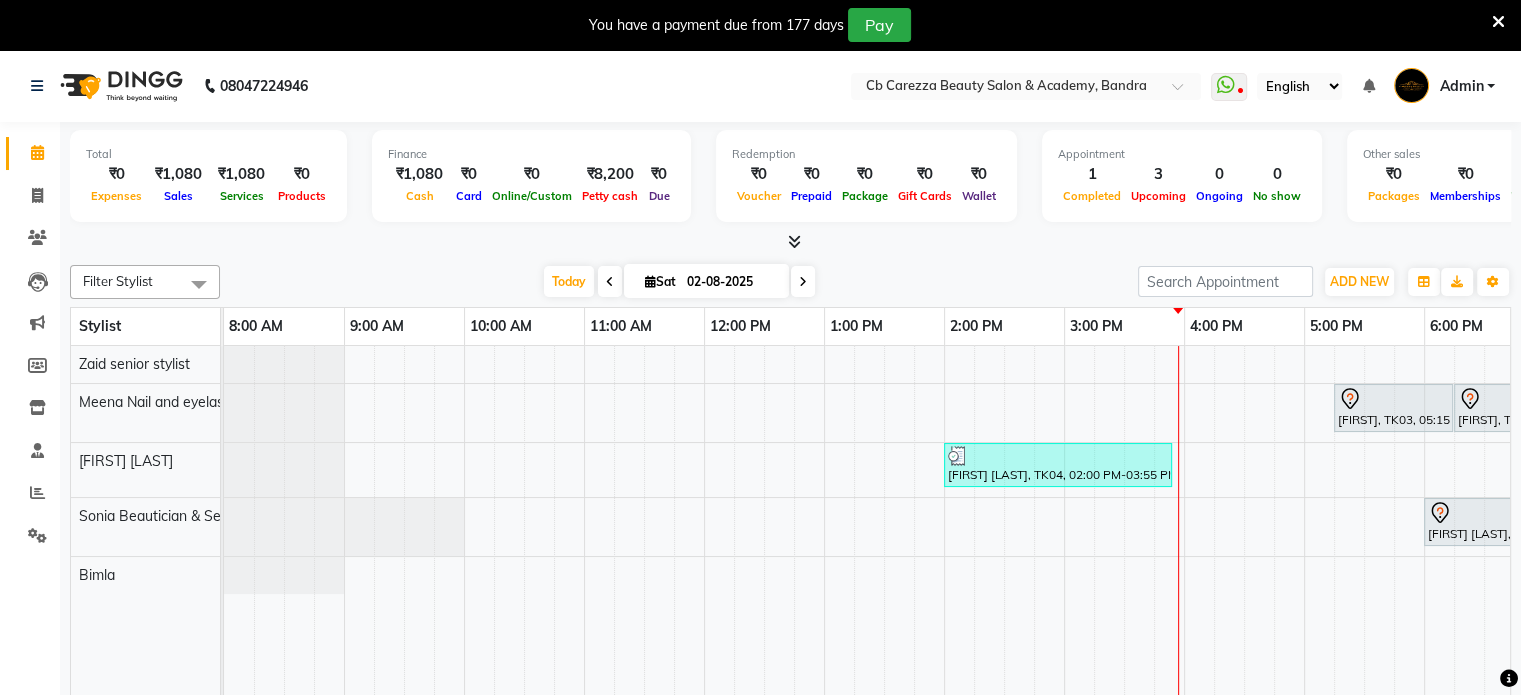 click at bounding box center [794, 241] 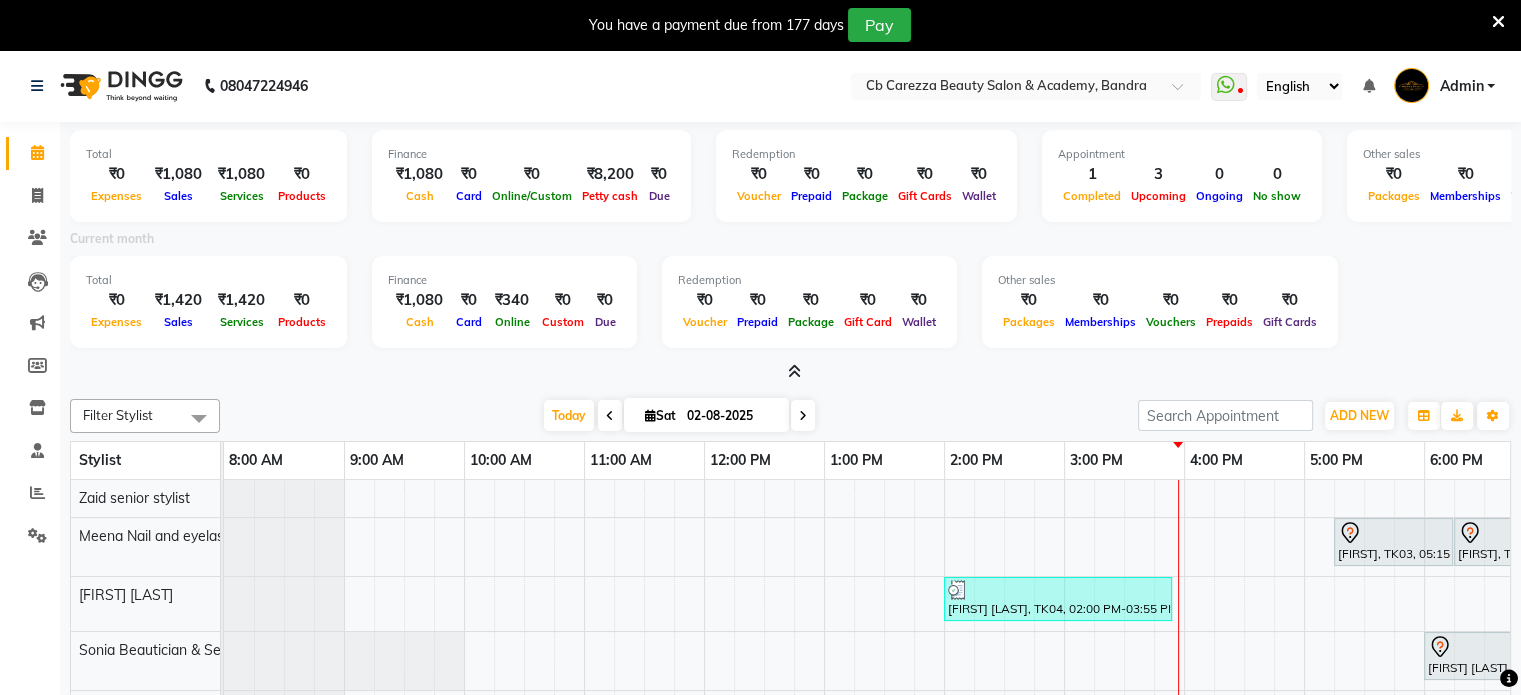 click at bounding box center [790, 372] 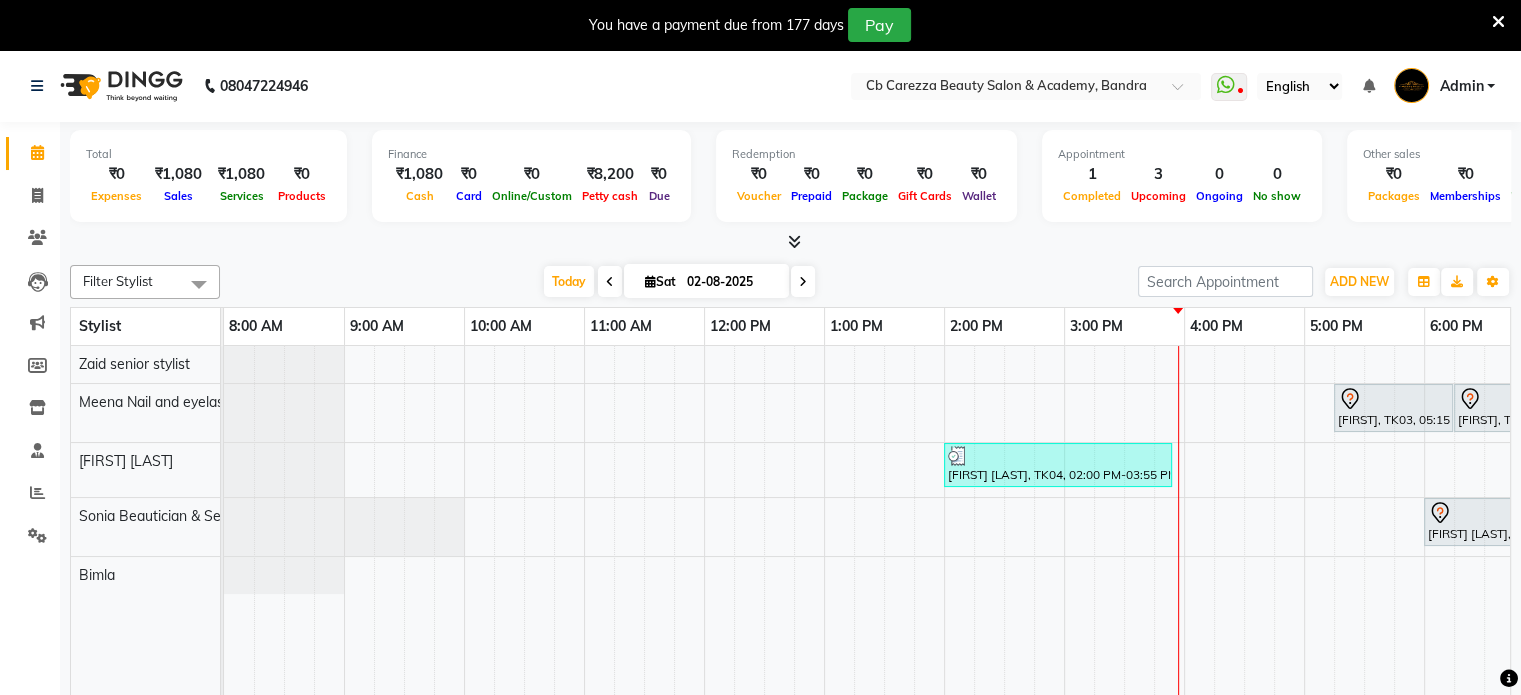 scroll, scrollTop: 0, scrollLeft: 103, axis: horizontal 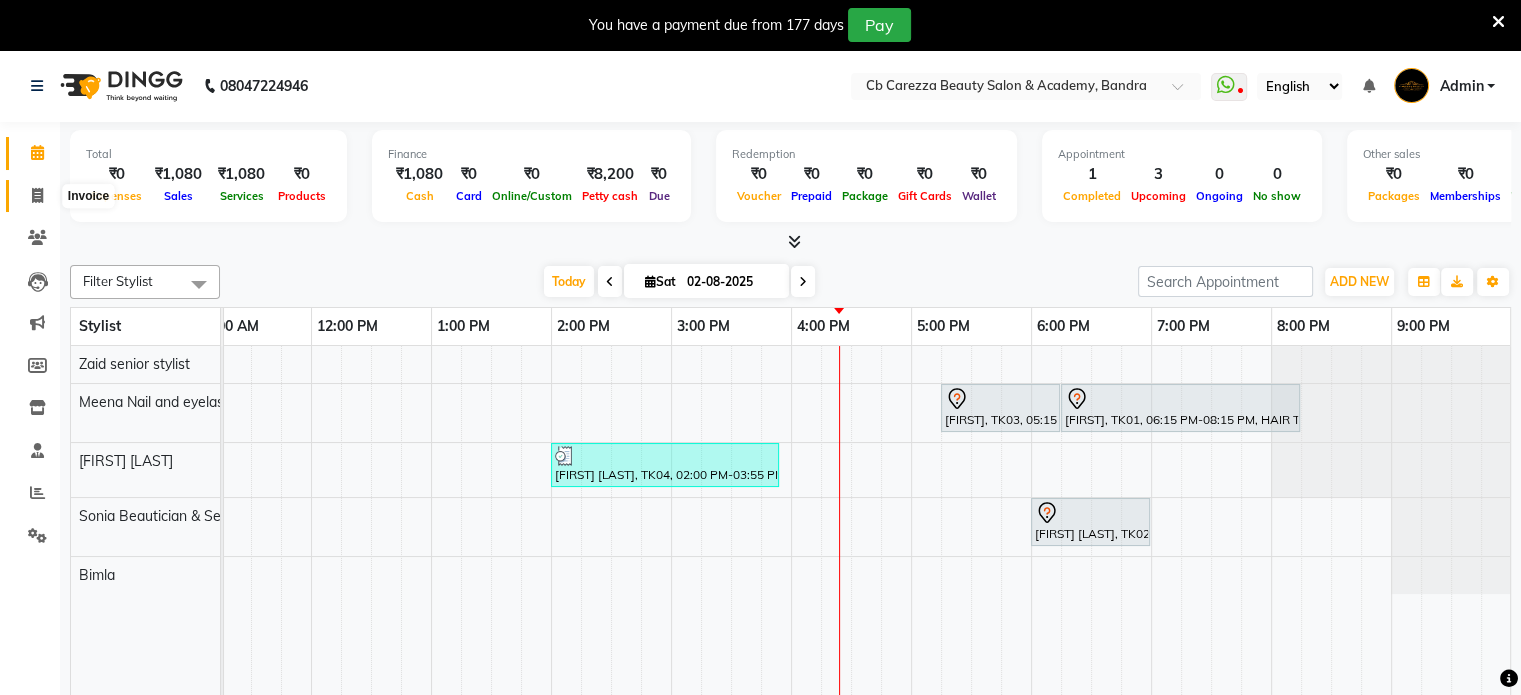 click 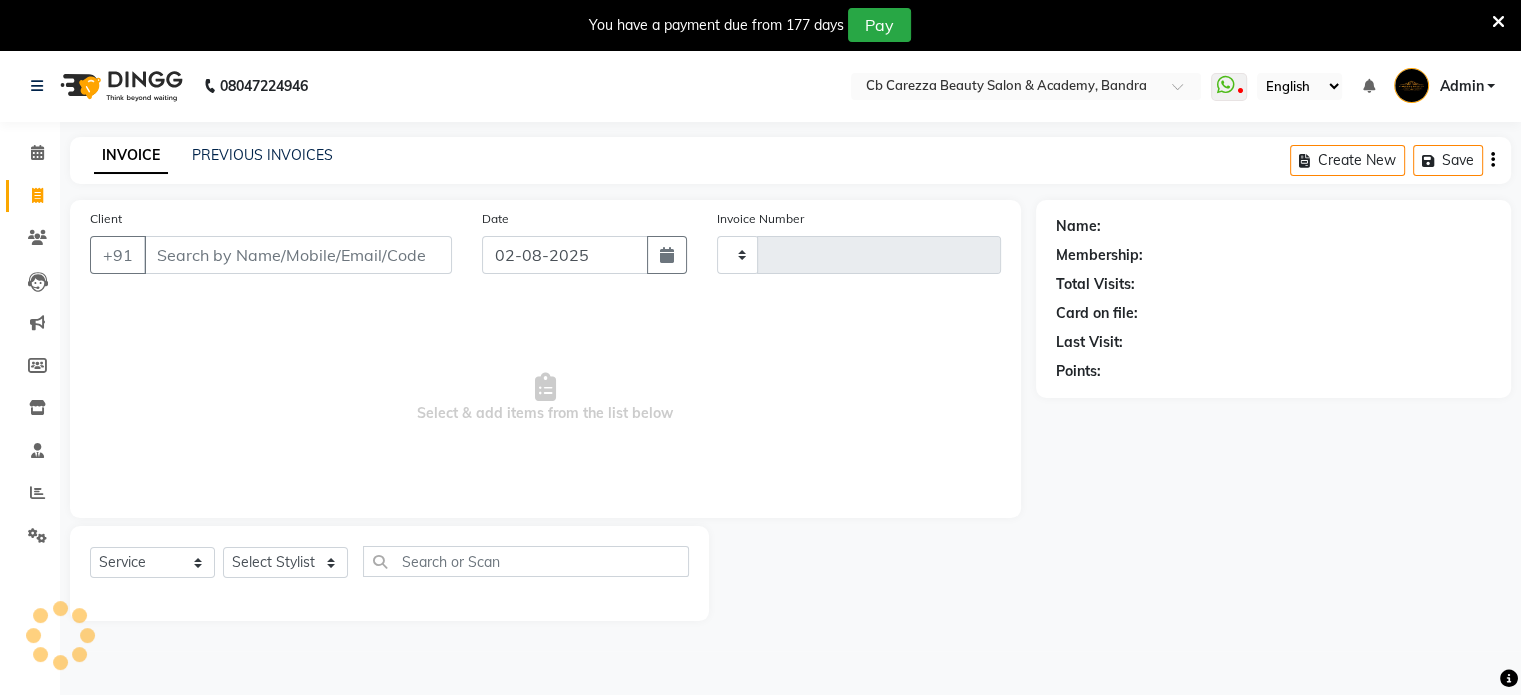 type on "0576" 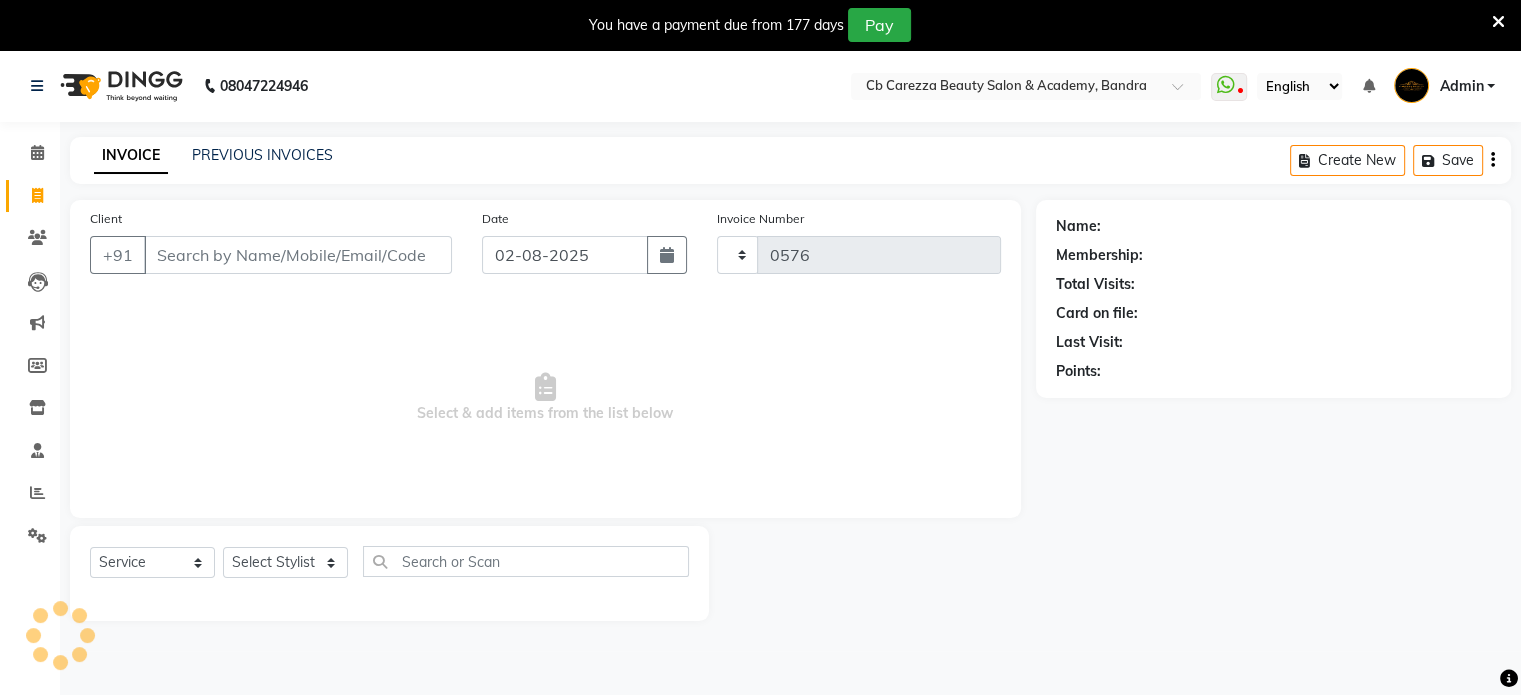 select on "7159" 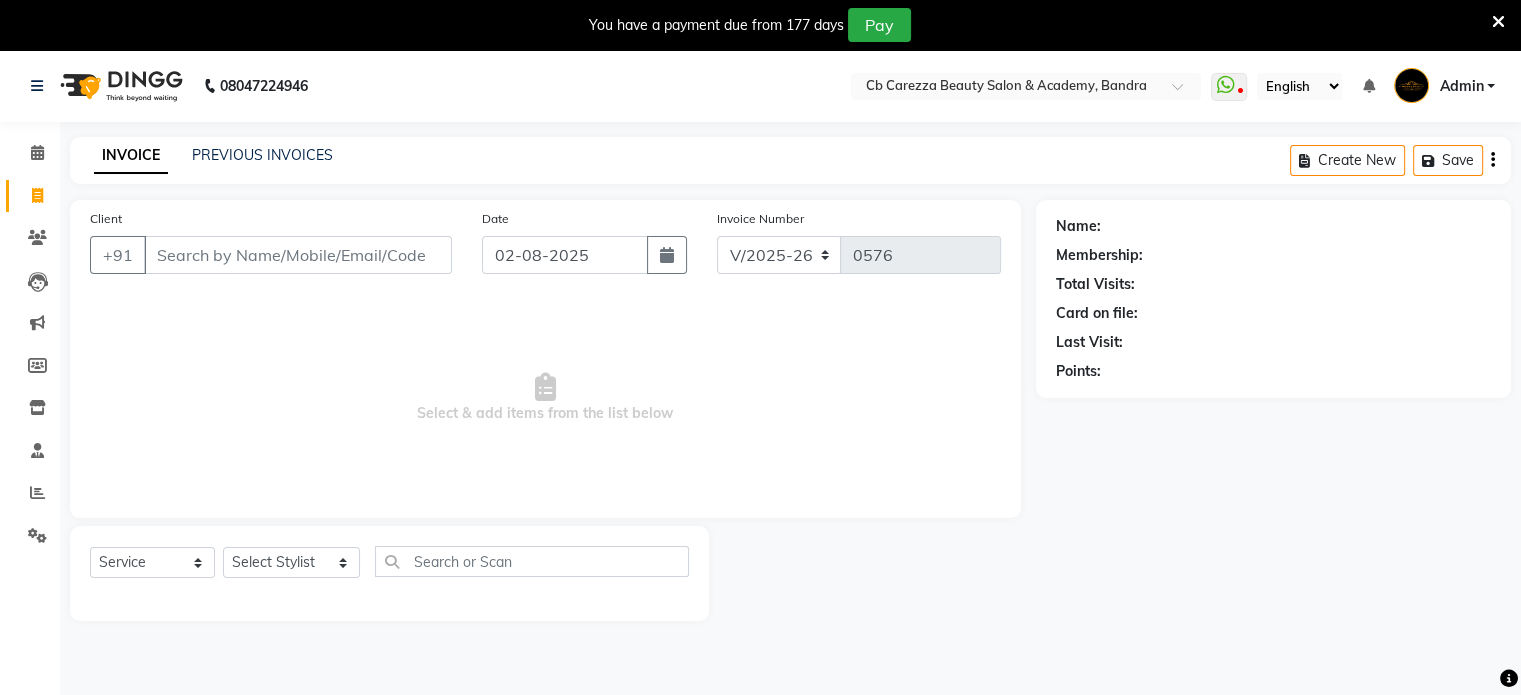 click on "Client" at bounding box center [298, 255] 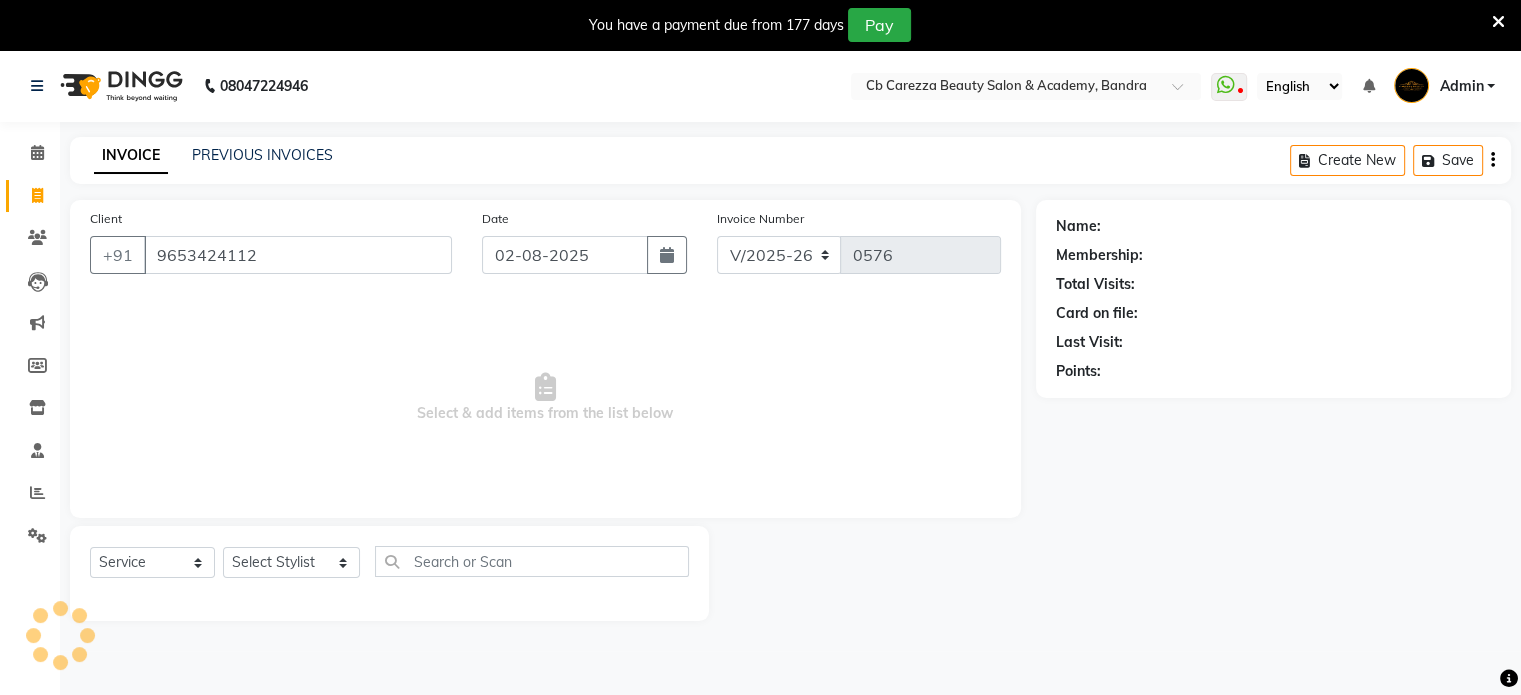 type on "9653424112" 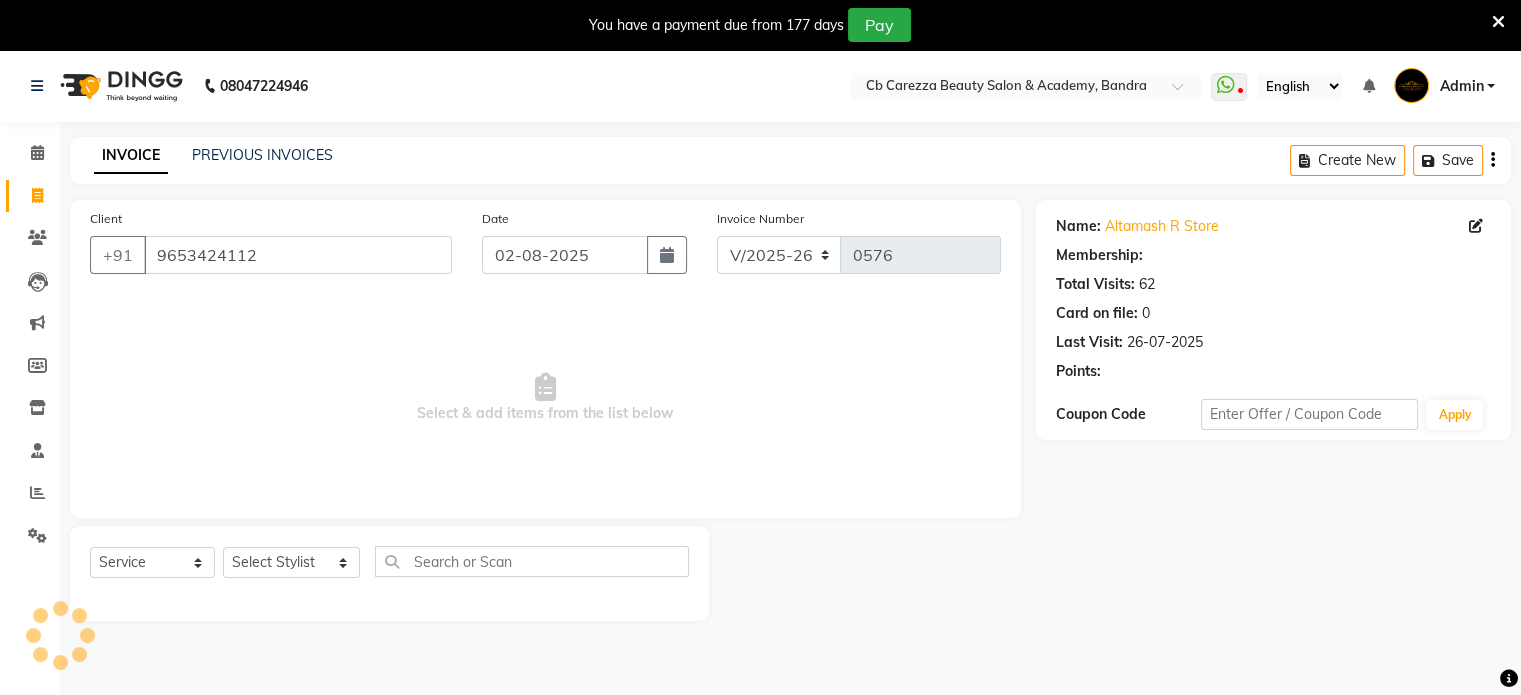 select on "1: Object" 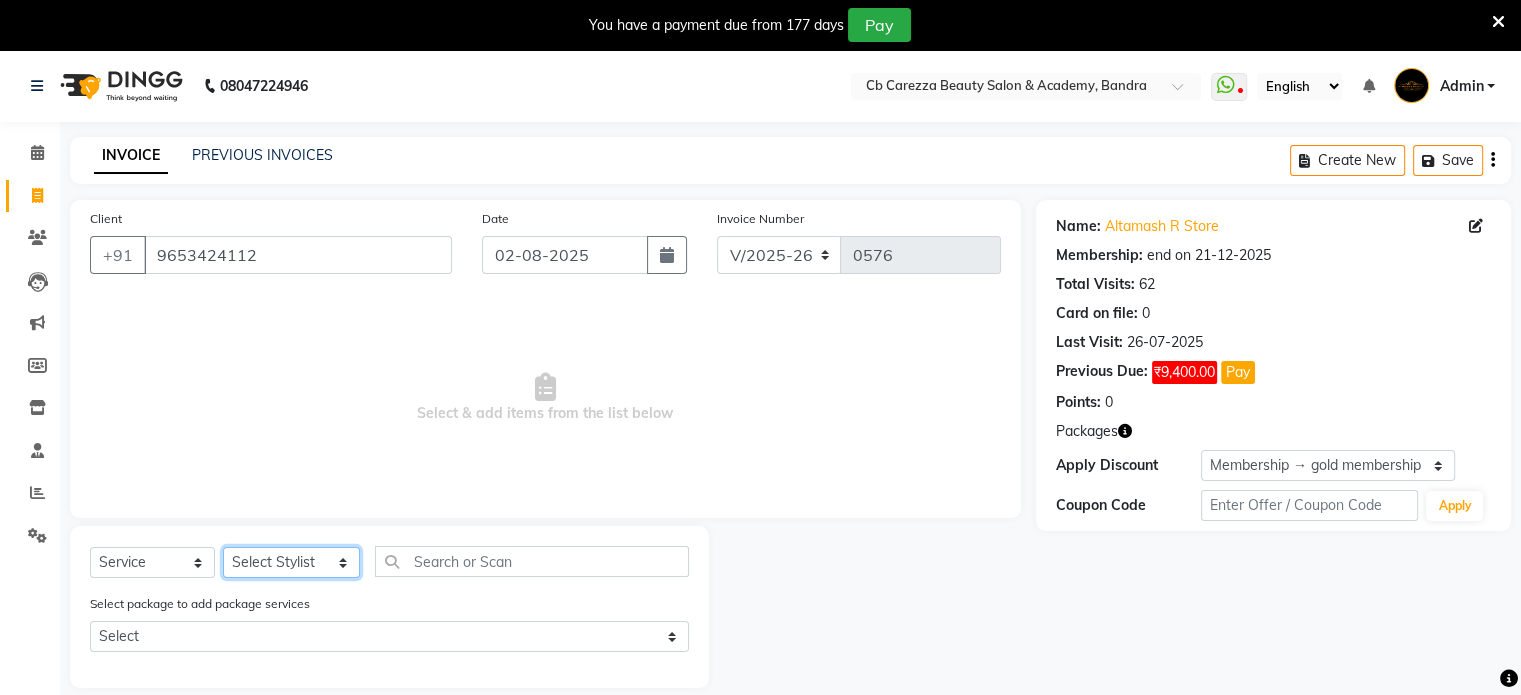 click on "Select Stylist Abulhasan Bimla Jyoti mani - pedi Meena Nail and eyelash Technician Sonia Beautician & Senior Stylist Zaid senior stylist" 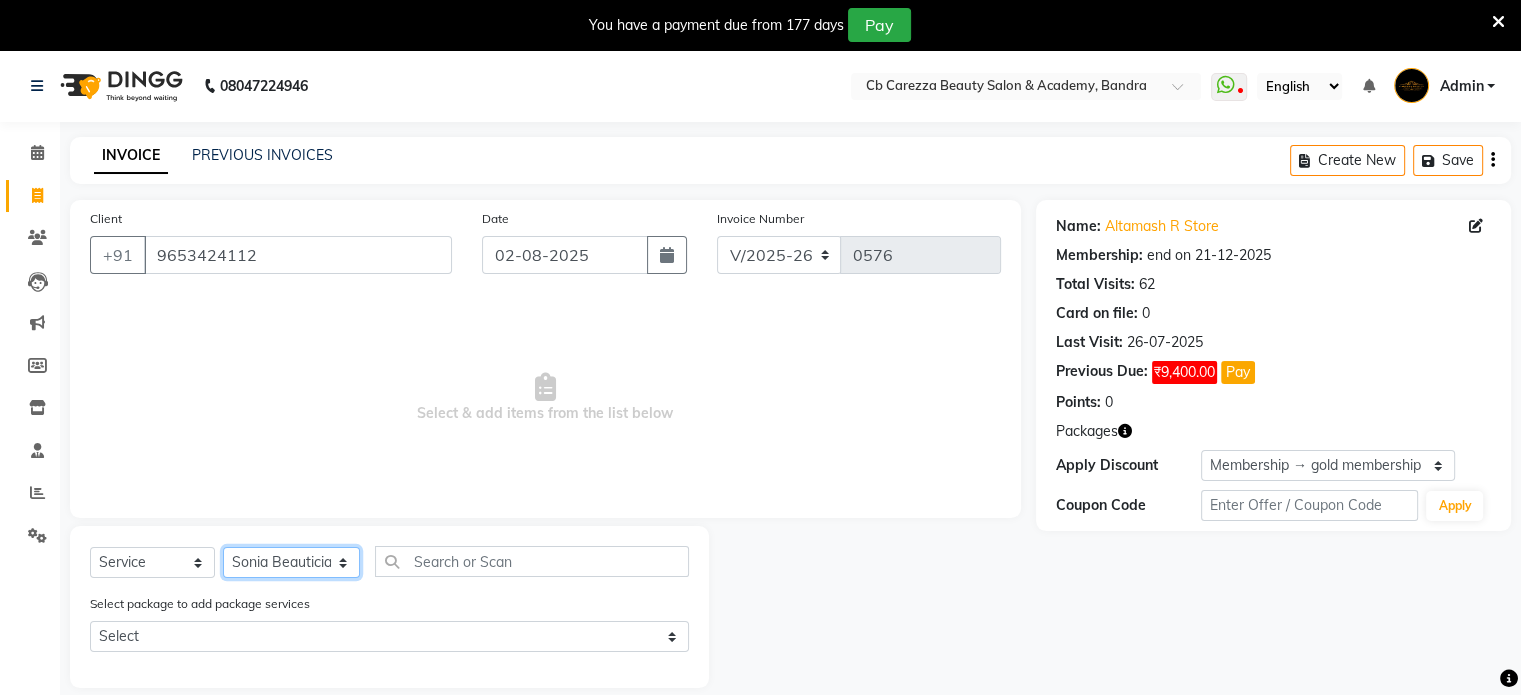 click on "Select Stylist Abulhasan Bimla Jyoti mani - pedi Meena Nail and eyelash Technician Sonia Beautician & Senior Stylist Zaid senior stylist" 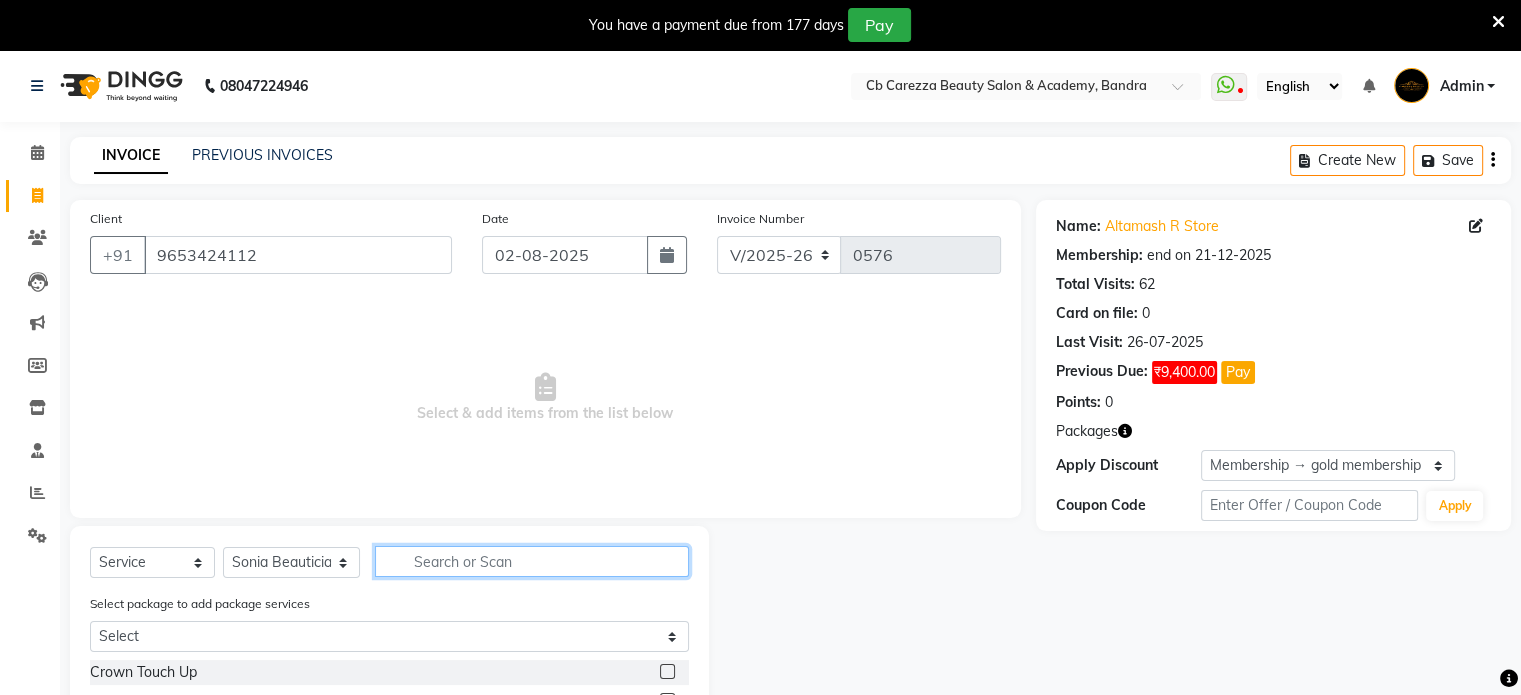 click 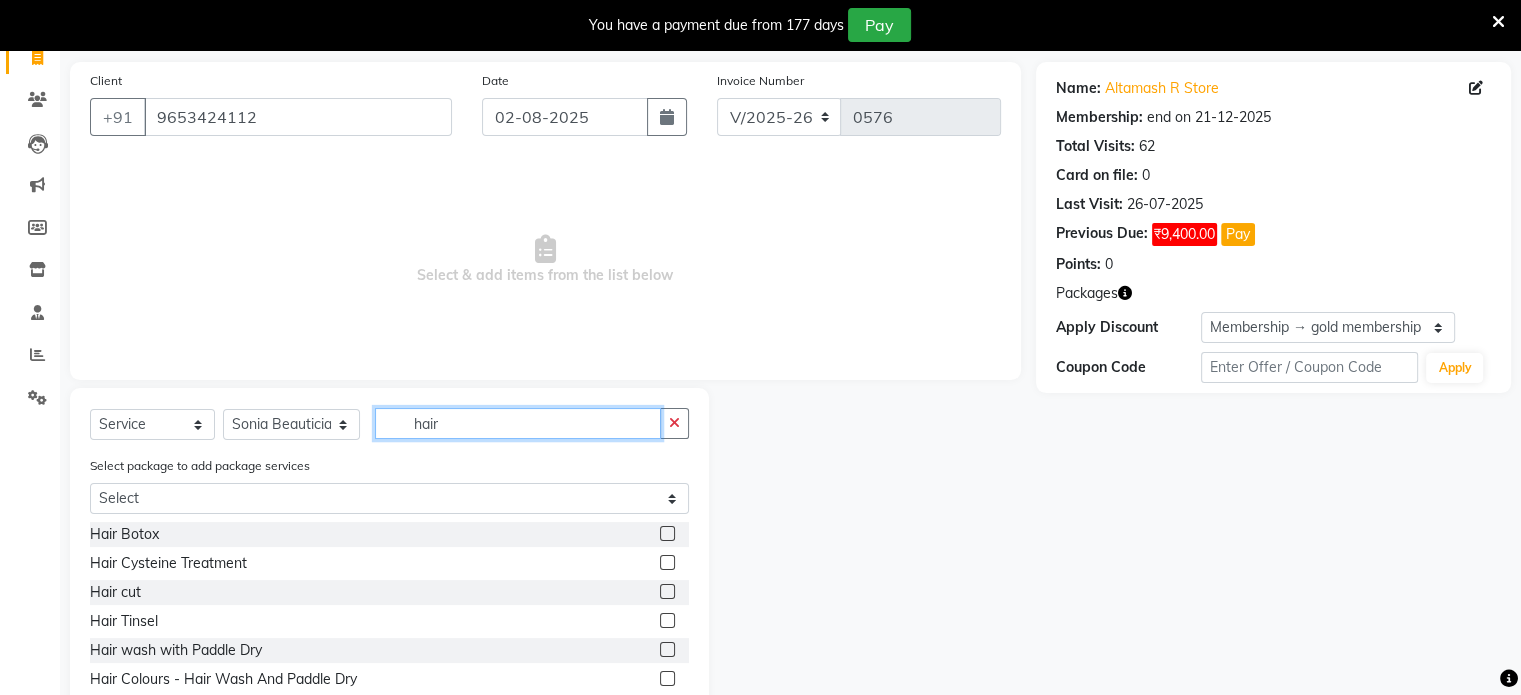 scroll, scrollTop: 139, scrollLeft: 0, axis: vertical 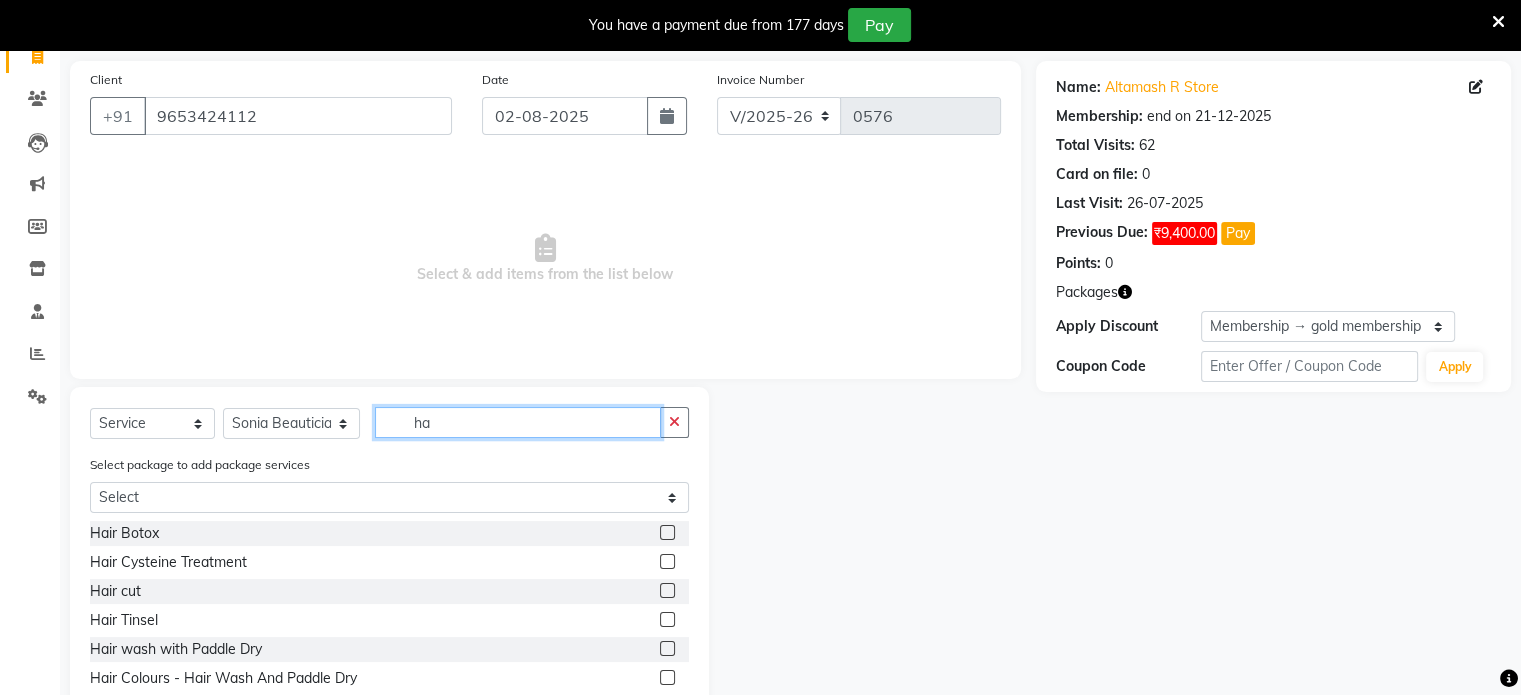 type on "h" 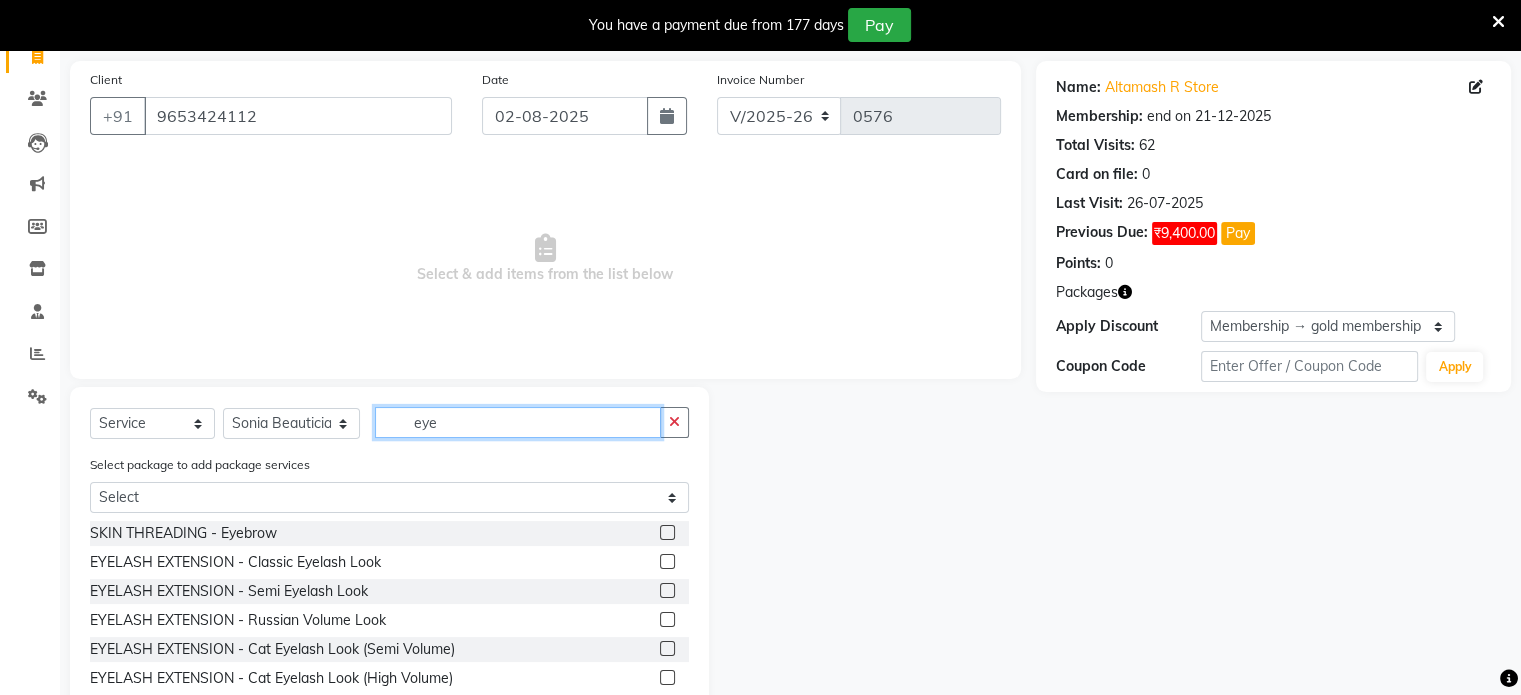 type on "eye" 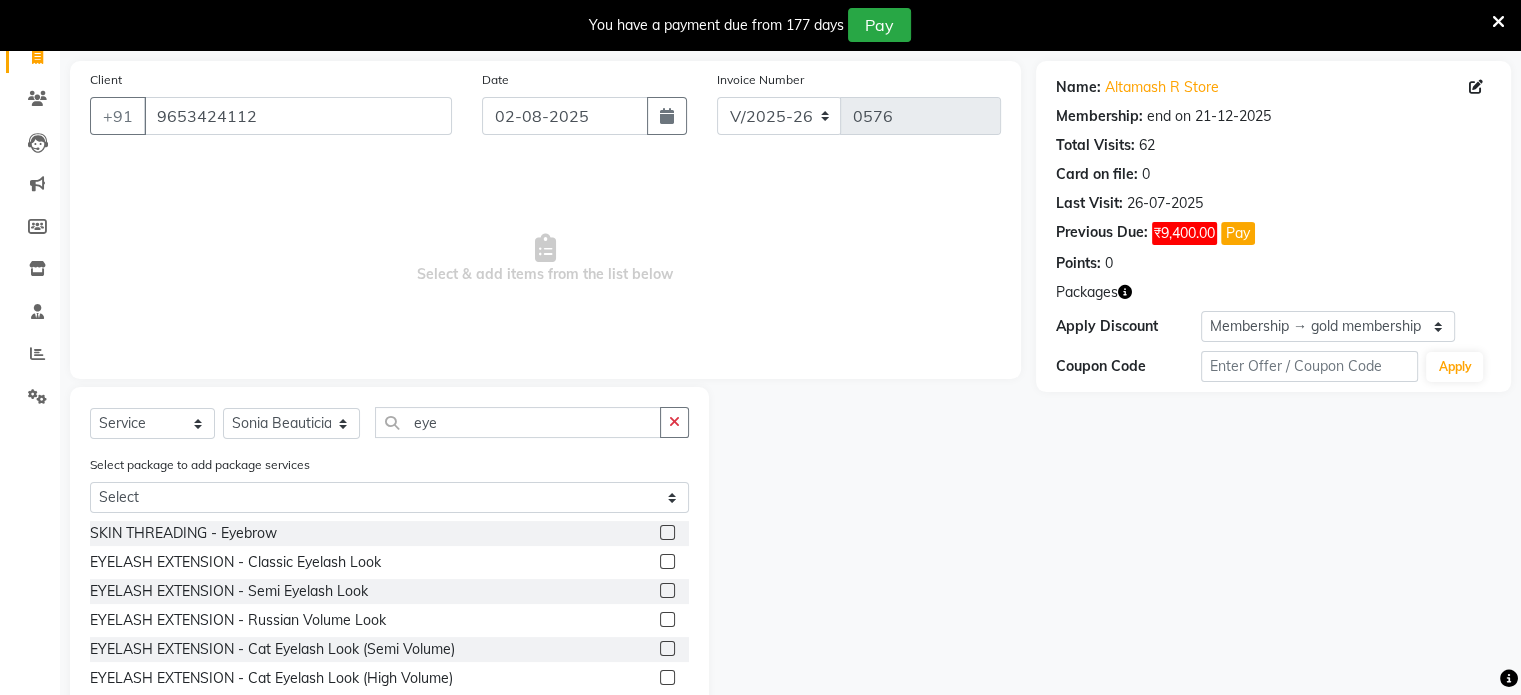 click 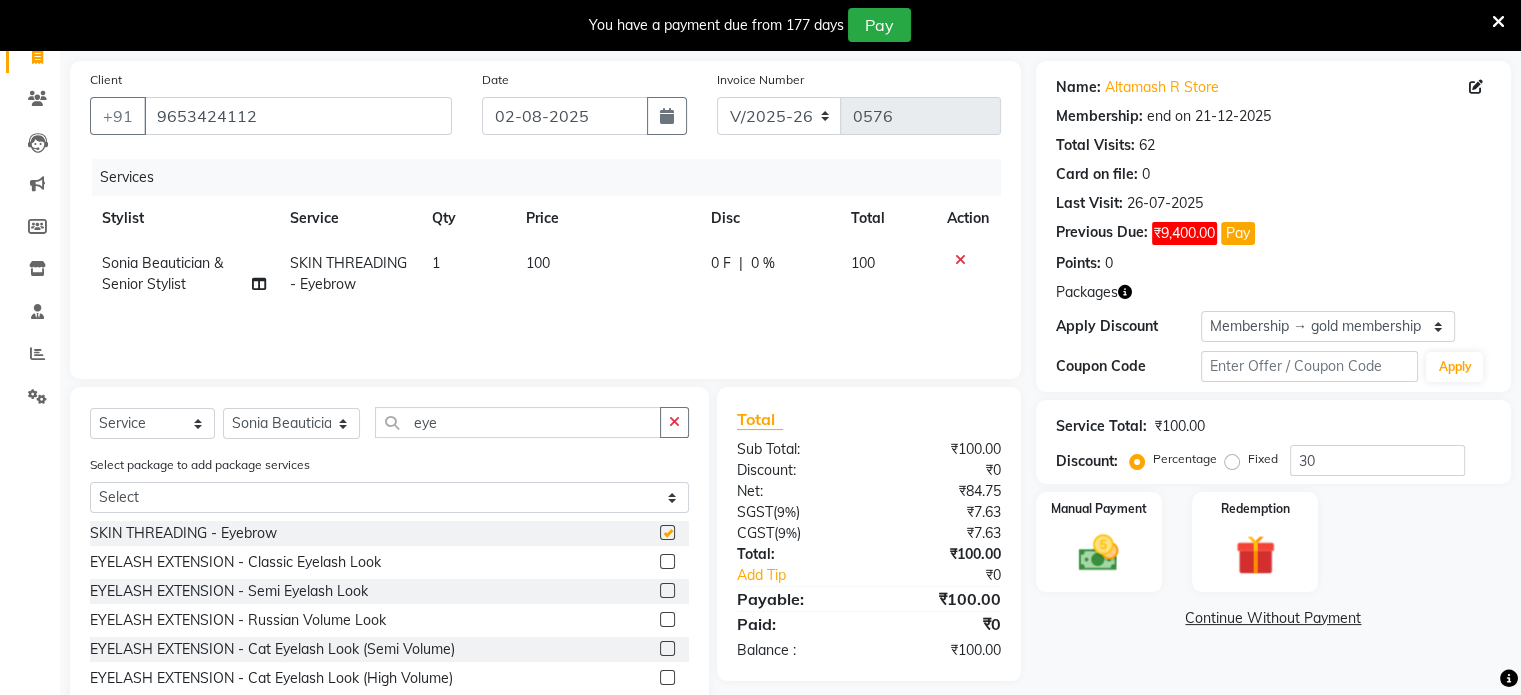 checkbox on "false" 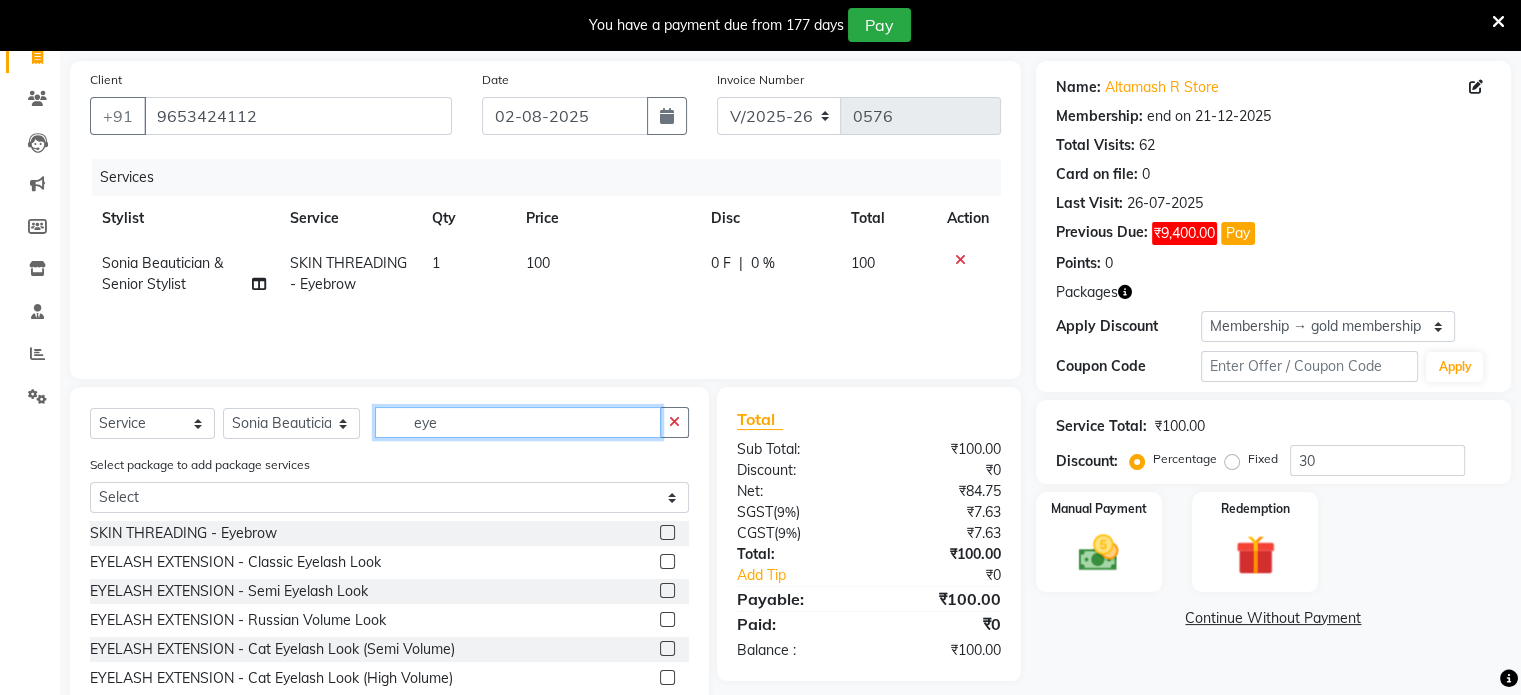 click on "eye" 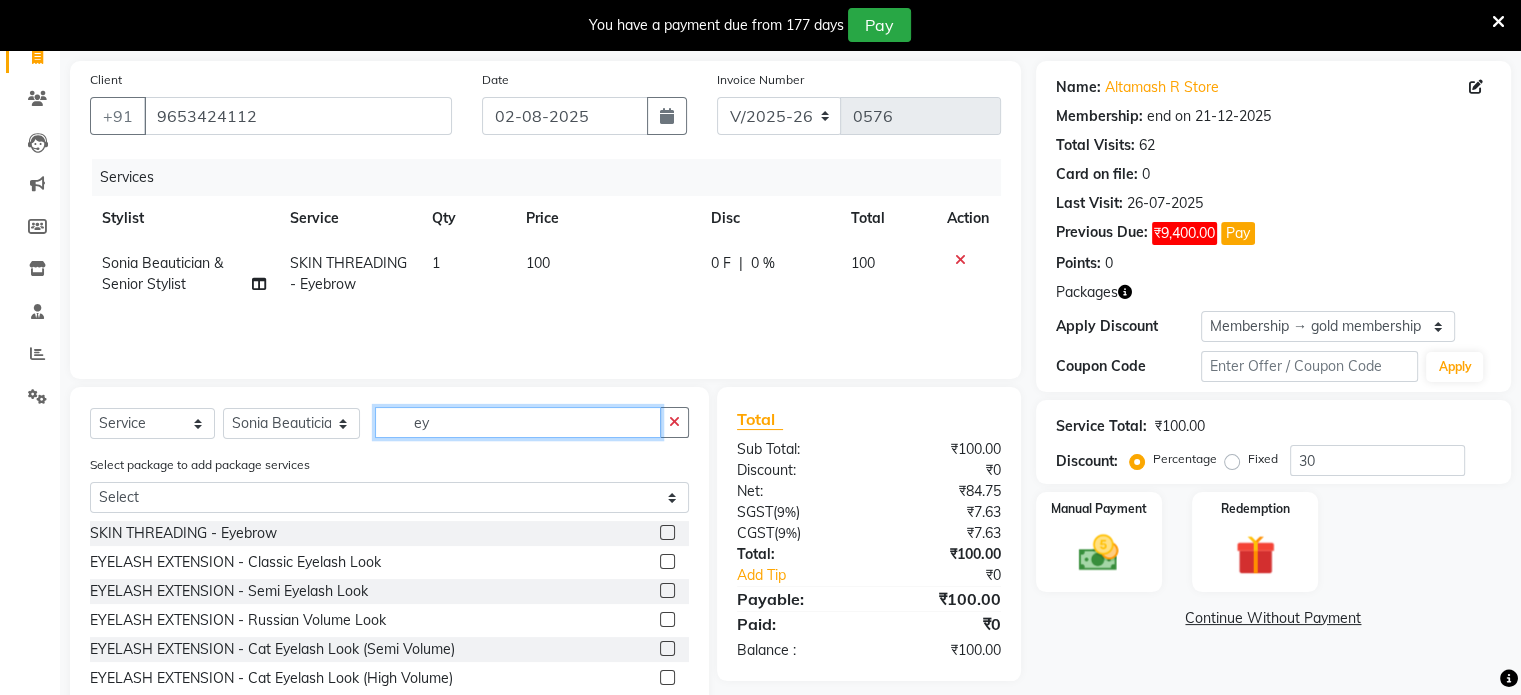 type on "e" 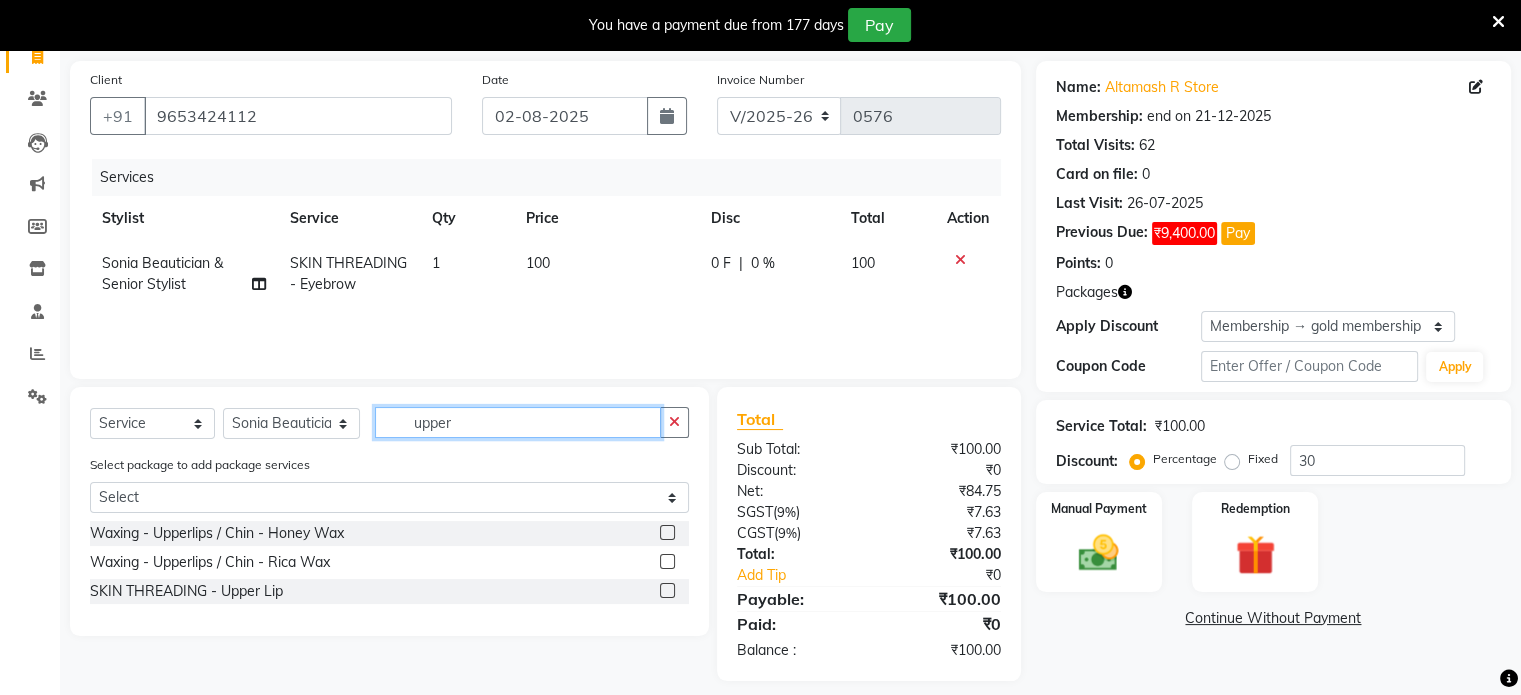 type on "upper" 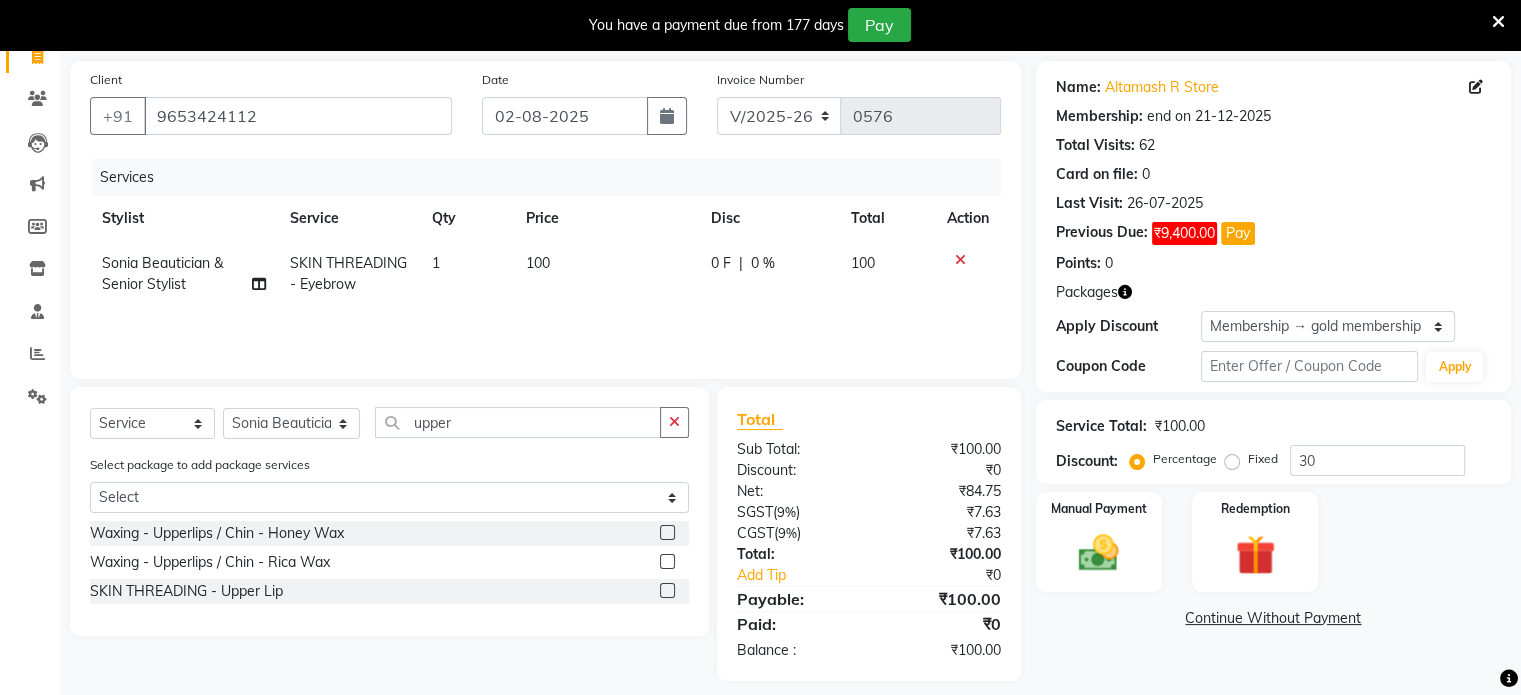 click 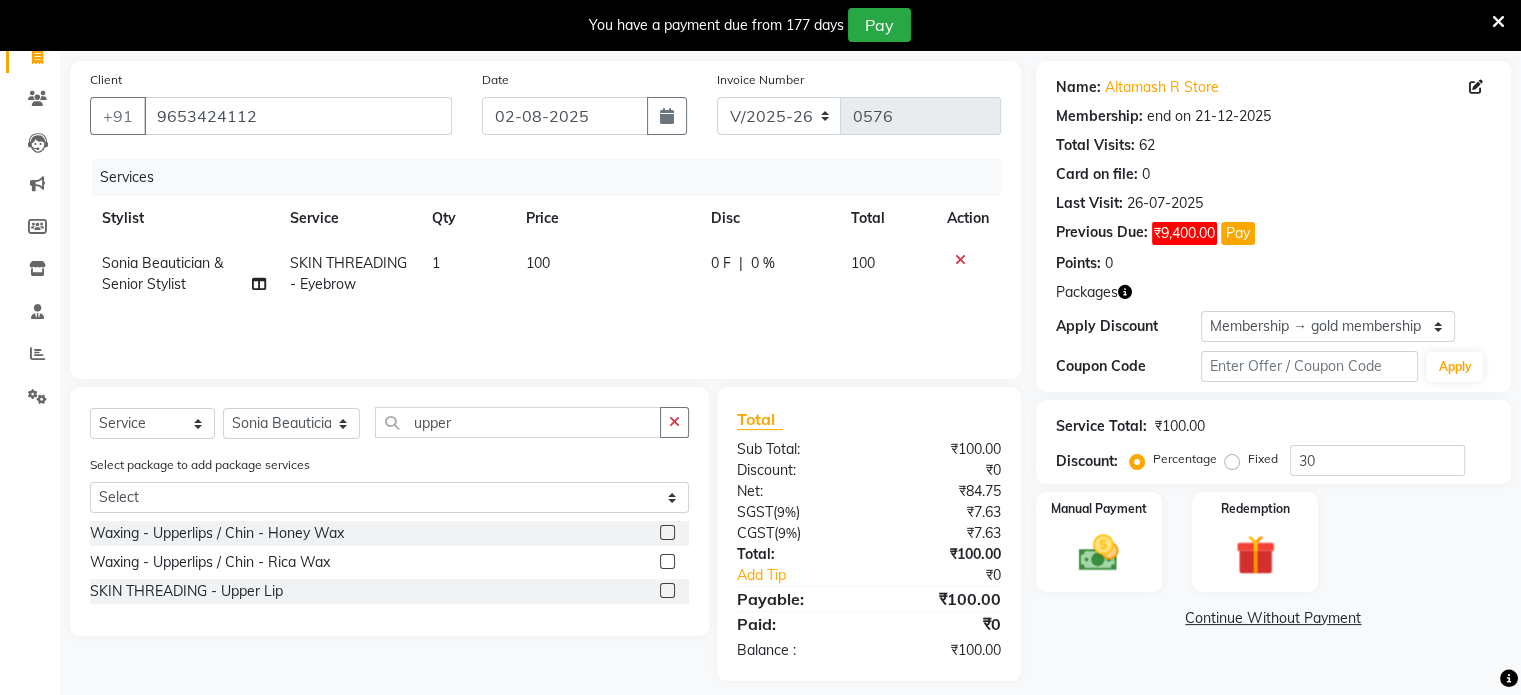 scroll, scrollTop: 155, scrollLeft: 0, axis: vertical 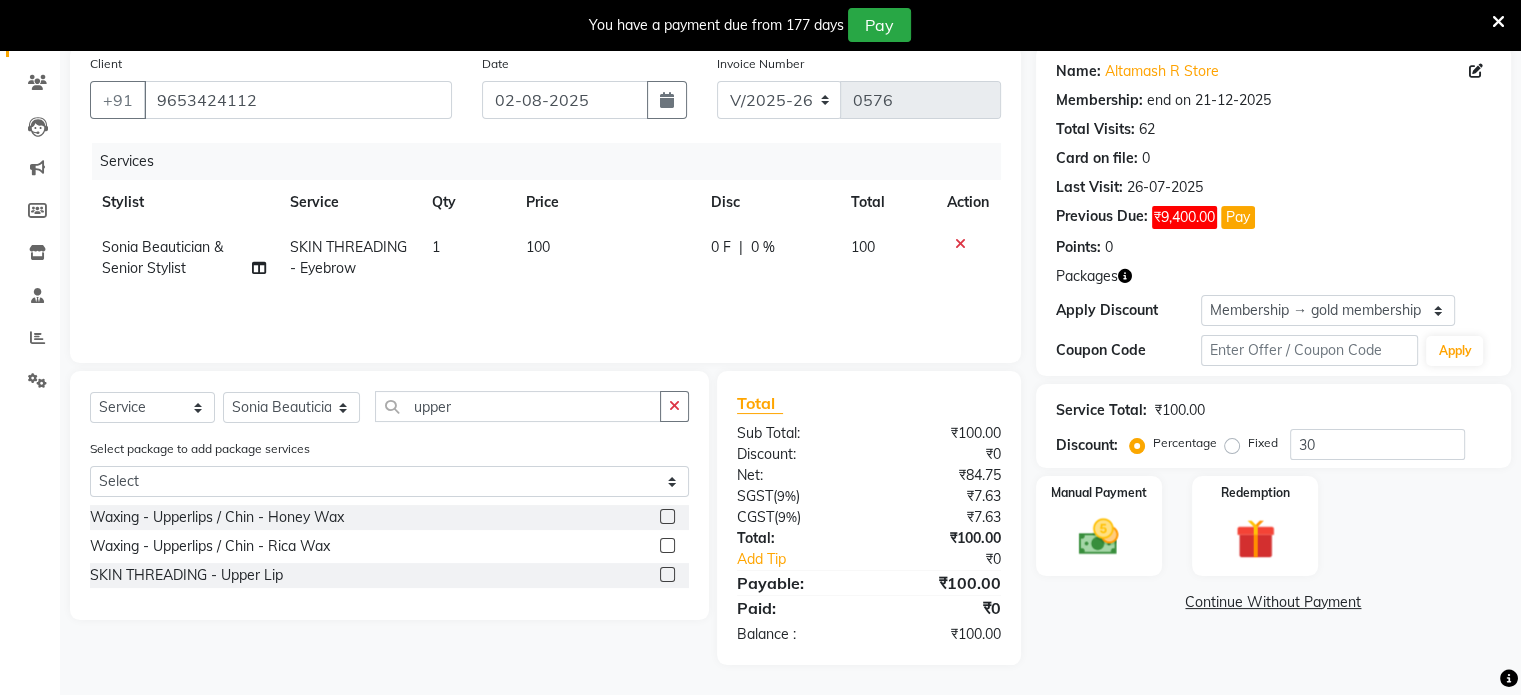 click 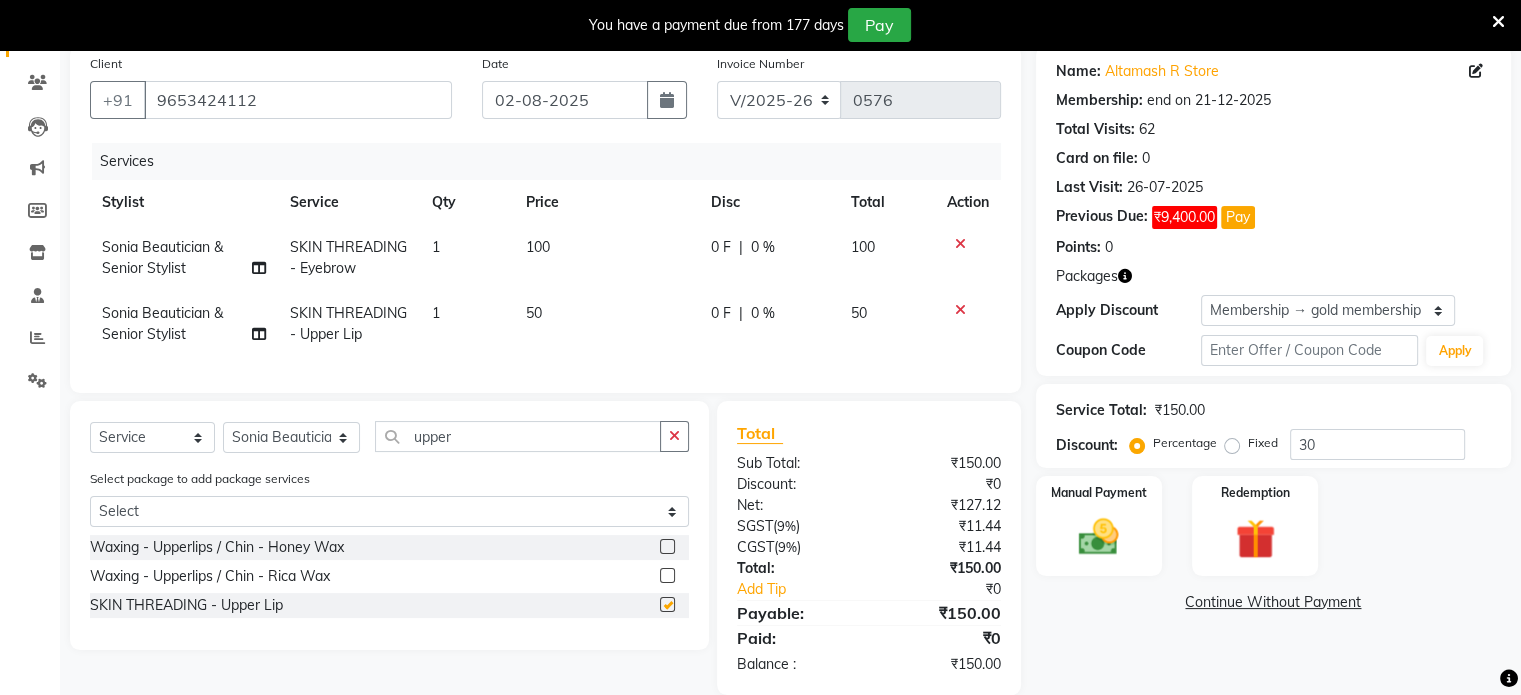 checkbox on "false" 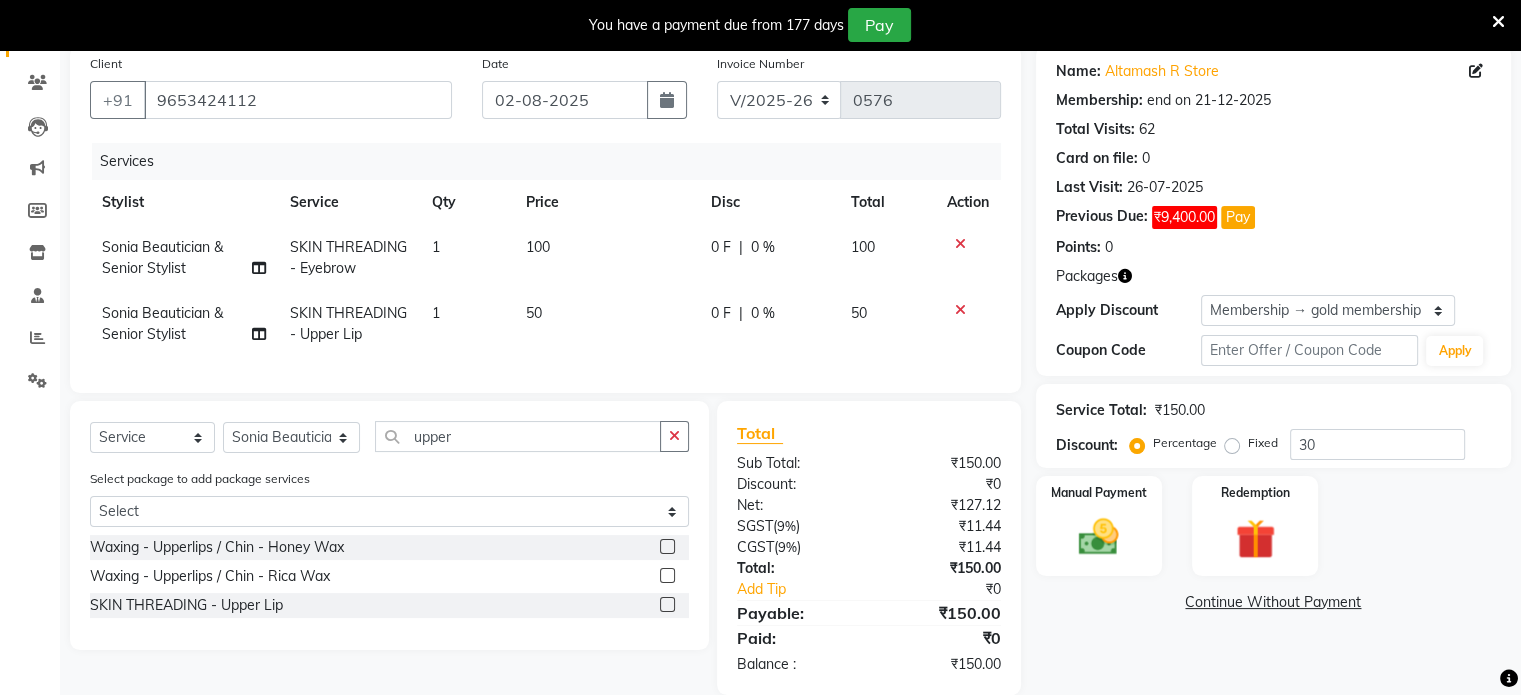 click on "50" 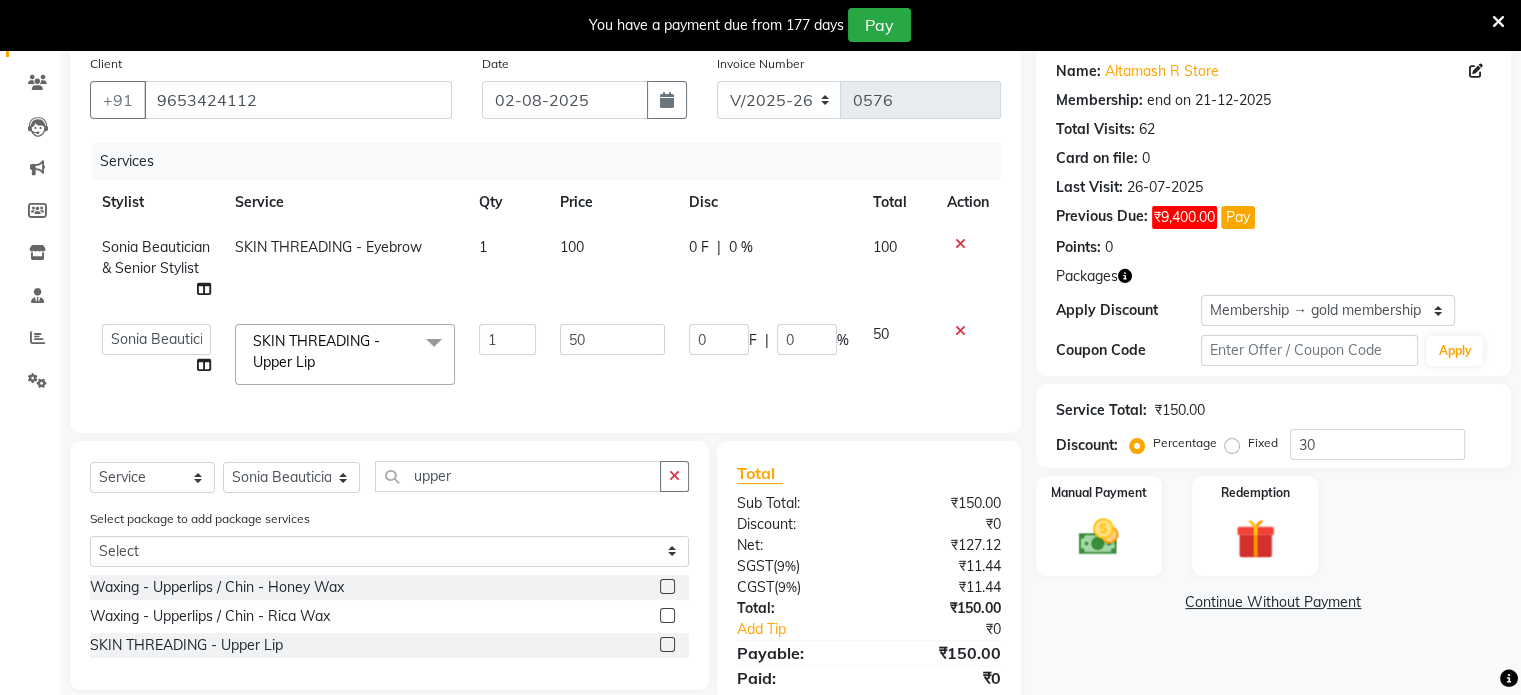 click on "50" 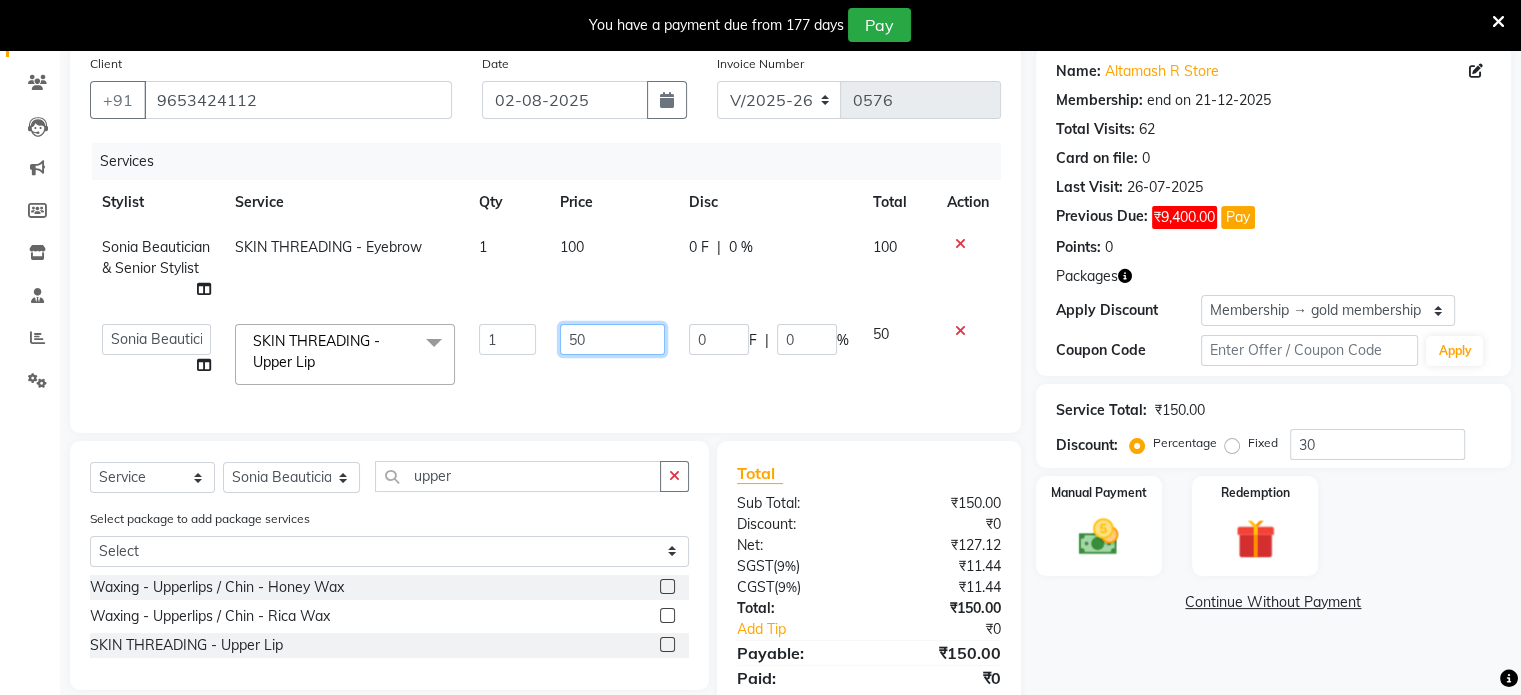 click on "50" 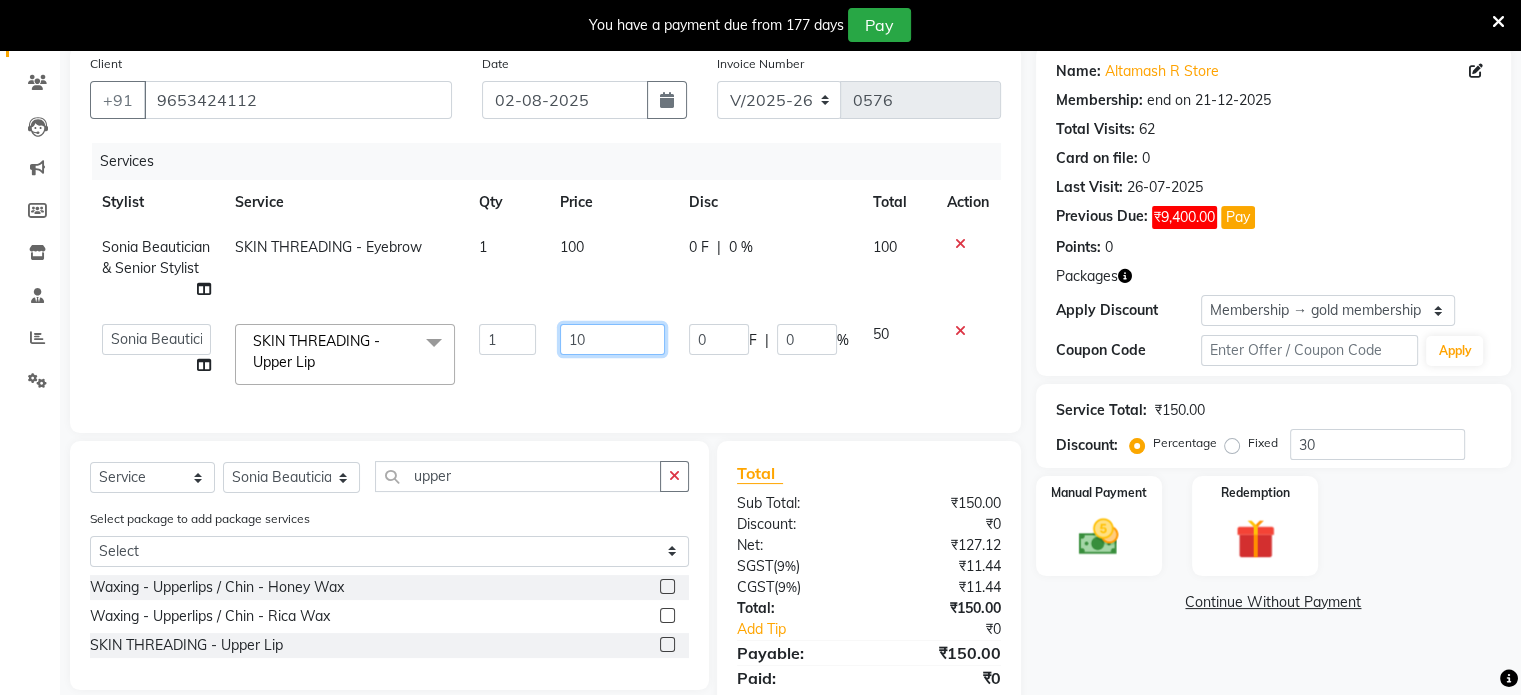 type on "100" 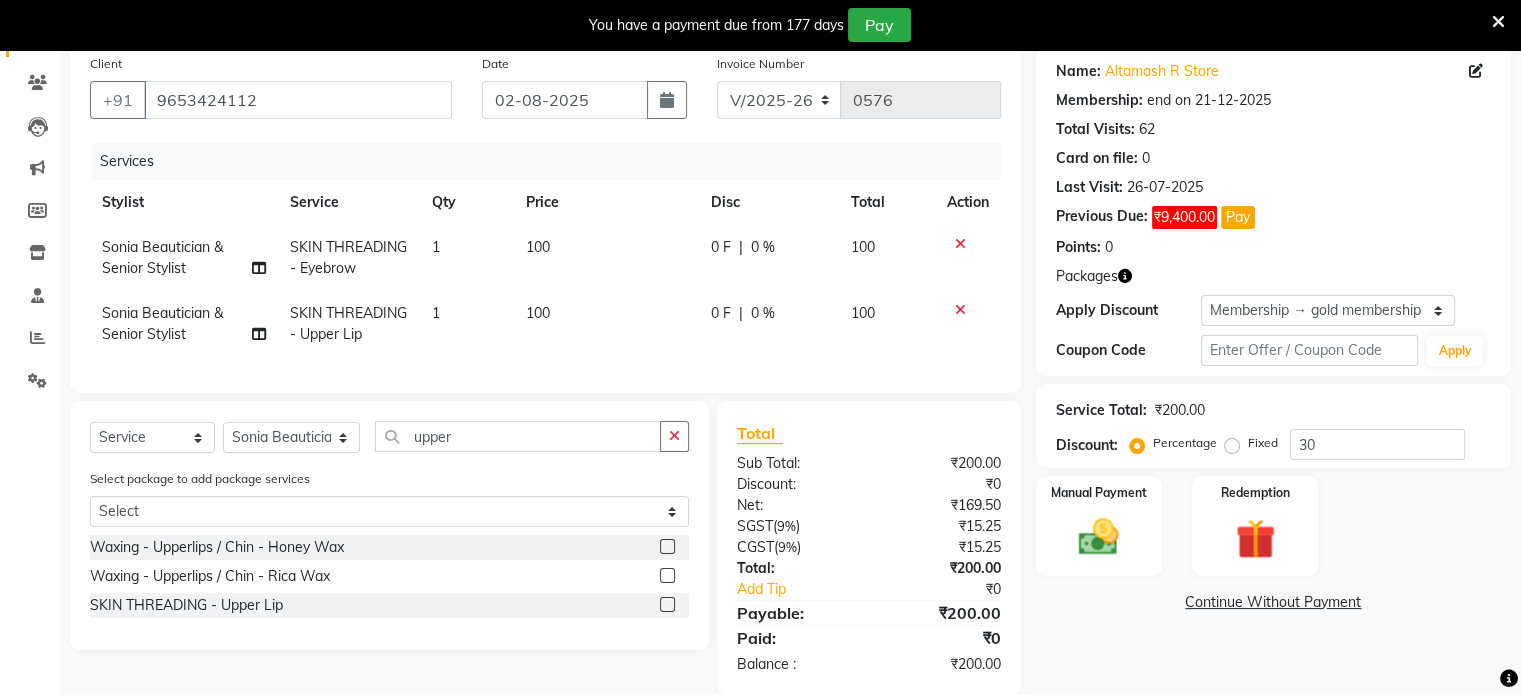 click on "Services Stylist Service Qty Price Disc Total Action Sonia Beautician & Senior Stylist SKIN THREADING - Eyebrow 1 100 0 F | 0 % 100 Sonia Beautician & Senior Stylist SKIN THREADING - Upper Lip 1 100 0 F | 0 % 100" 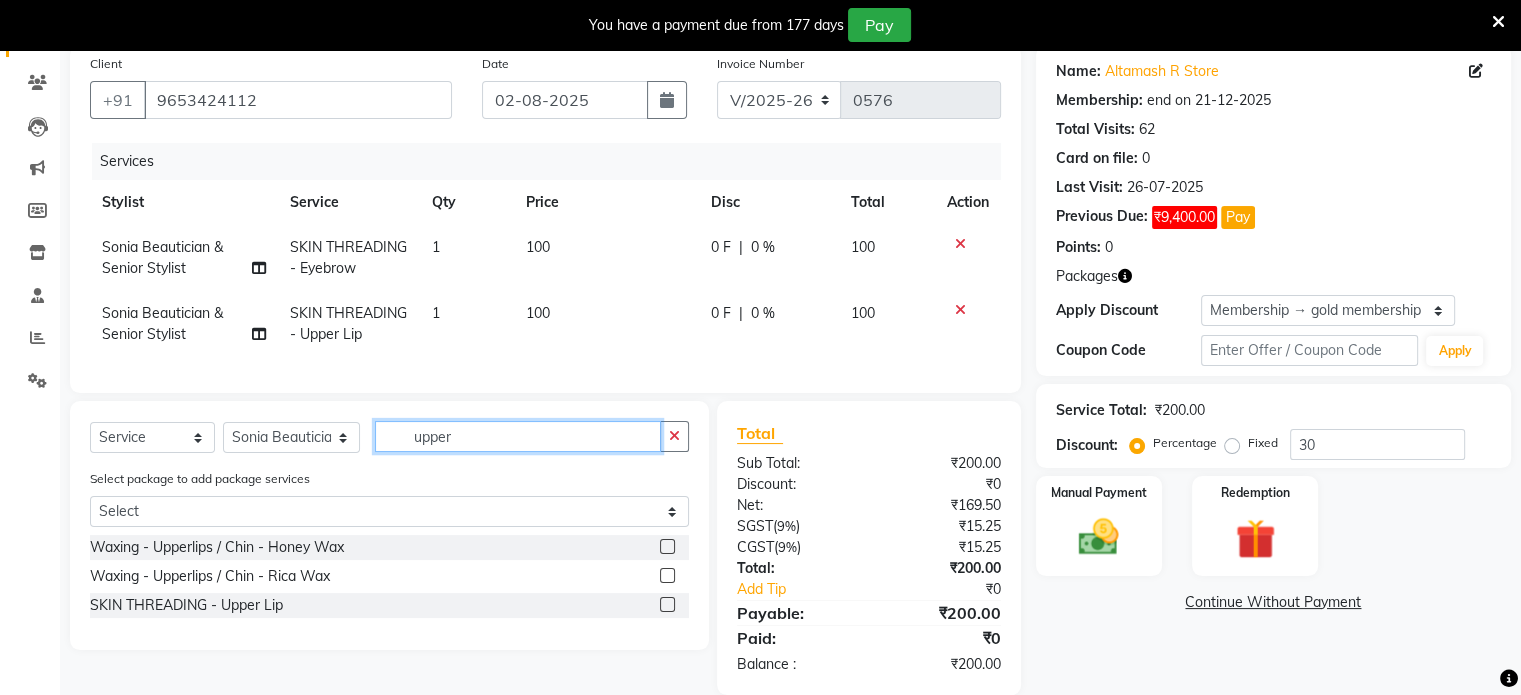 click on "upper" 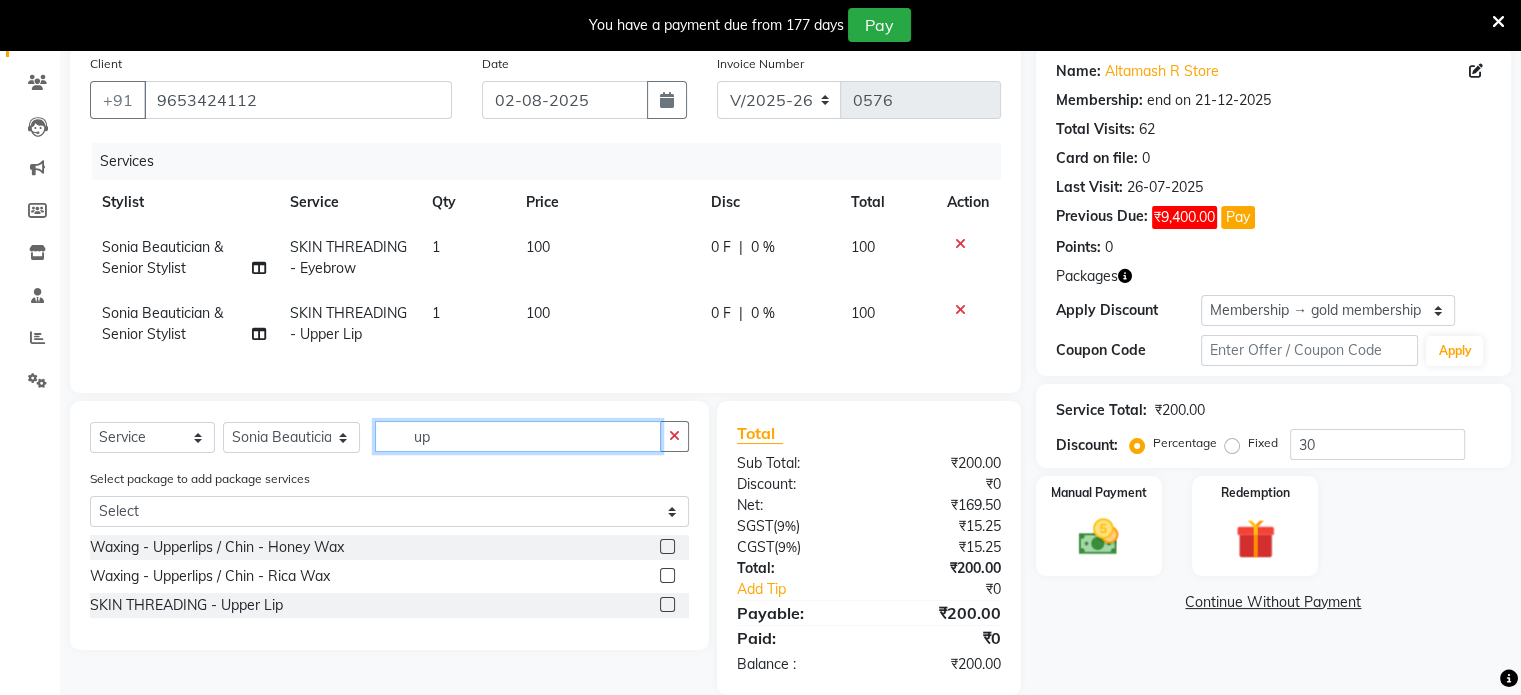 type on "u" 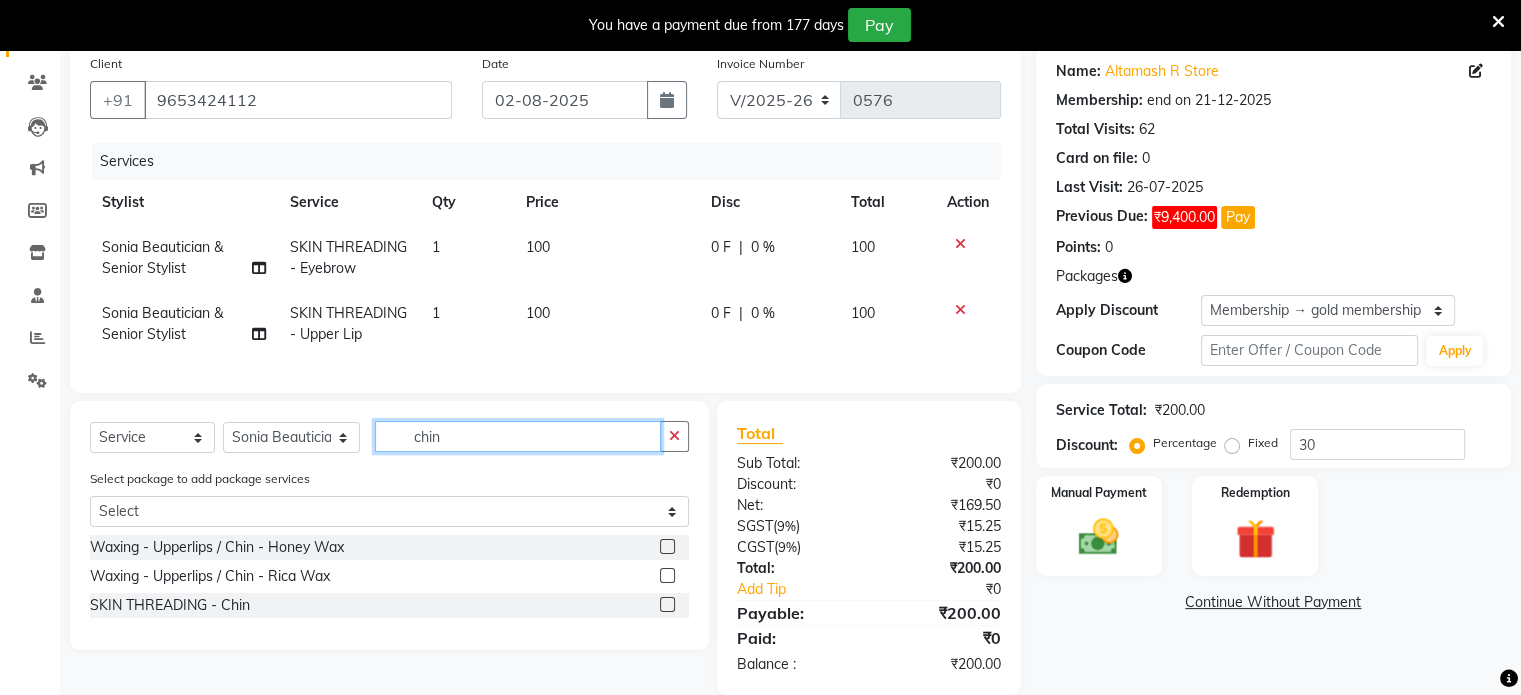 type on "chin" 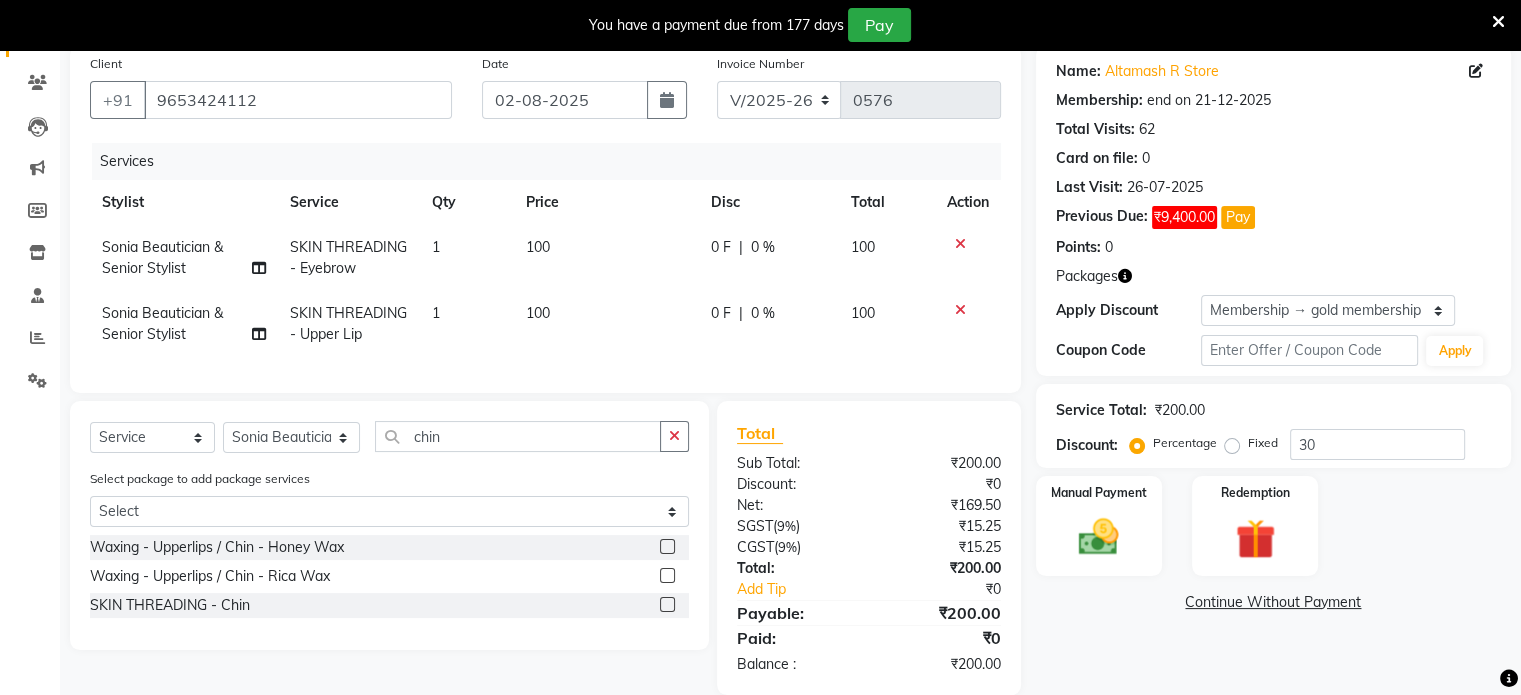 click 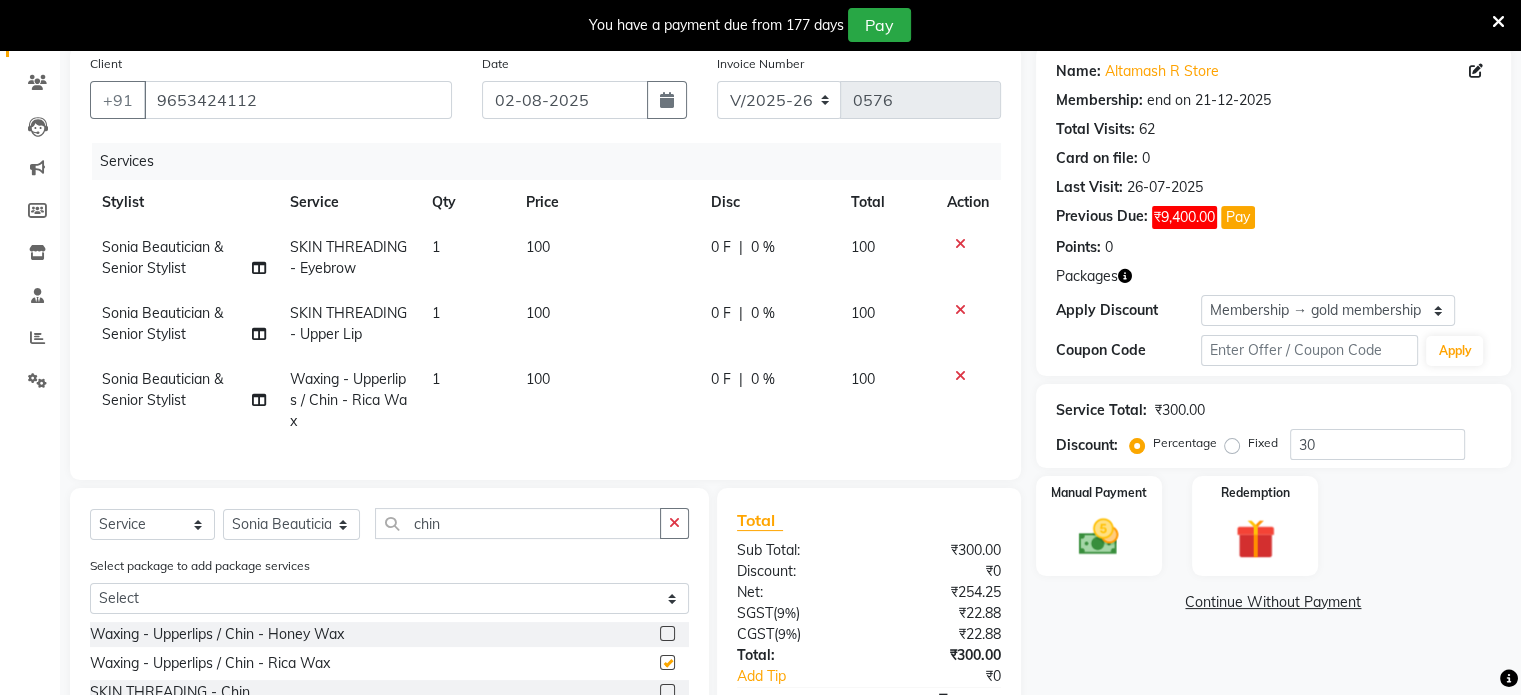 checkbox on "false" 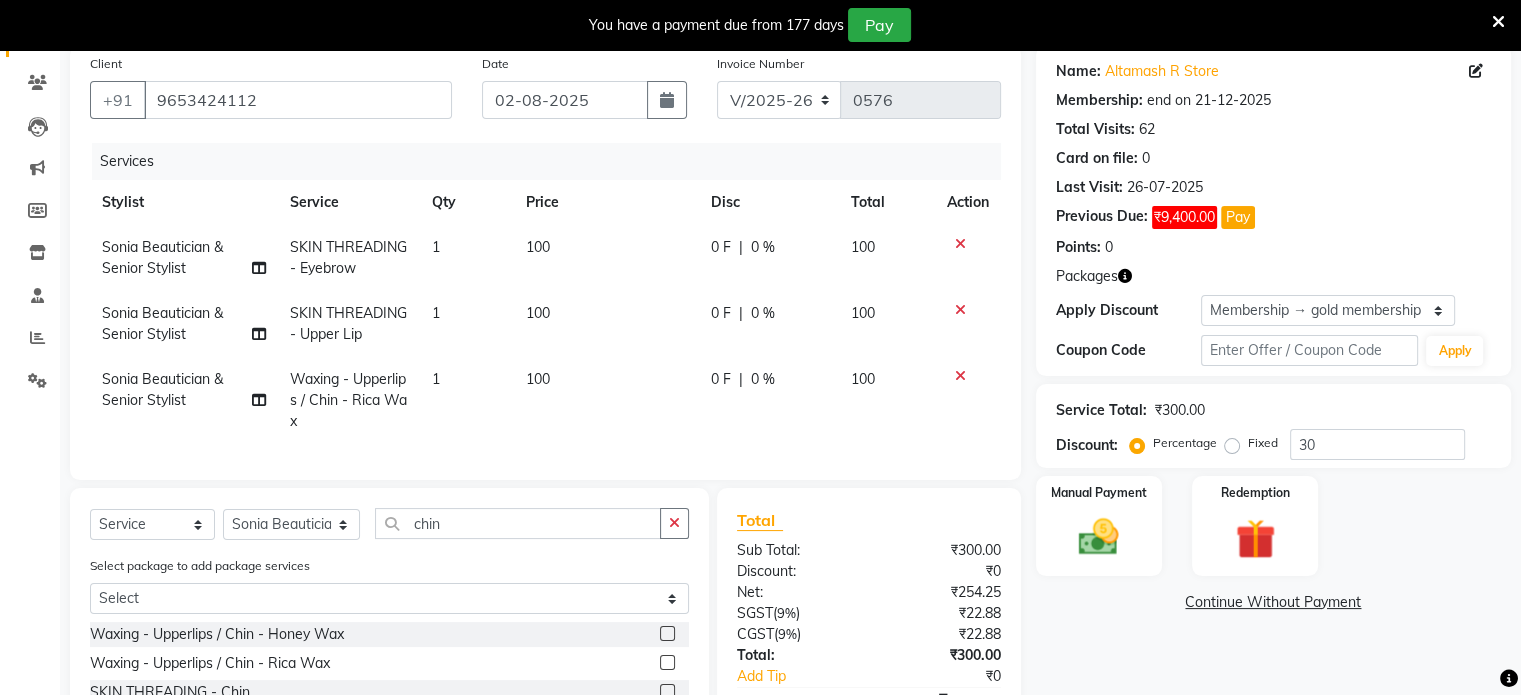 click on "100" 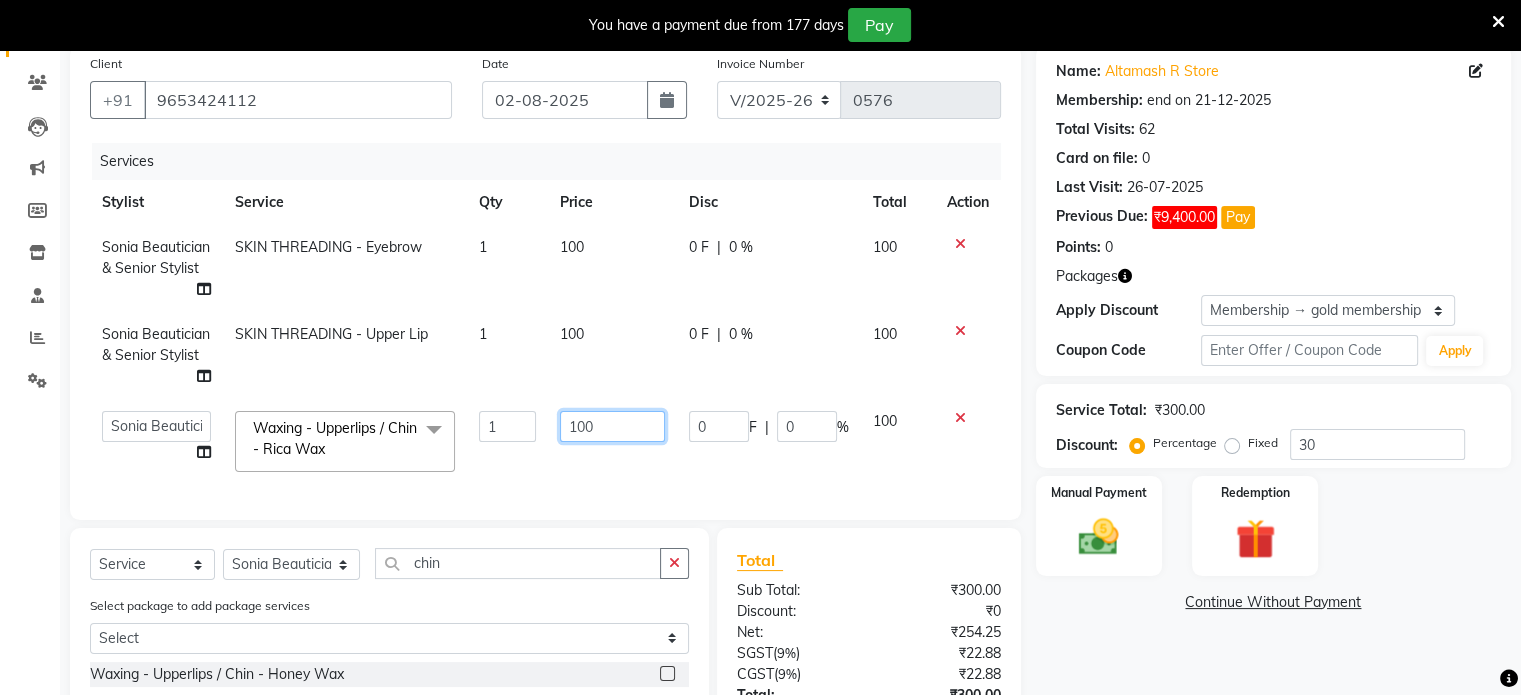 click on "100" 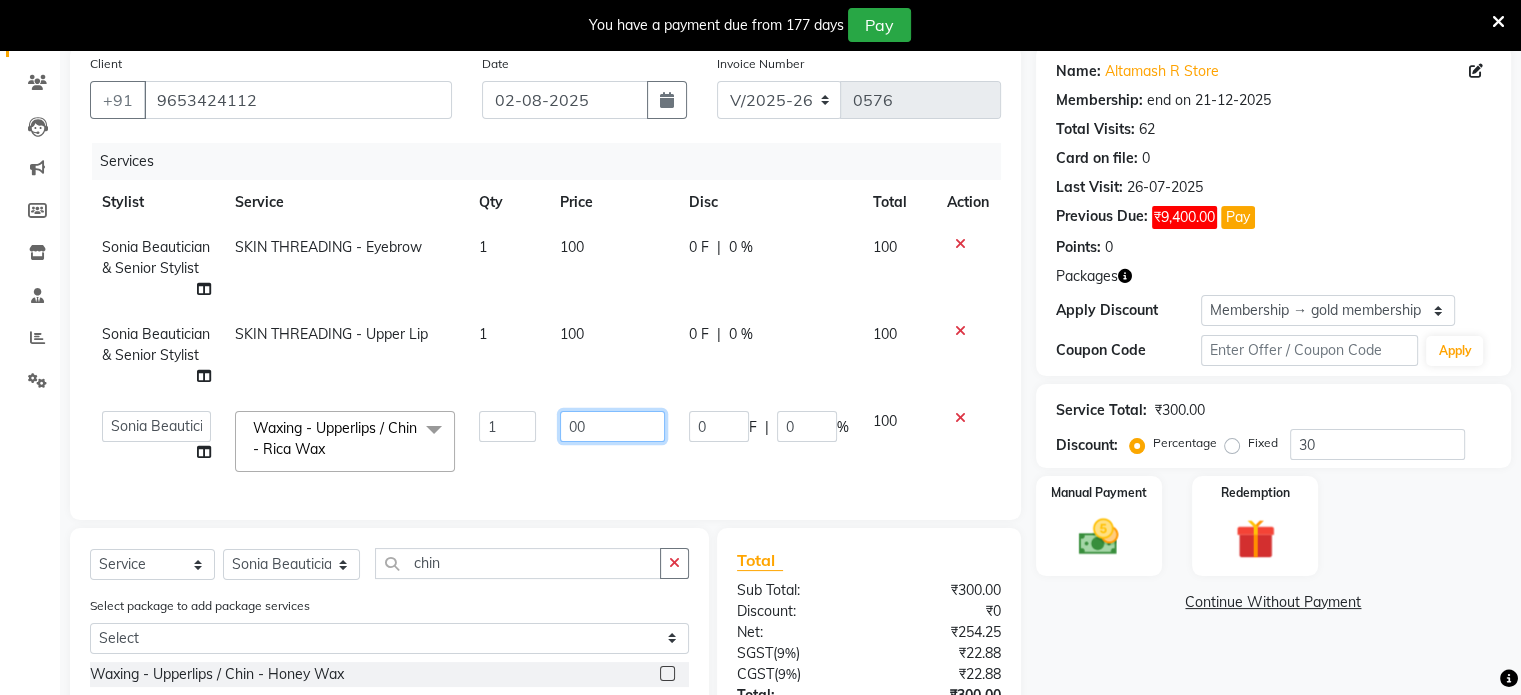 type on "200" 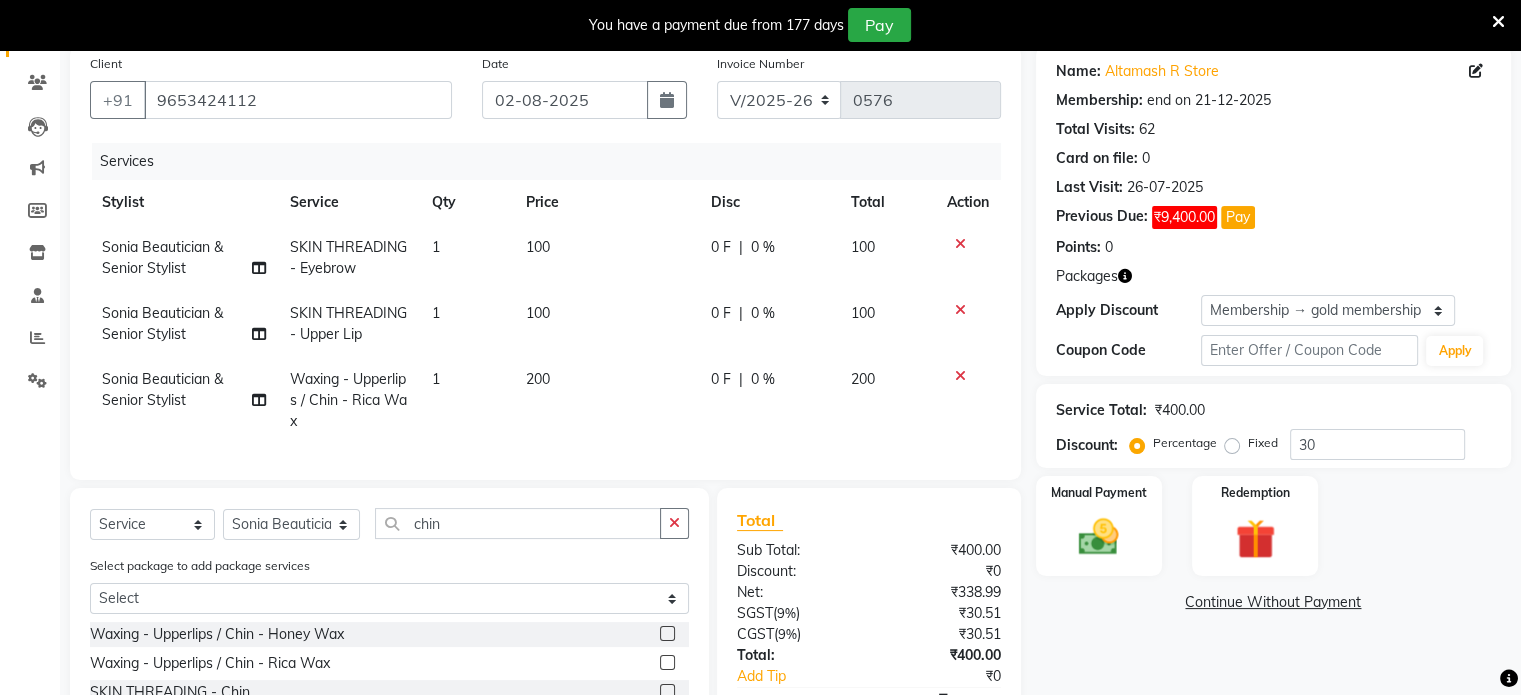 click on "Services Stylist Service Qty Price Disc Total Action Sonia Beautician & Senior Stylist SKIN THREADING - Eyebrow 1 100 0 F | 0 % 100 Sonia Beautician & Senior Stylist SKIN THREADING - Upper Lip 1 100 0 F | 0 % 100 Sonia Beautician & Senior Stylist Waxing - Upperlips / Chin - Rica Wax 1 200 0 F | 0 % 200" 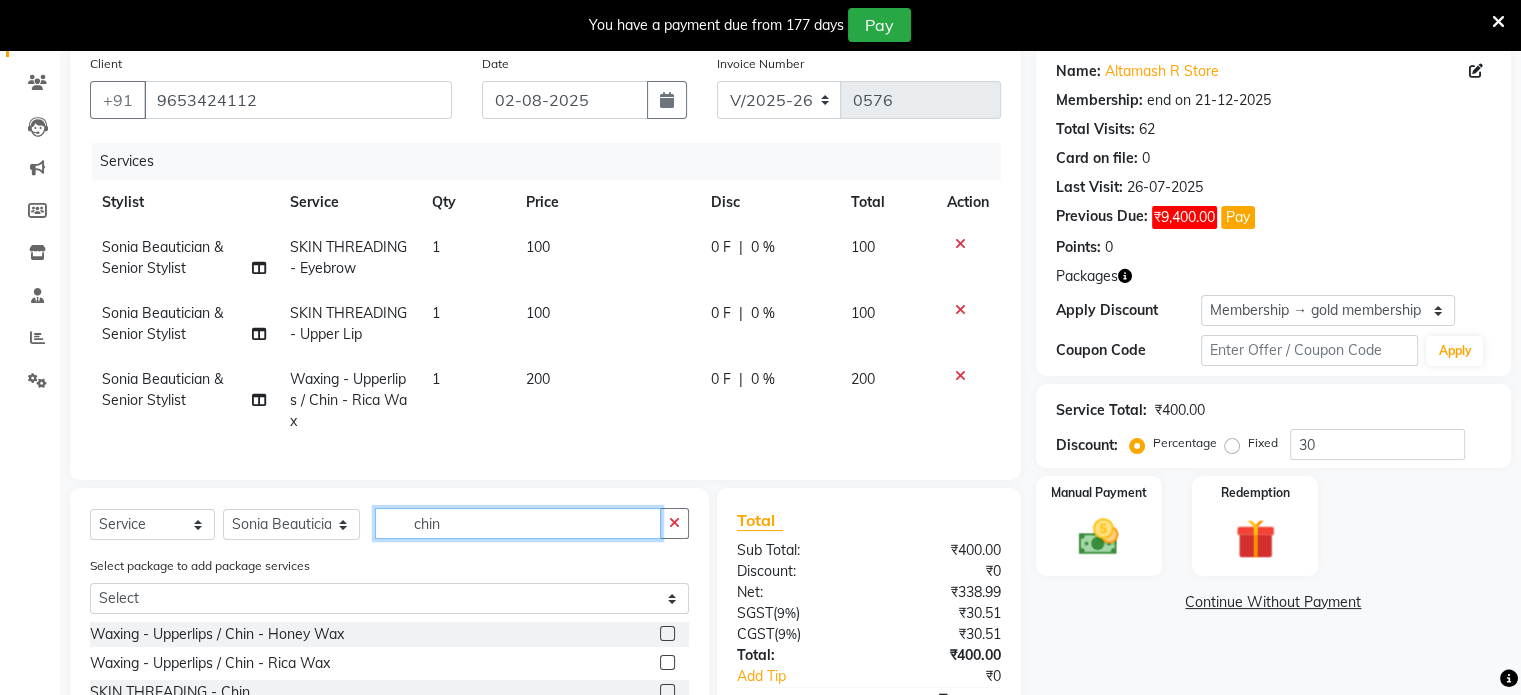 click on "chin" 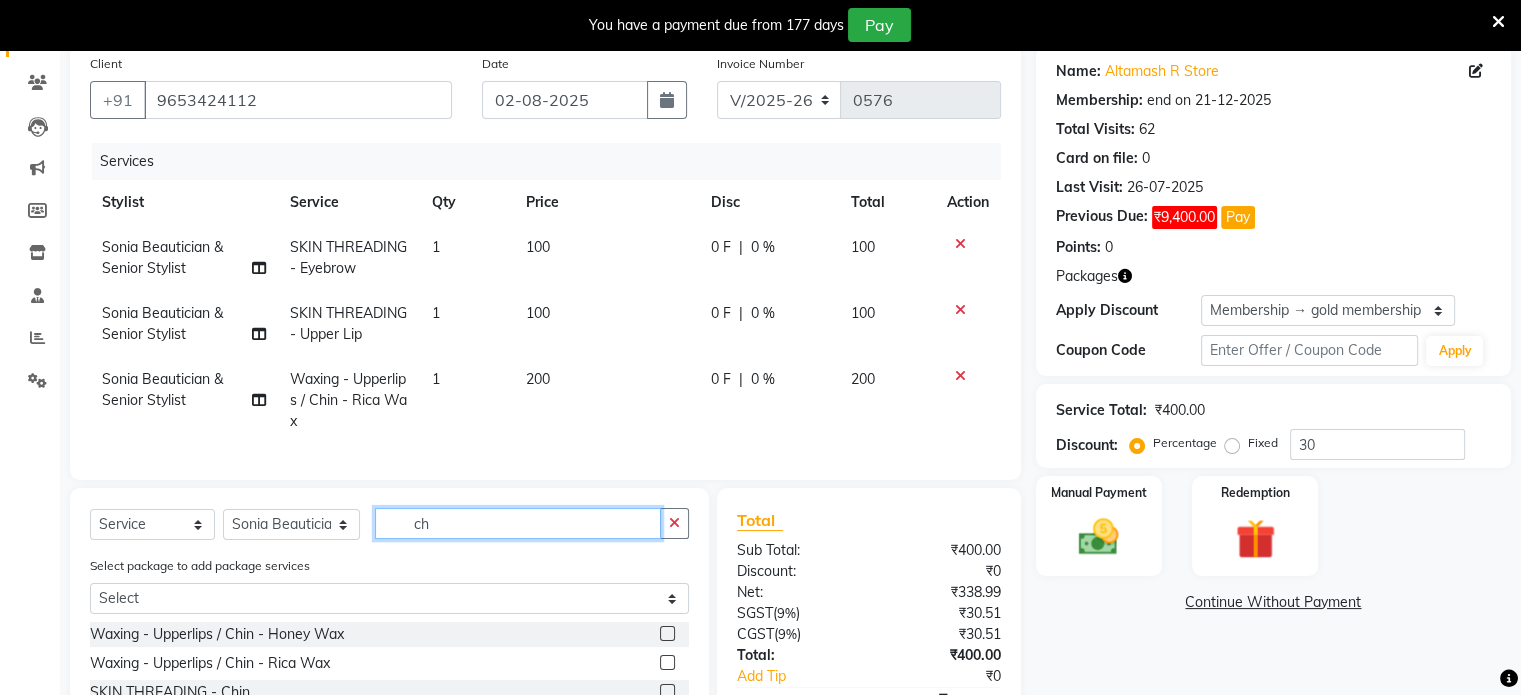 type on "c" 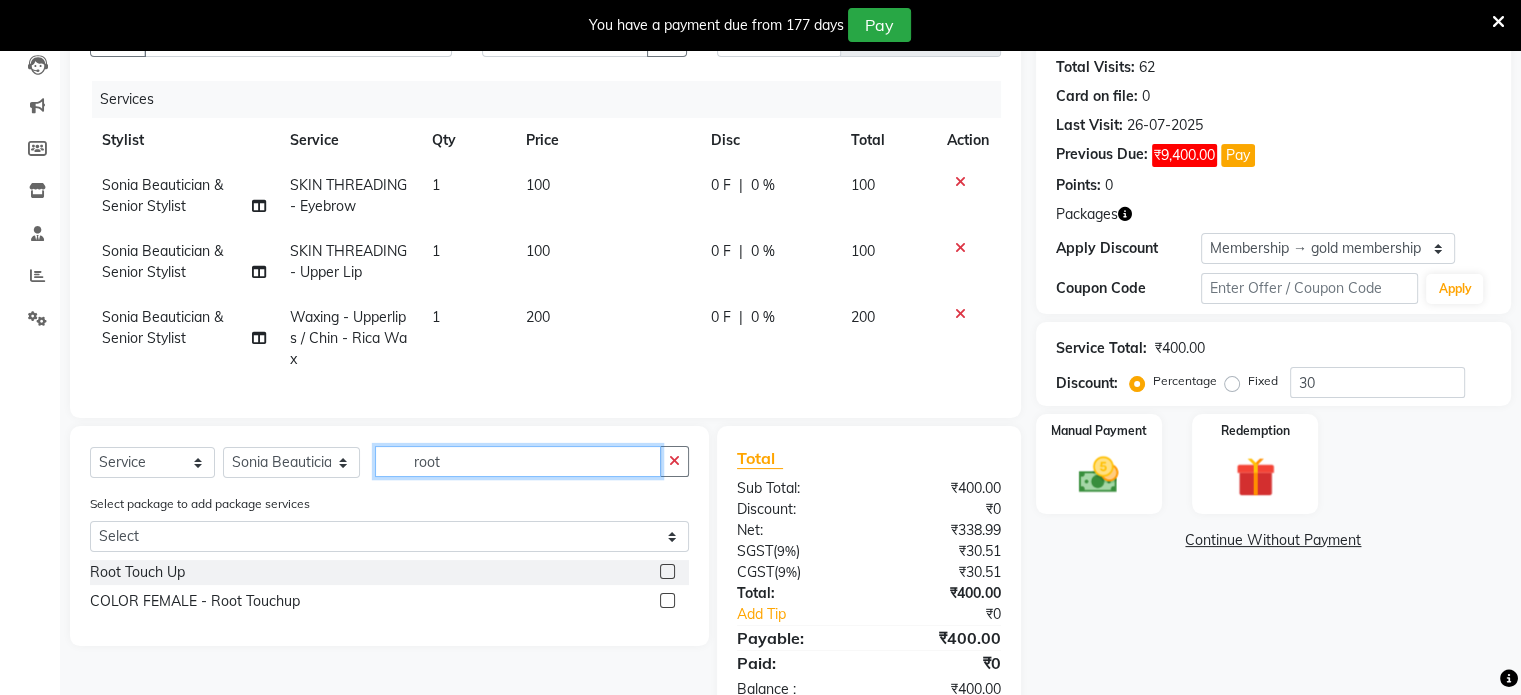 scroll, scrollTop: 239, scrollLeft: 0, axis: vertical 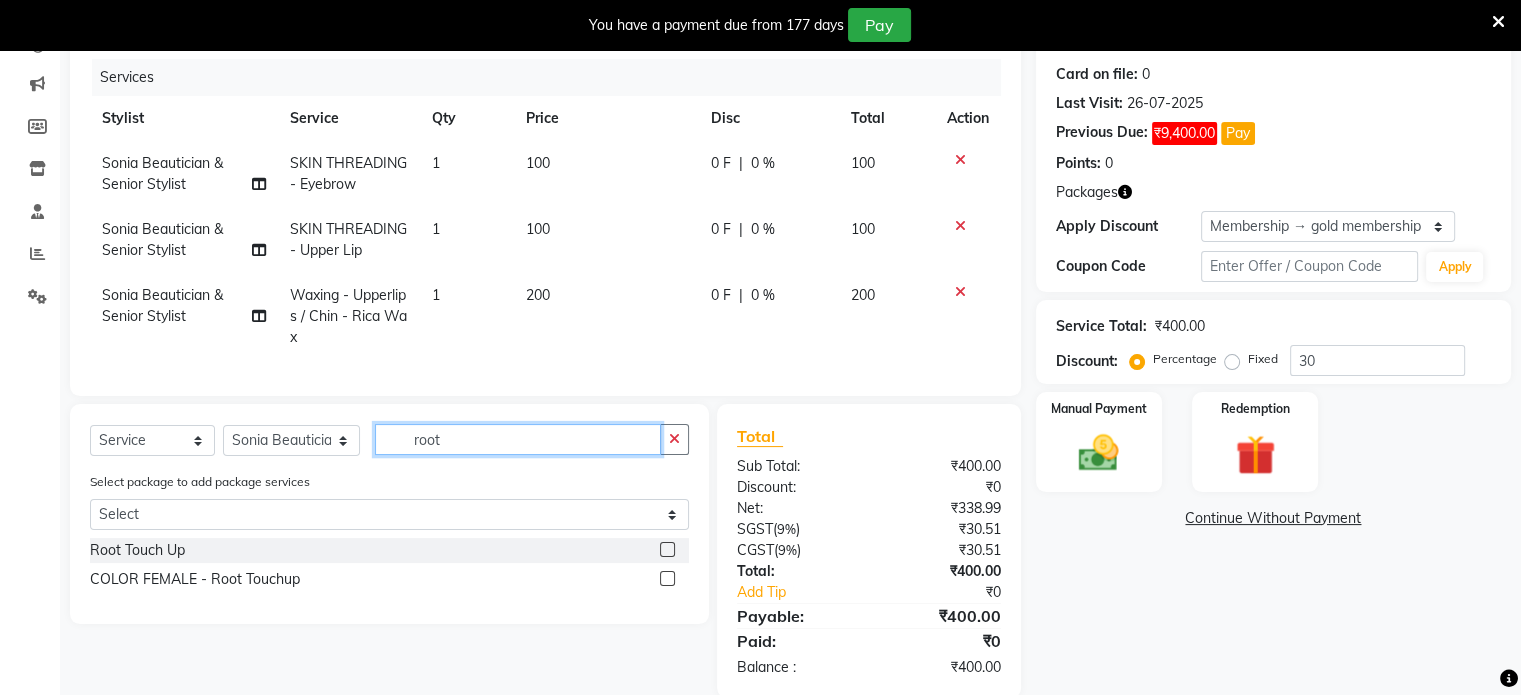 type on "root" 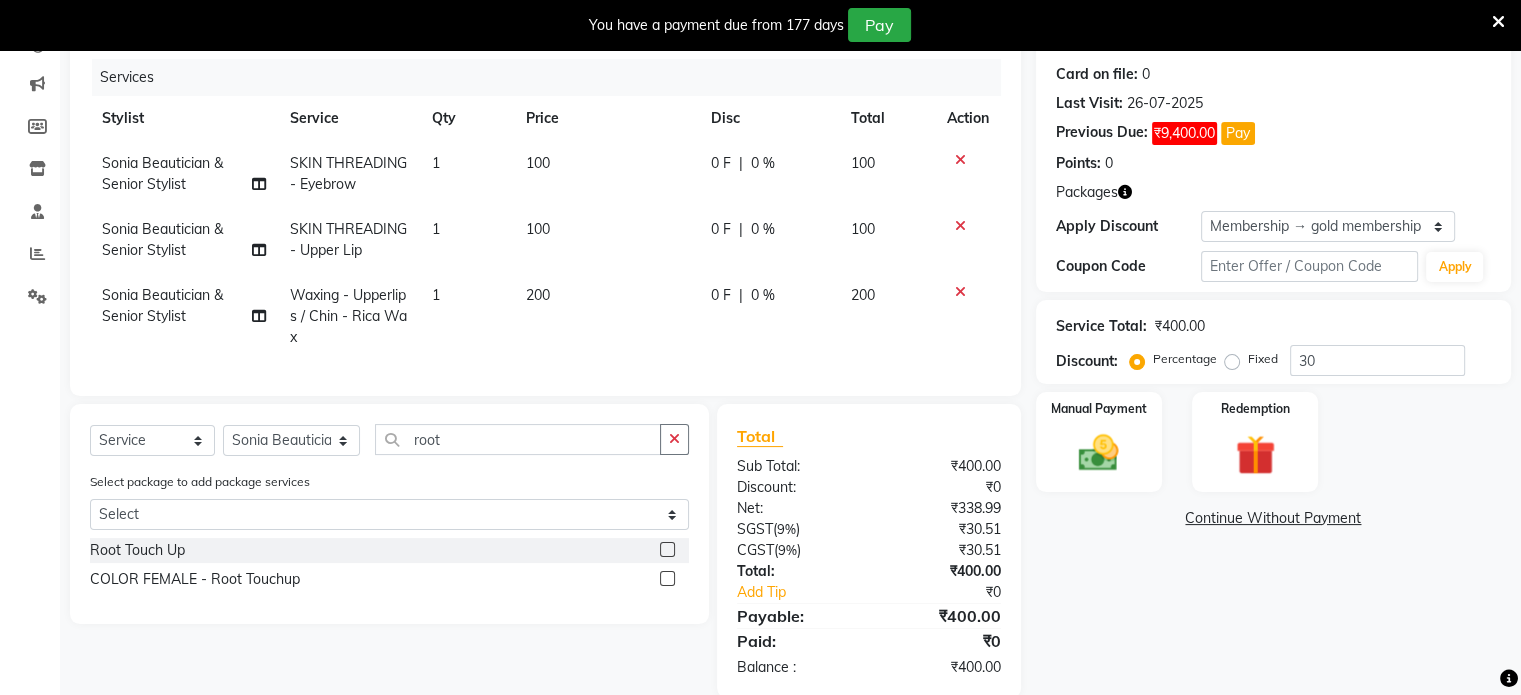 click 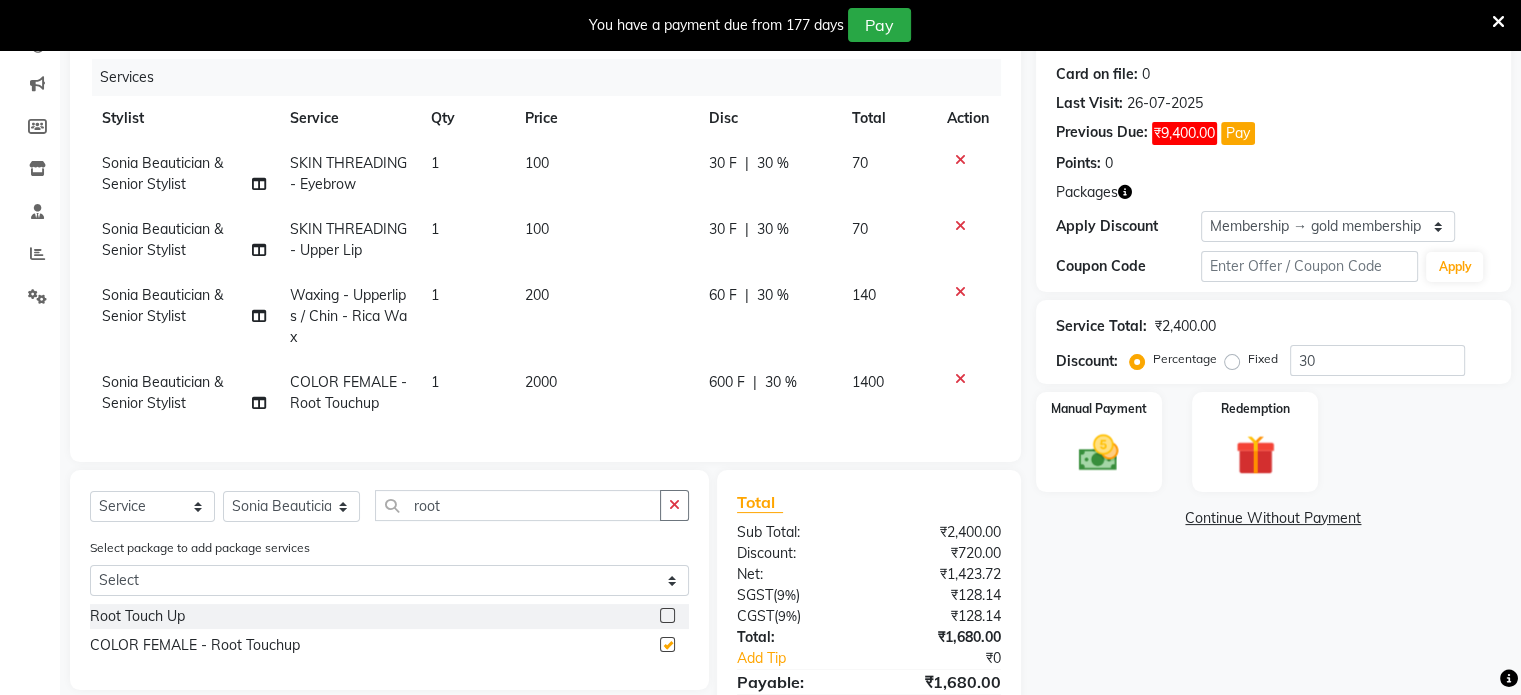 checkbox on "false" 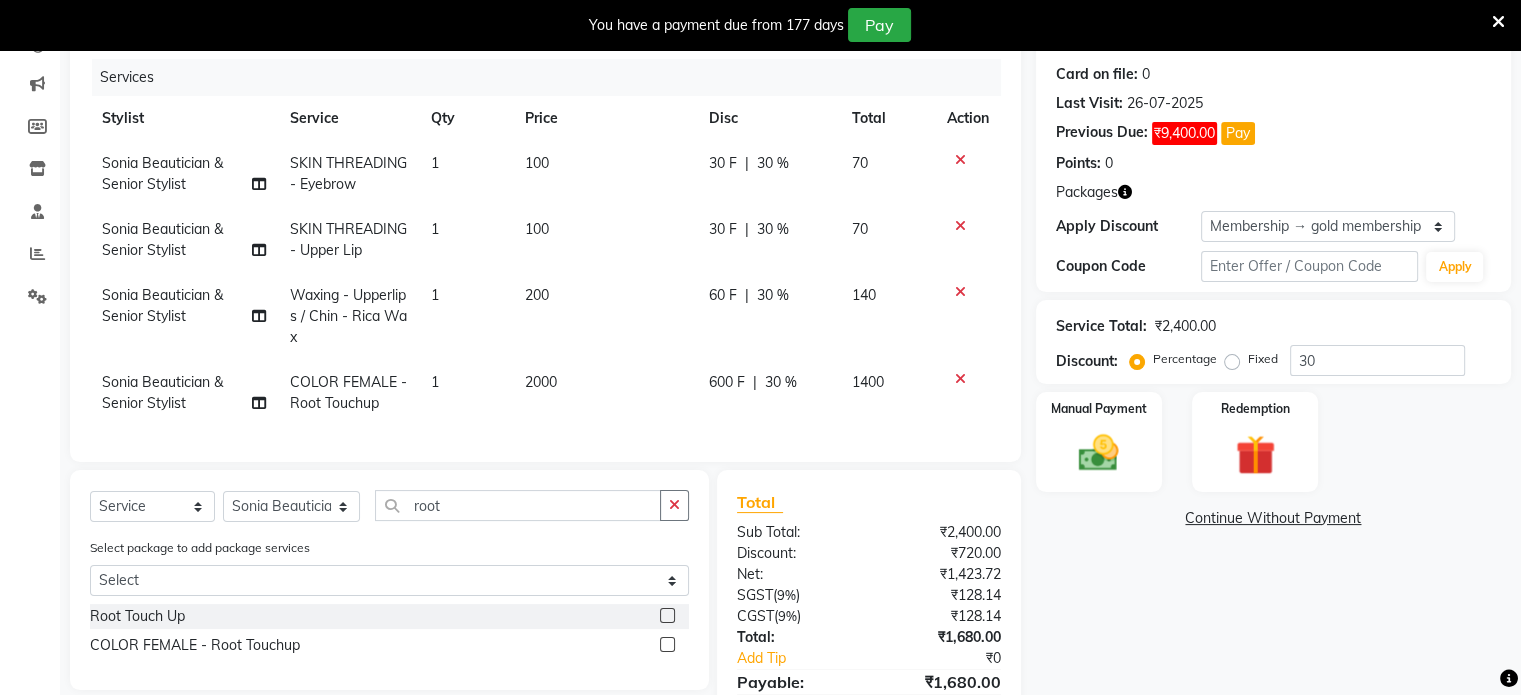 click on "600 F" 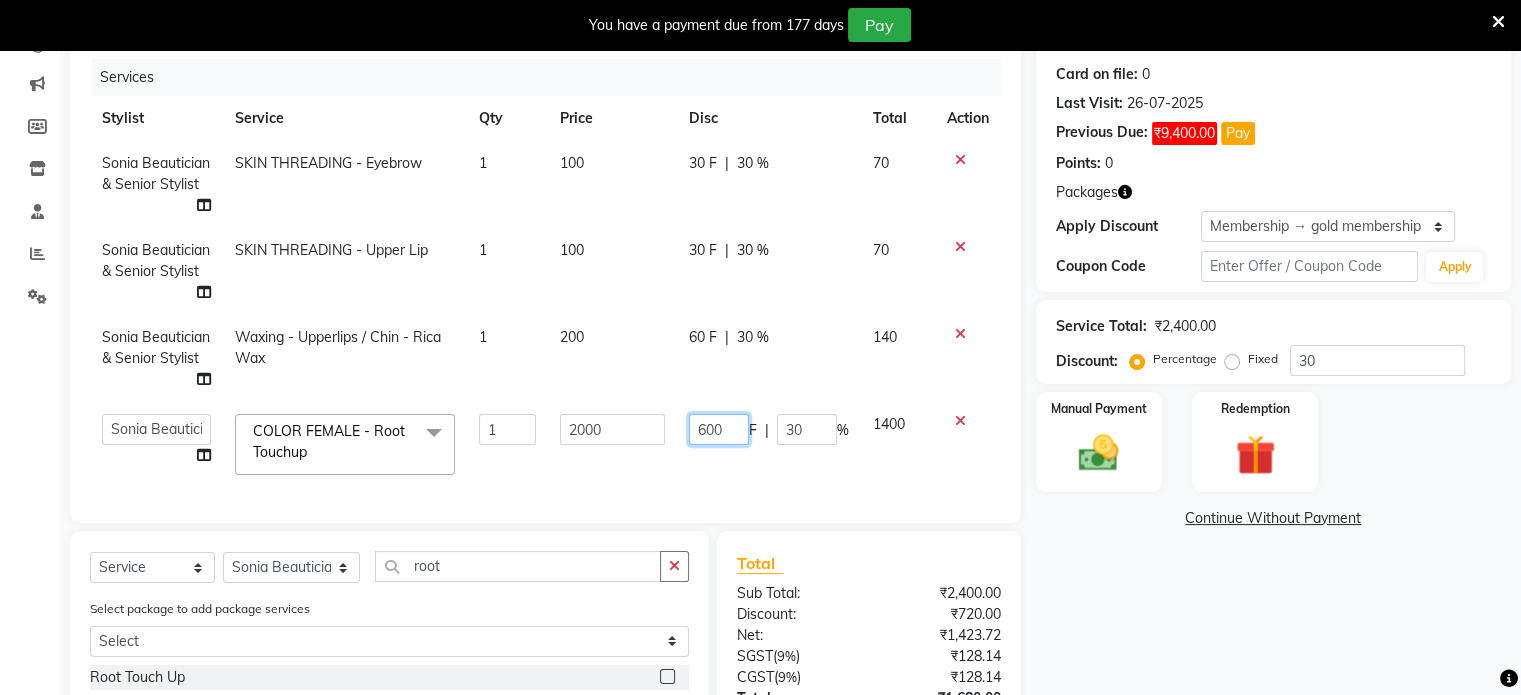 click on "600" 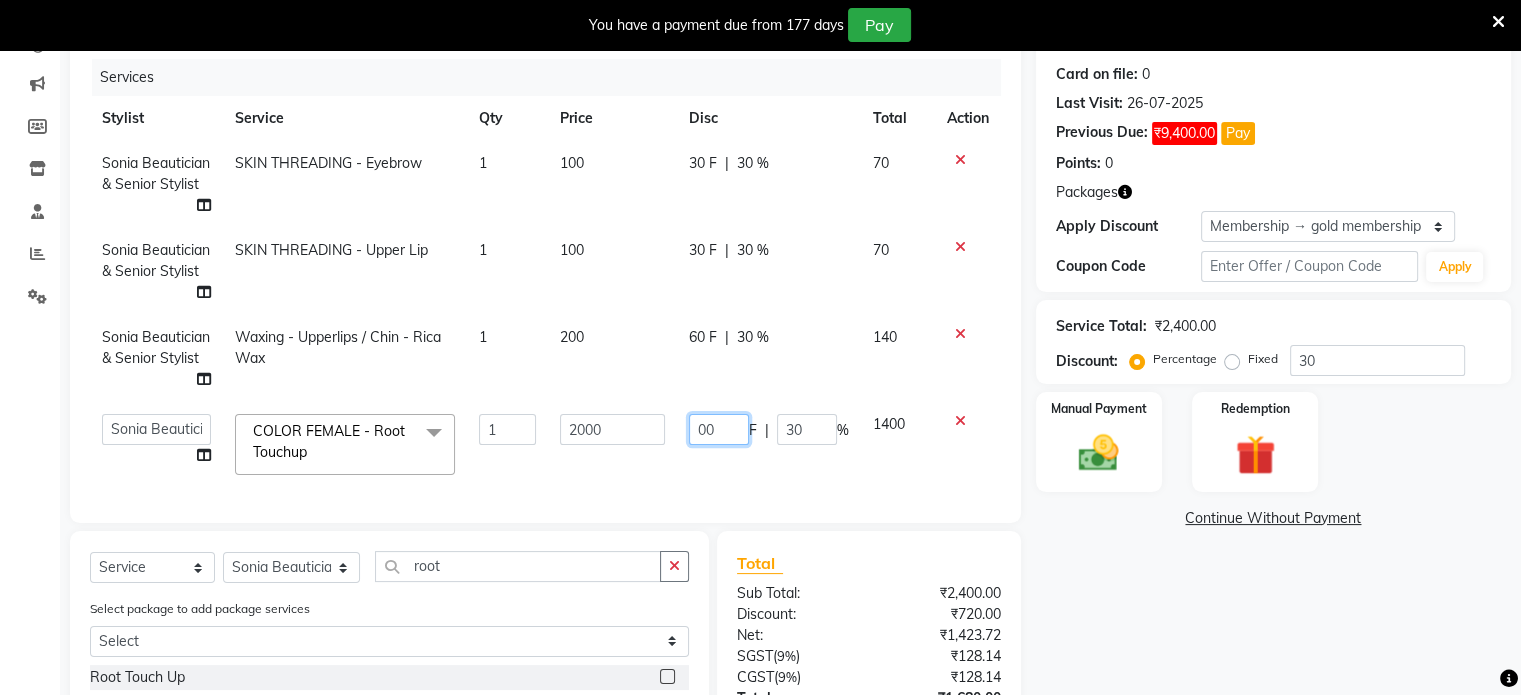 type on "800" 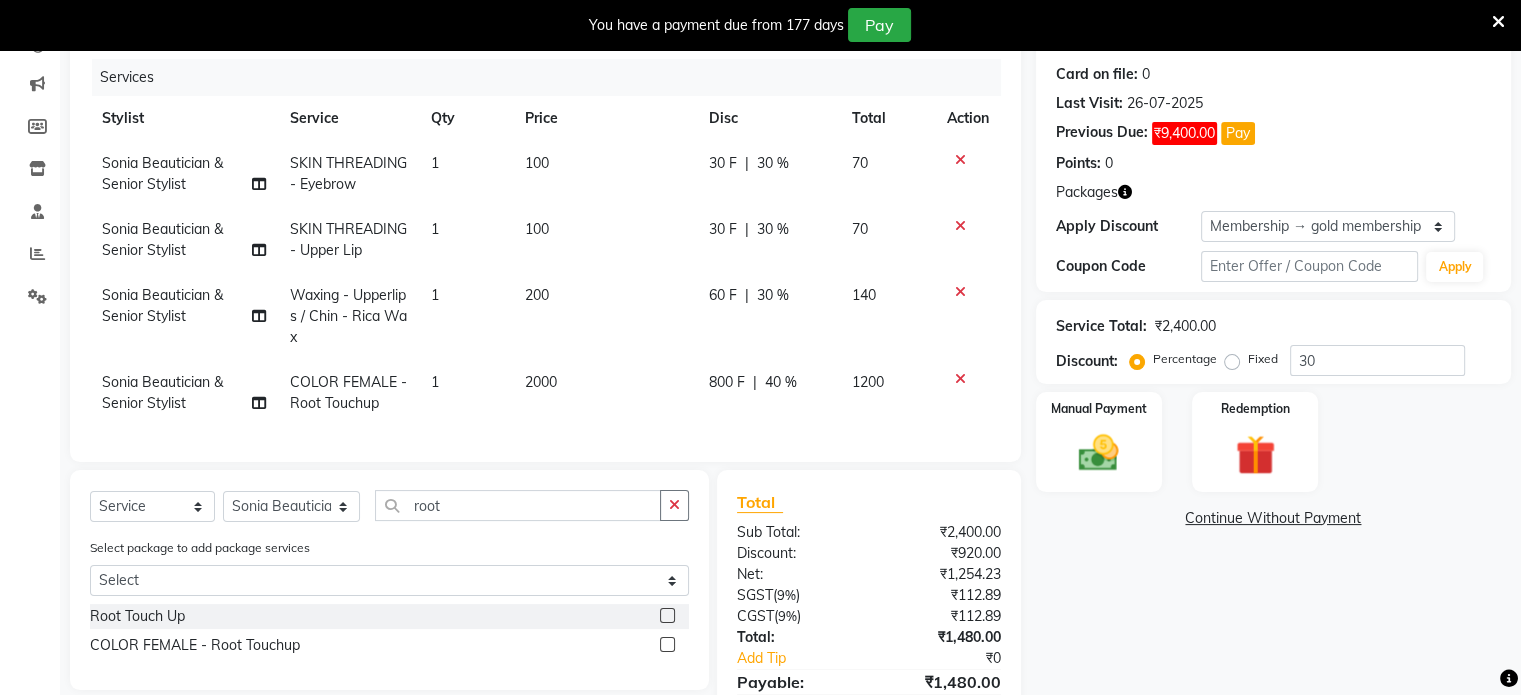 click on "Client +91 9653424112 Date 02-08-2025 Invoice Number V/2025 V/2025-26 0576 Services Stylist Service Qty Price Disc Total Action Sonia Beautician & Senior Stylist SKIN THREADING - Eyebrow 1 100 30 F | 30 % 70 Sonia Beautician & Senior Stylist SKIN THREADING - Upper Lip 1 100 30 F | 30 % 70 Sonia Beautician & Senior Stylist Waxing - Upperlips / Chin - Rica Wax 1 200 60 F | 30 % 140 Sonia Beautician & Senior Stylist COLOR FEMALE - Root Touchup 1 2000 800 F | 40 % 1200" 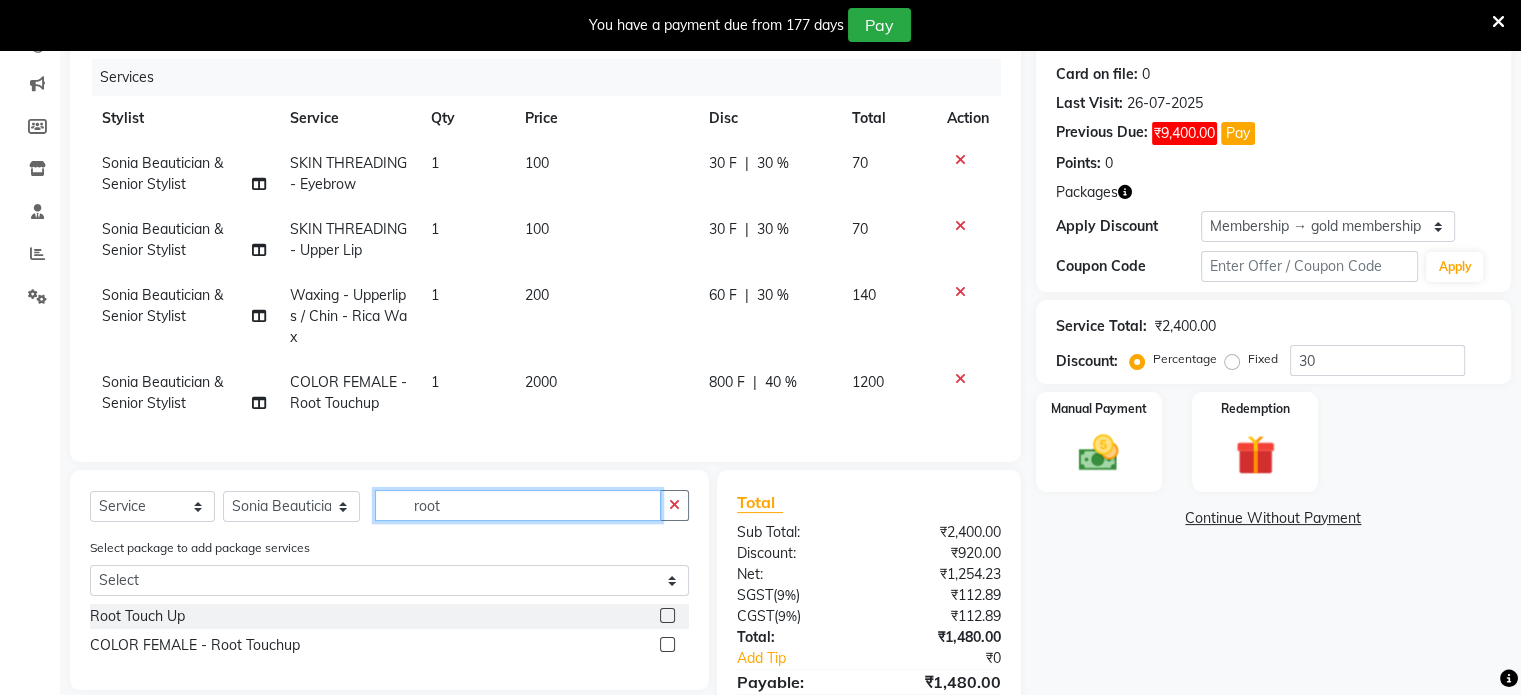 click on "root" 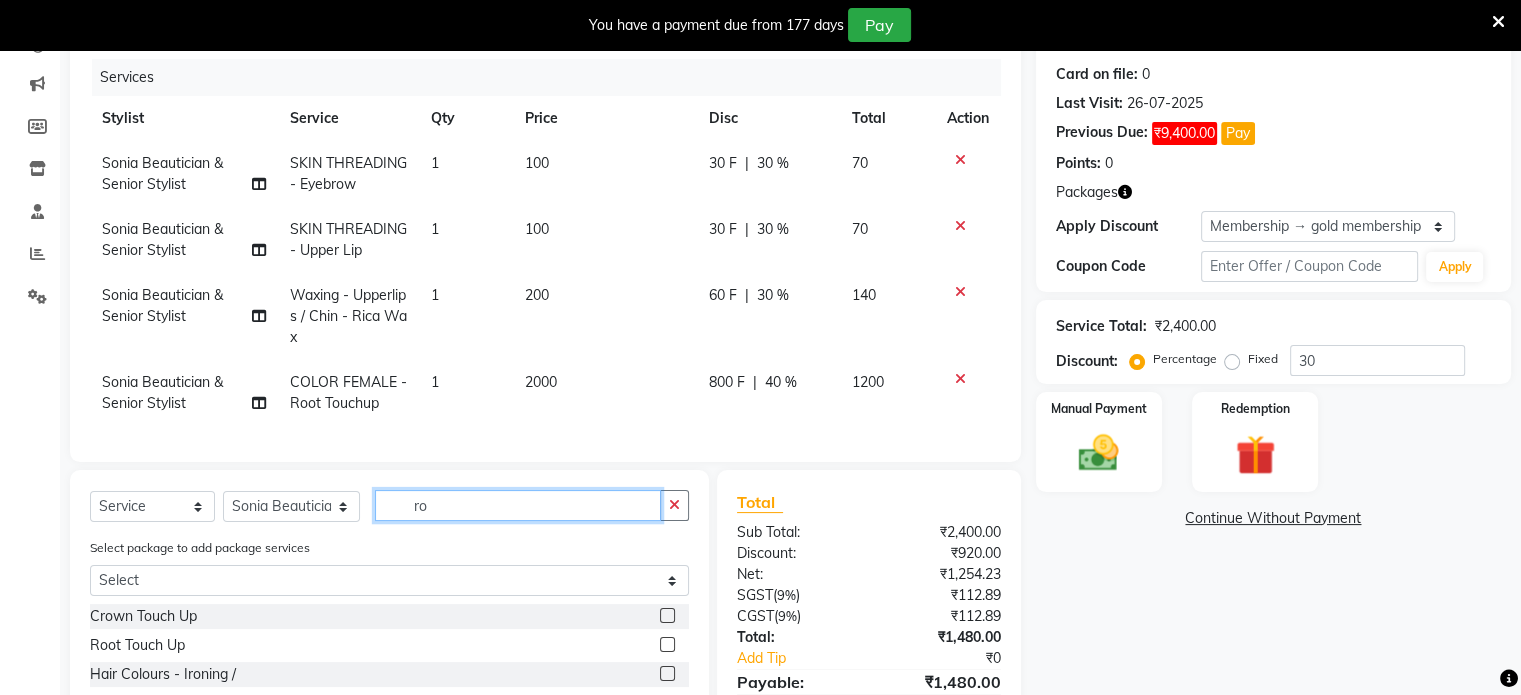 type on "r" 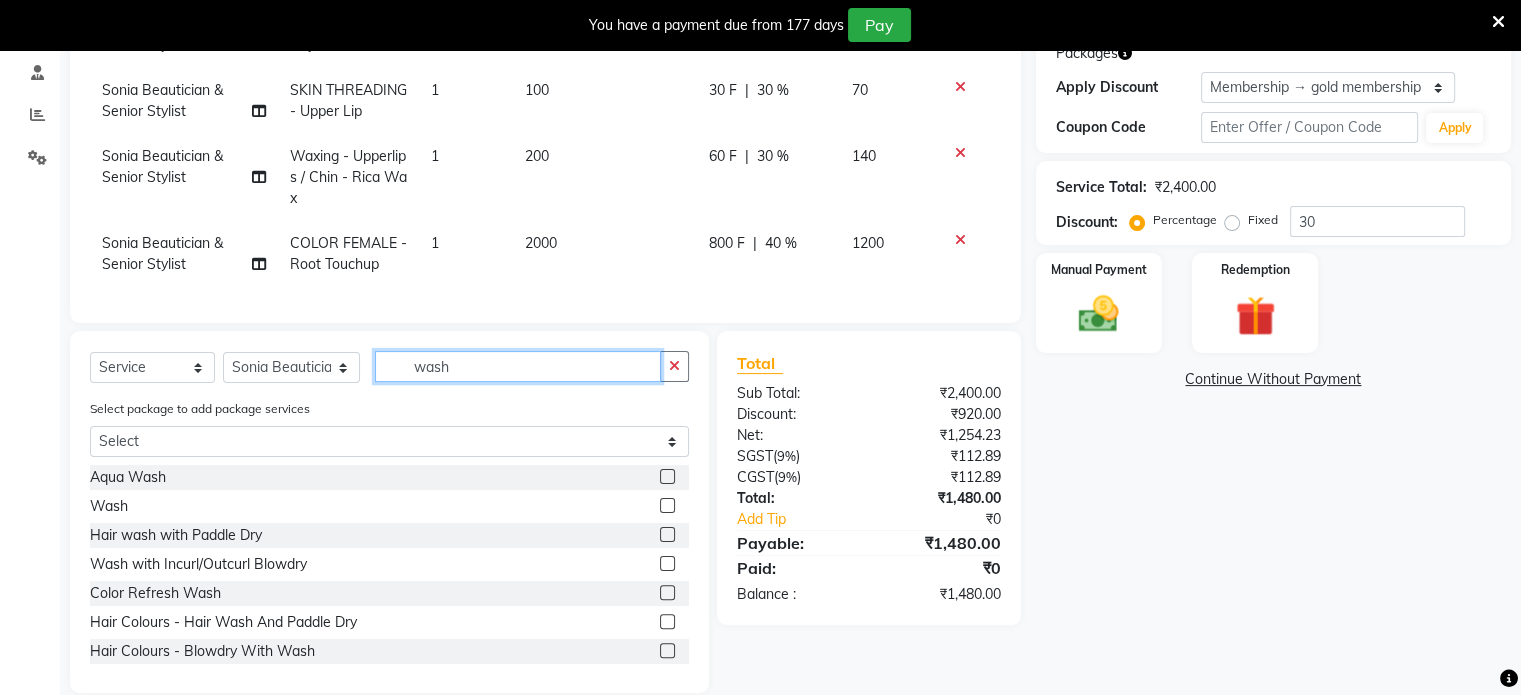 scroll, scrollTop: 379, scrollLeft: 0, axis: vertical 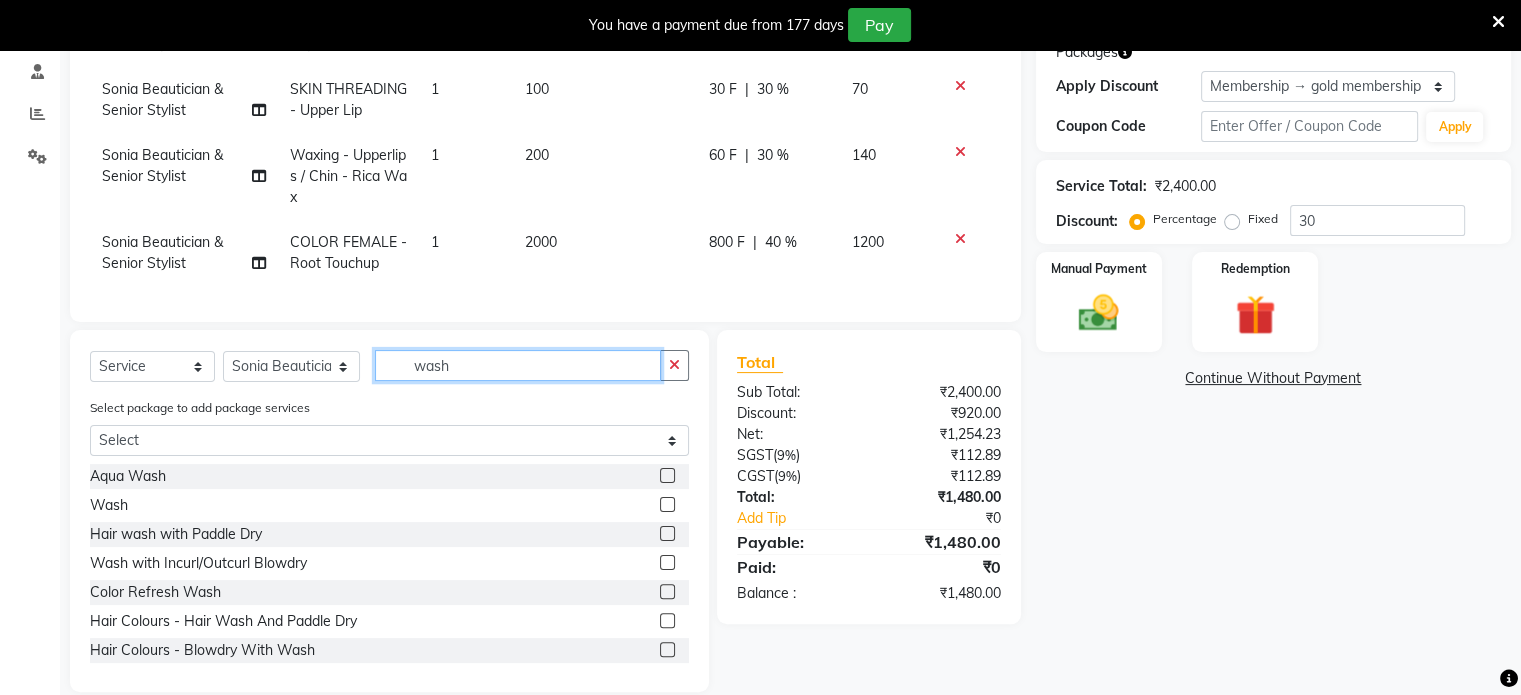 type on "wash" 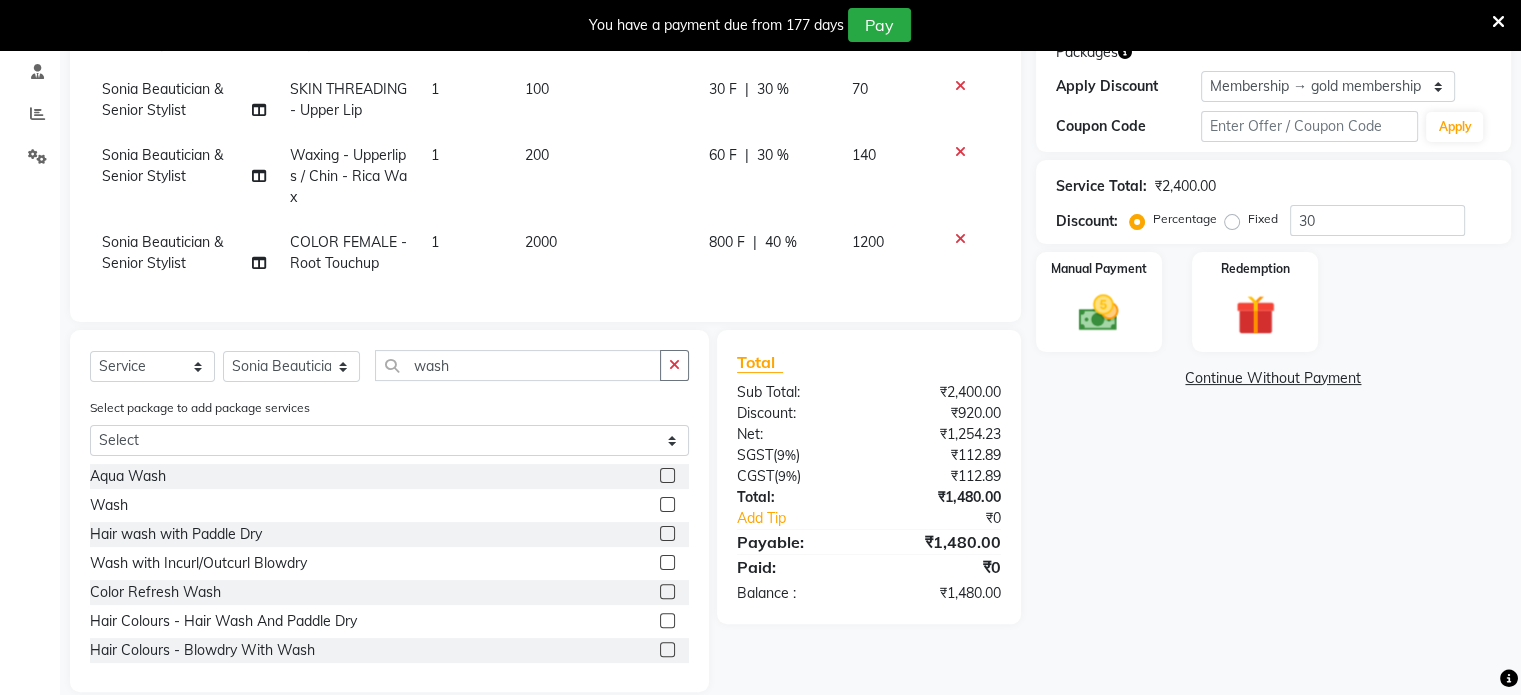 click 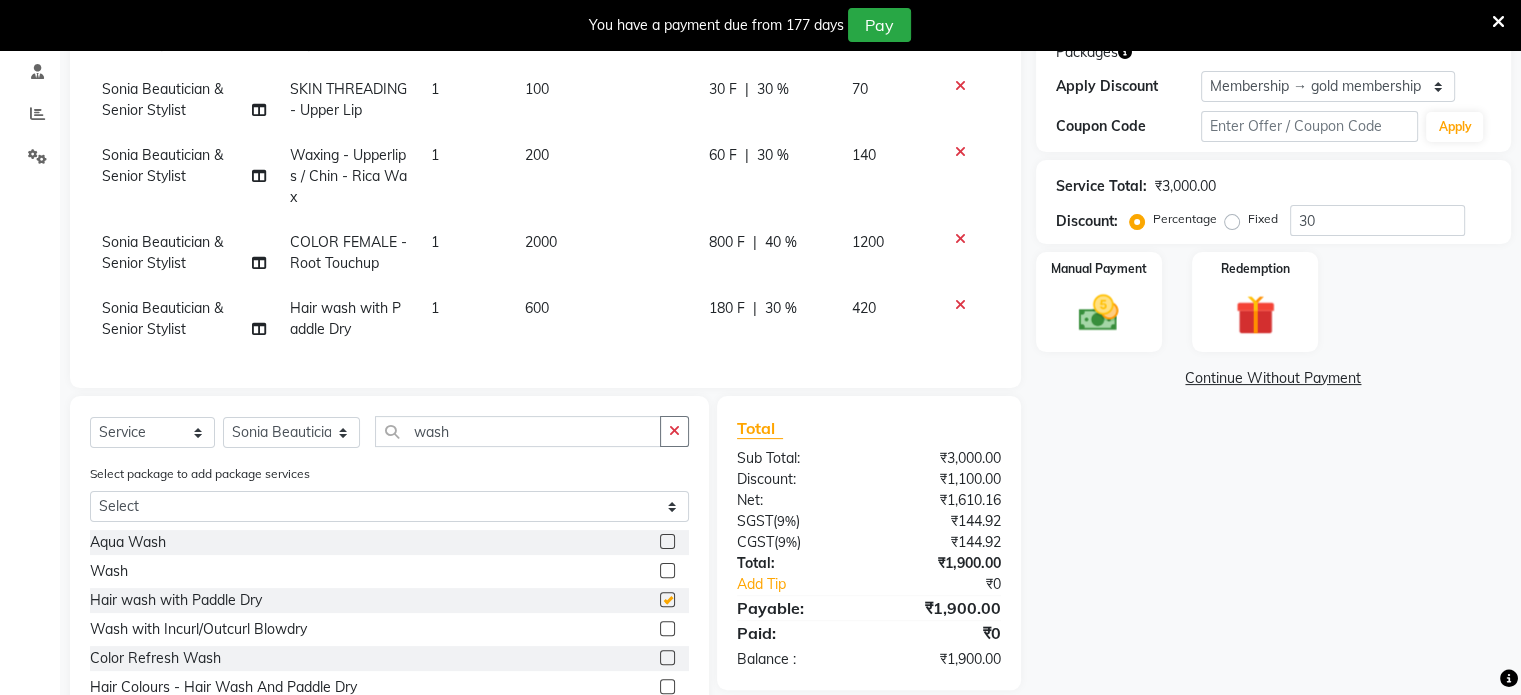 checkbox on "false" 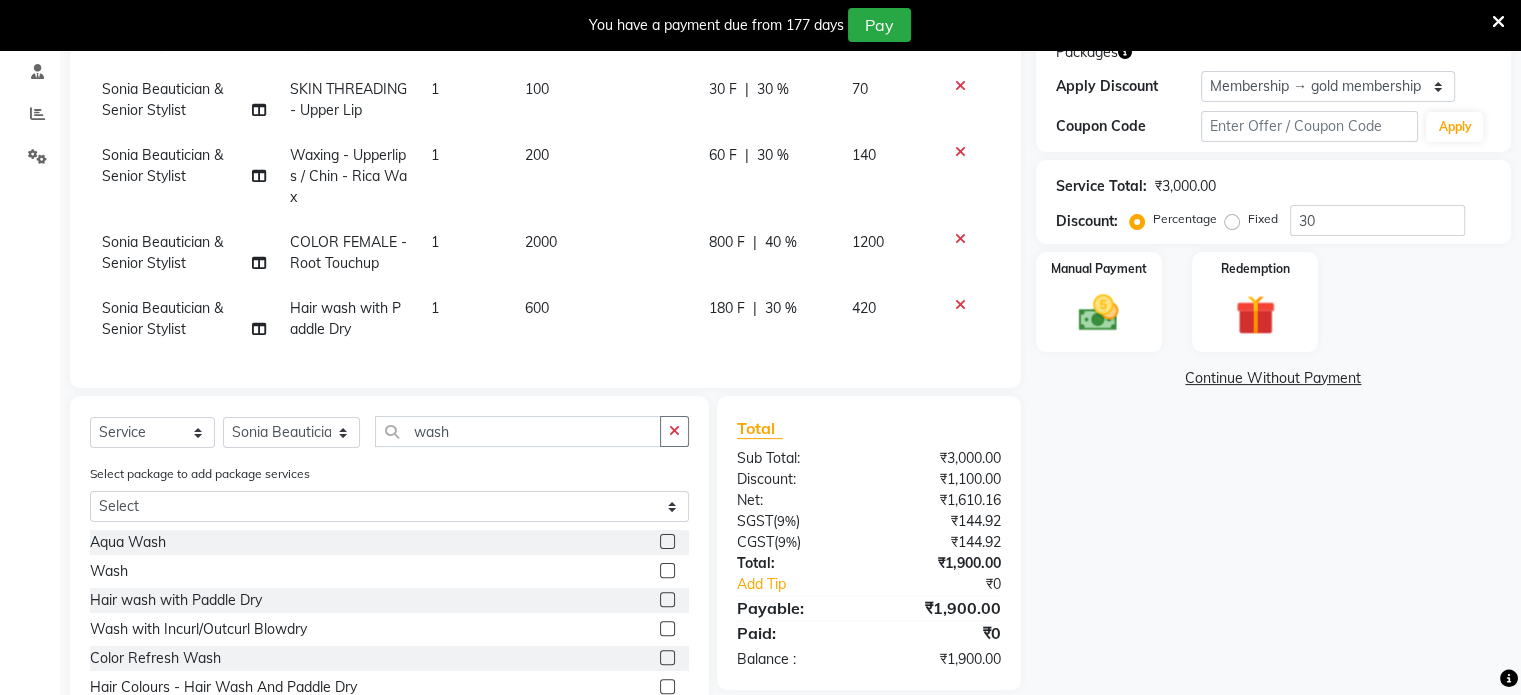 scroll, scrollTop: 417, scrollLeft: 0, axis: vertical 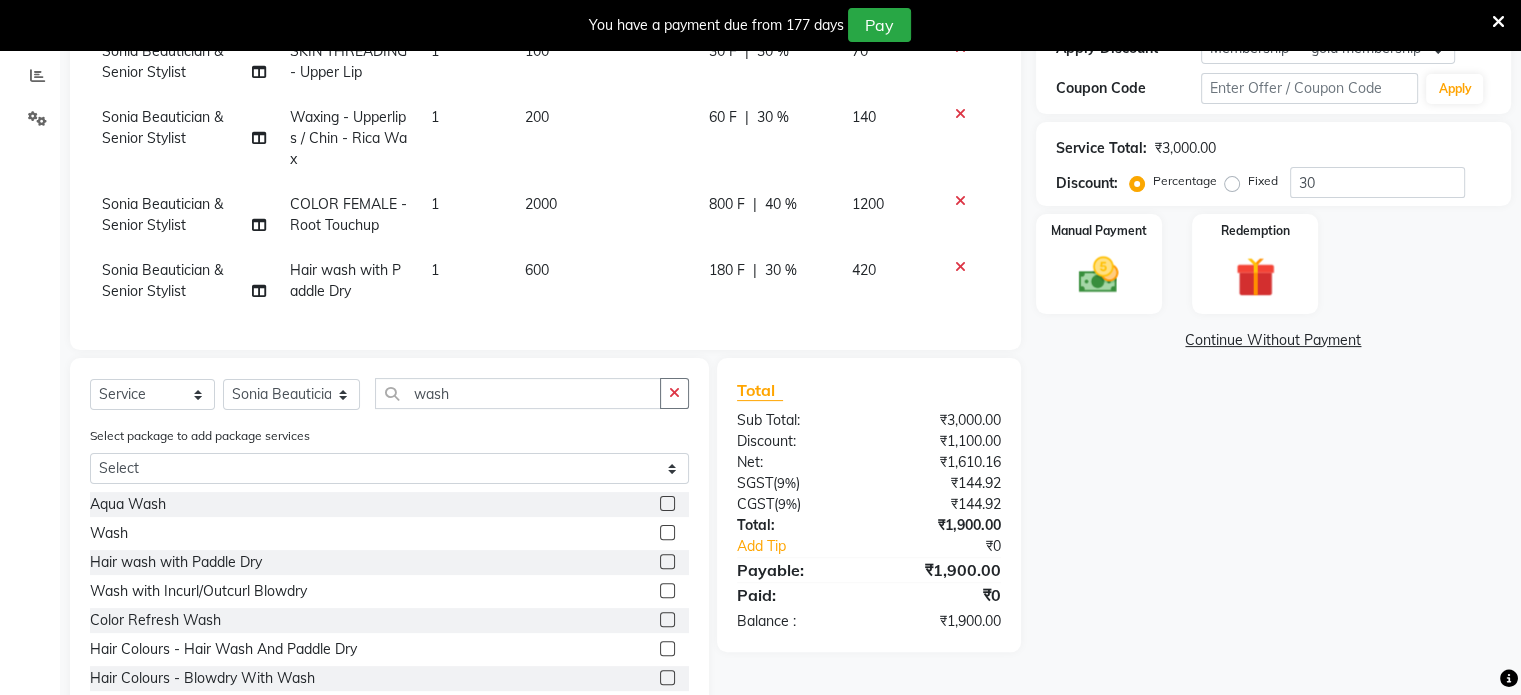 click on "180 F" 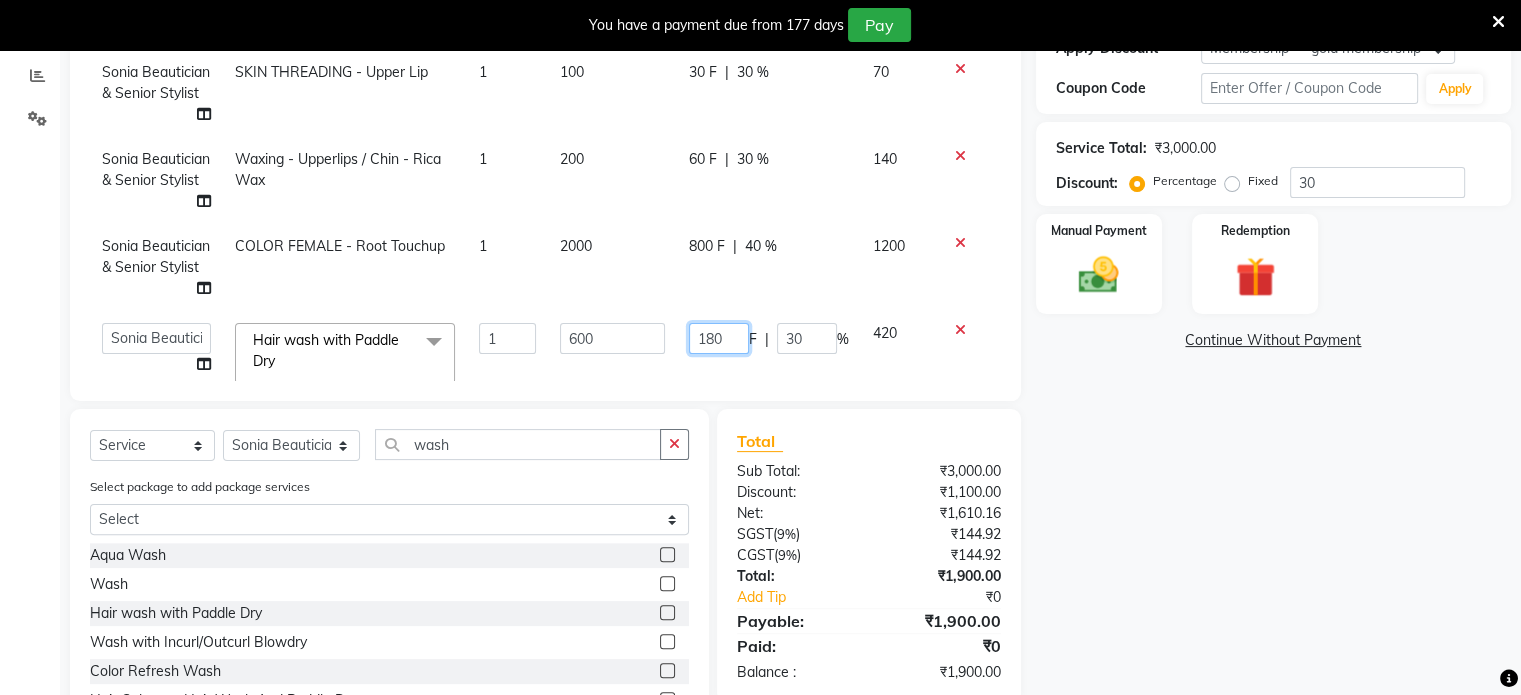 click on "180" 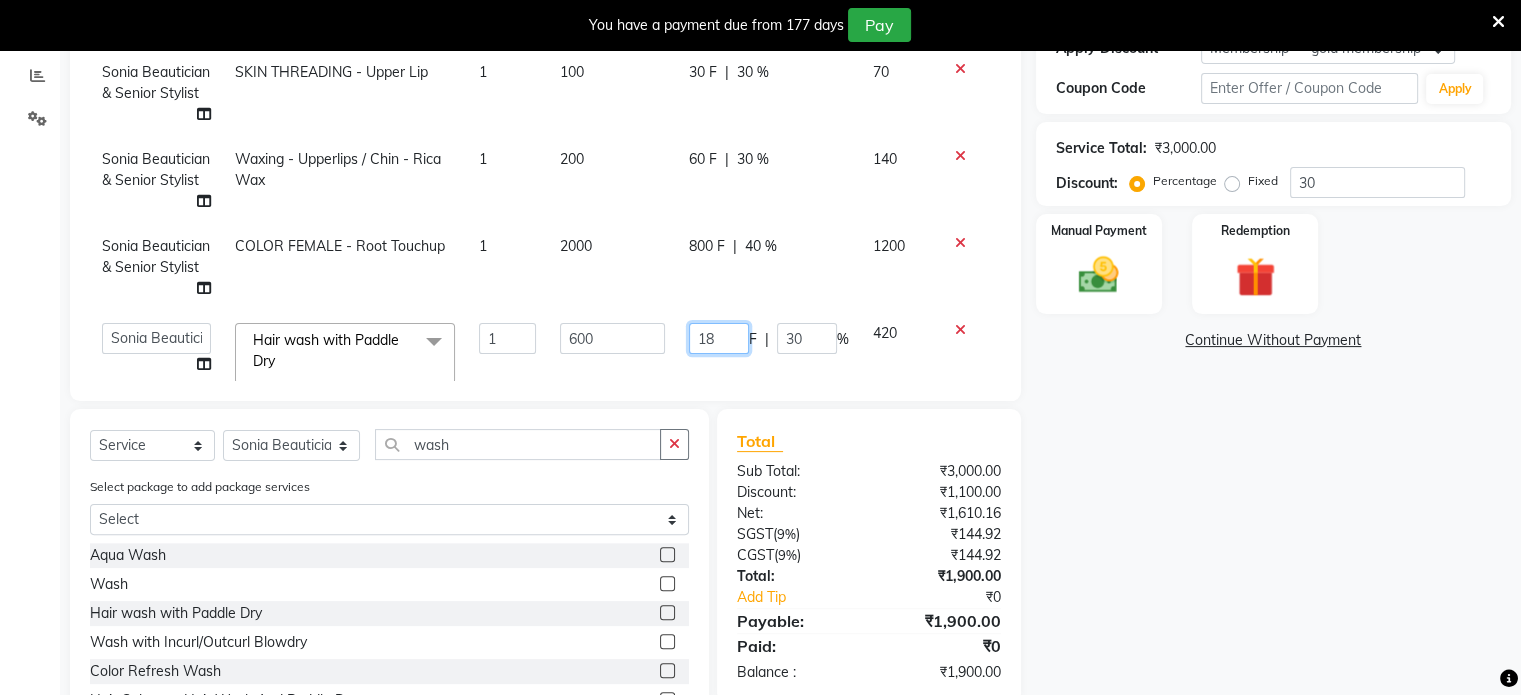type on "1" 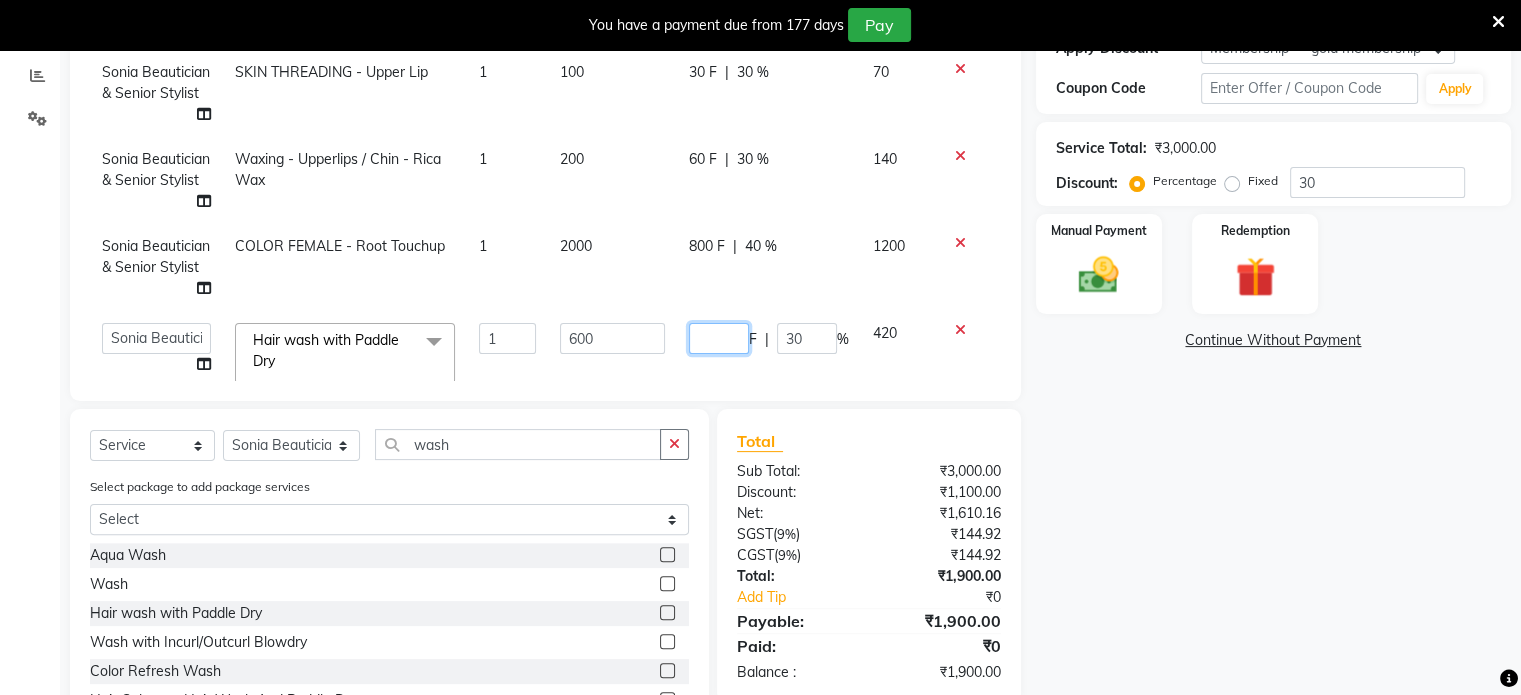 type on "0" 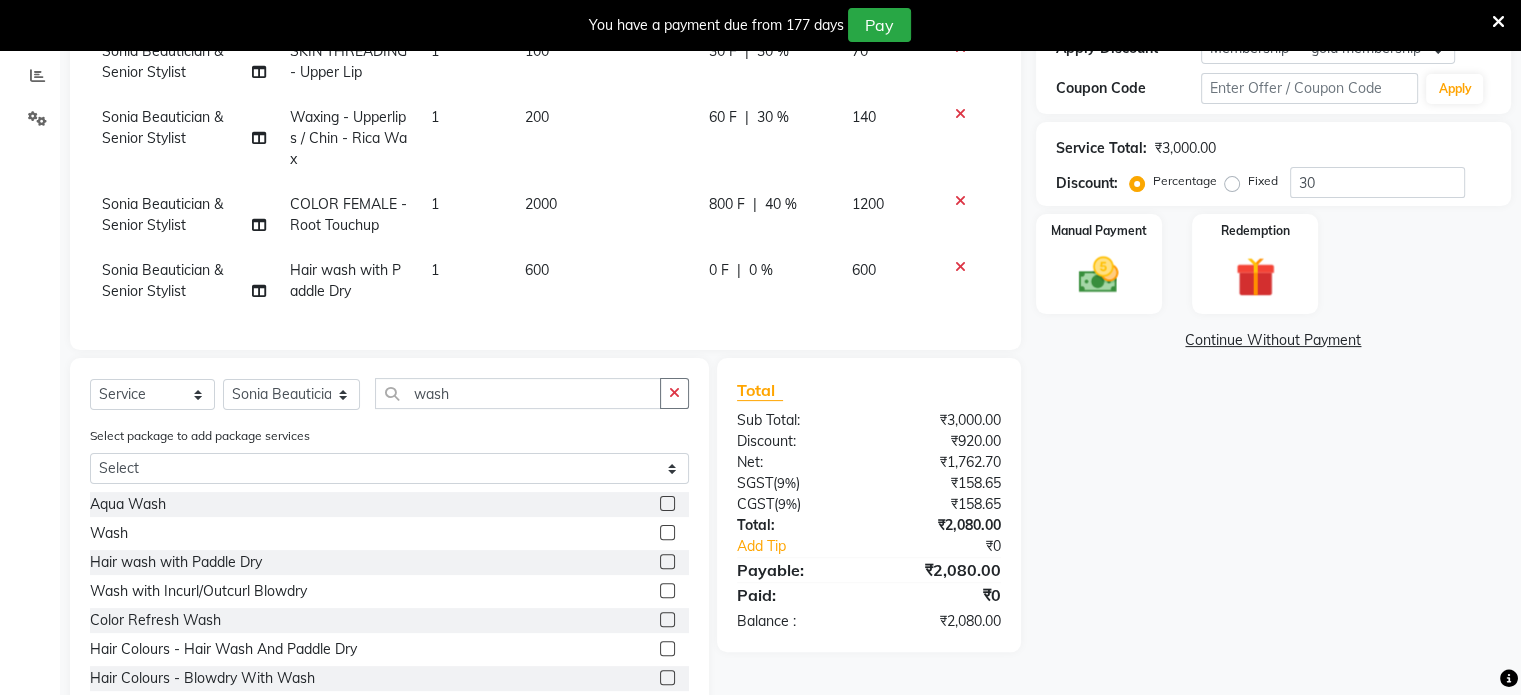 click on "Sonia Beautician & Senior Stylist SKIN THREADING - Eyebrow 1 100 30 F | 30 % 70 Sonia Beautician & Senior Stylist SKIN THREADING - Upper Lip 1 100 30 F | 30 % 70 Sonia Beautician & Senior Stylist Waxing - Upperlips / Chin - Rica Wax 1 200 60 F | 30 % 140 Sonia Beautician & Senior Stylist COLOR FEMALE - Root Touchup 1 2000 800 F | 40 % 1200 Sonia Beautician & Senior Stylist Hair wash with Paddle Dry 1 600 0 F | 0 % 600" 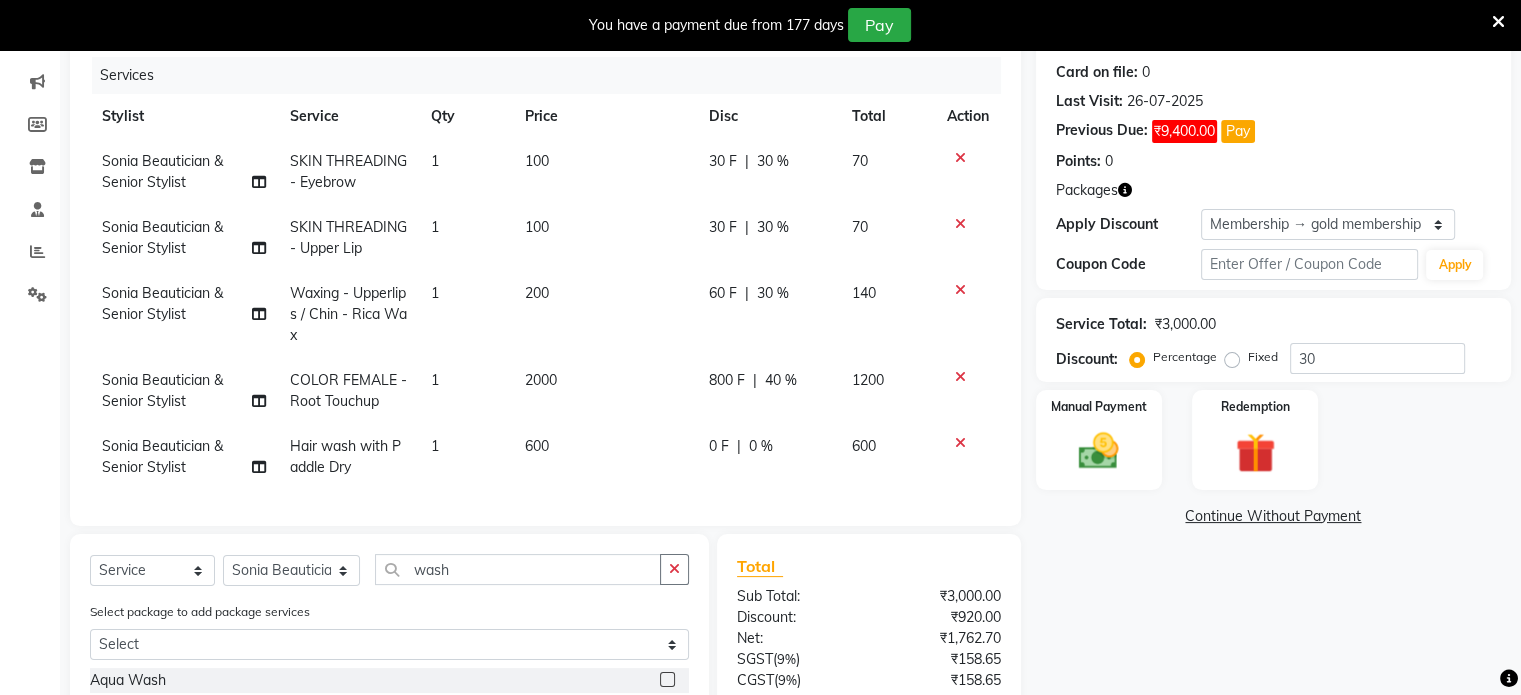 scroll, scrollTop: 240, scrollLeft: 0, axis: vertical 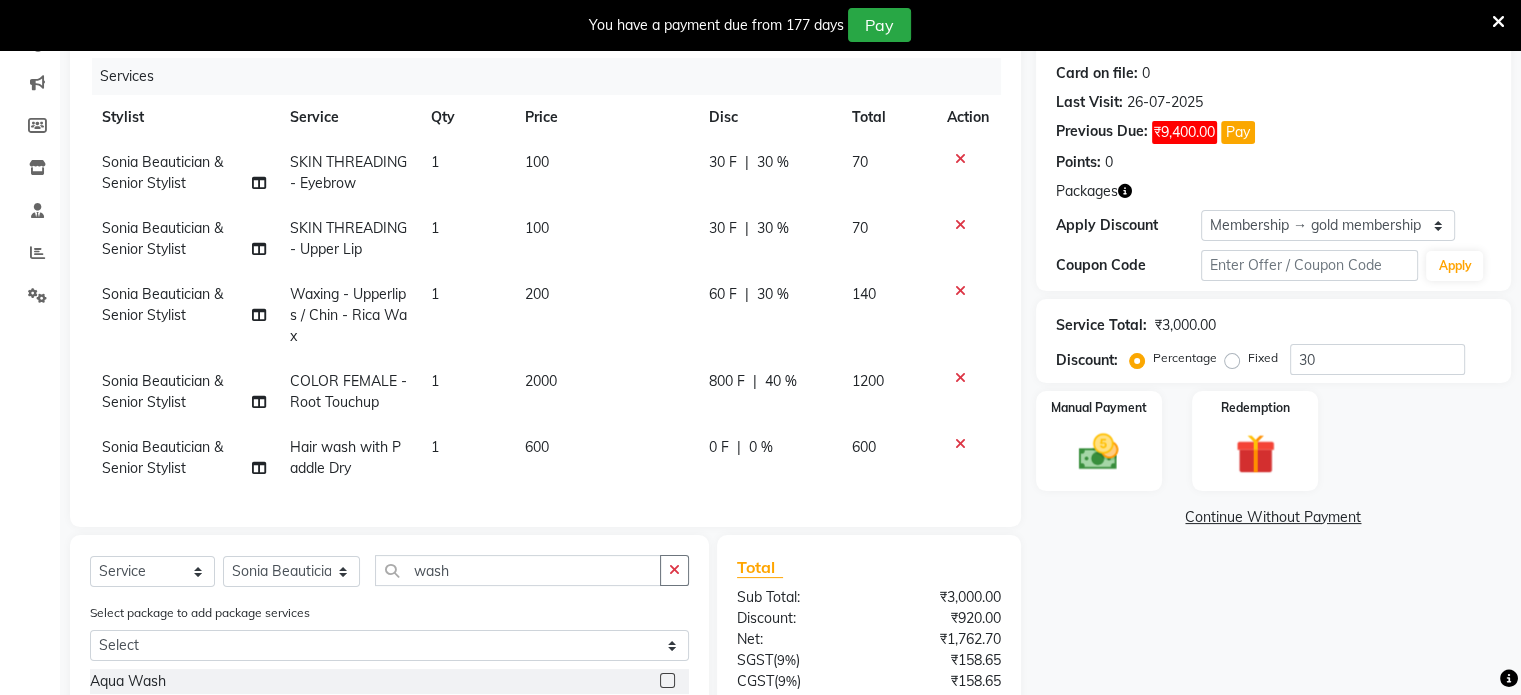 click on "0 F" 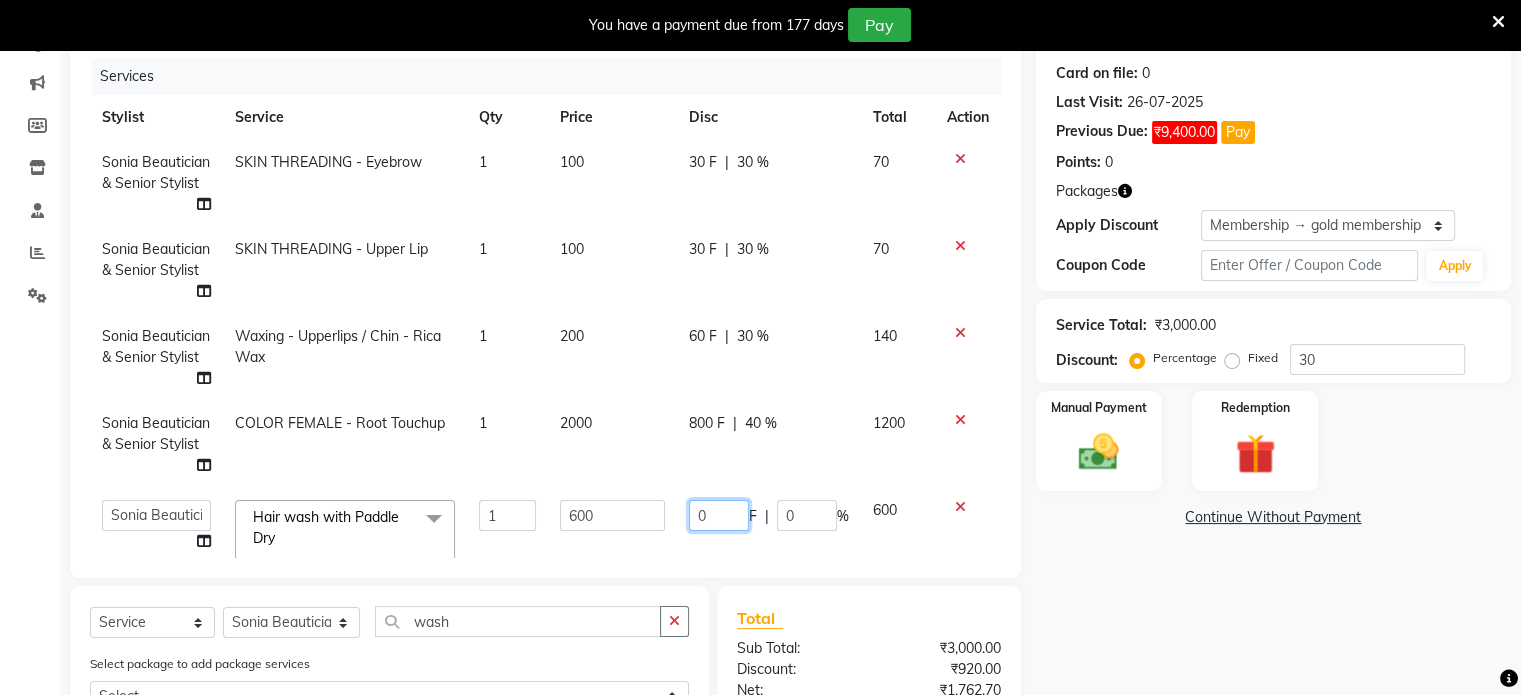 click on "0" 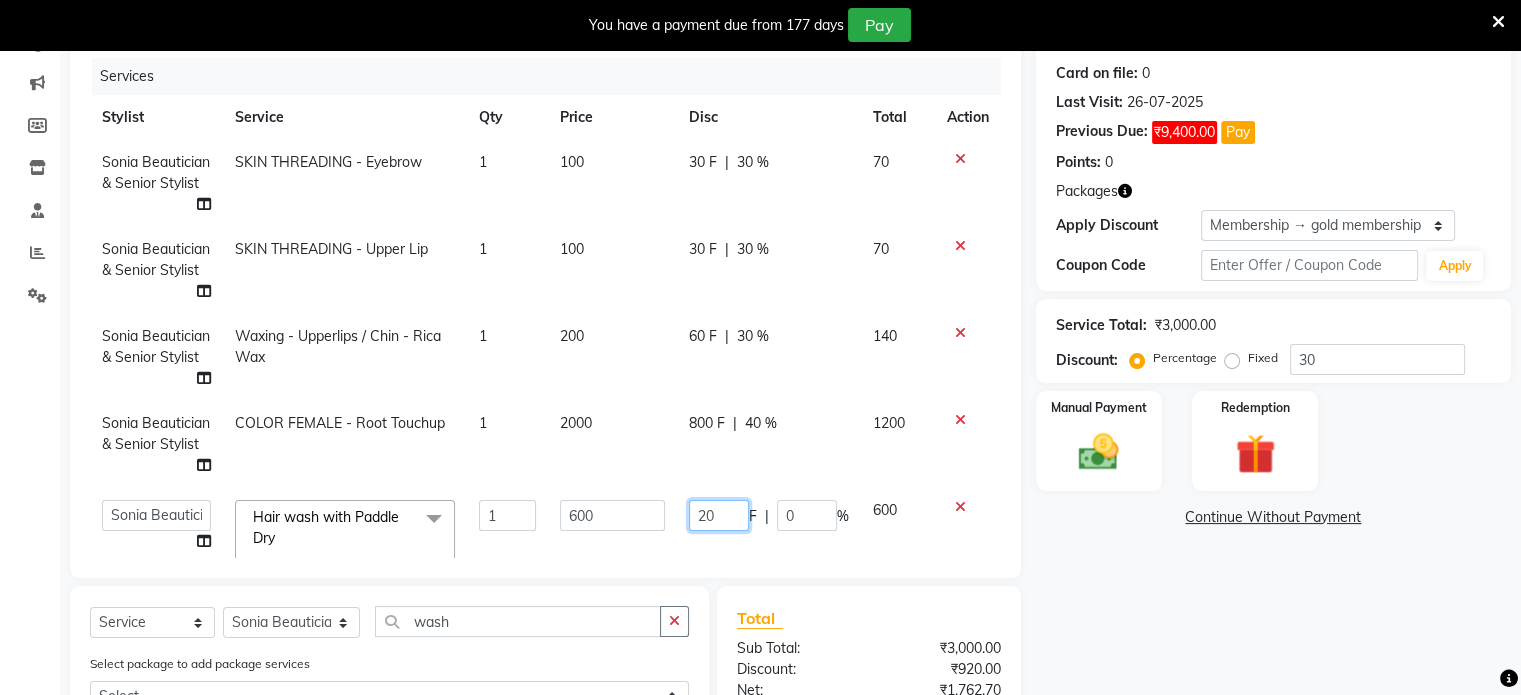 type on "200" 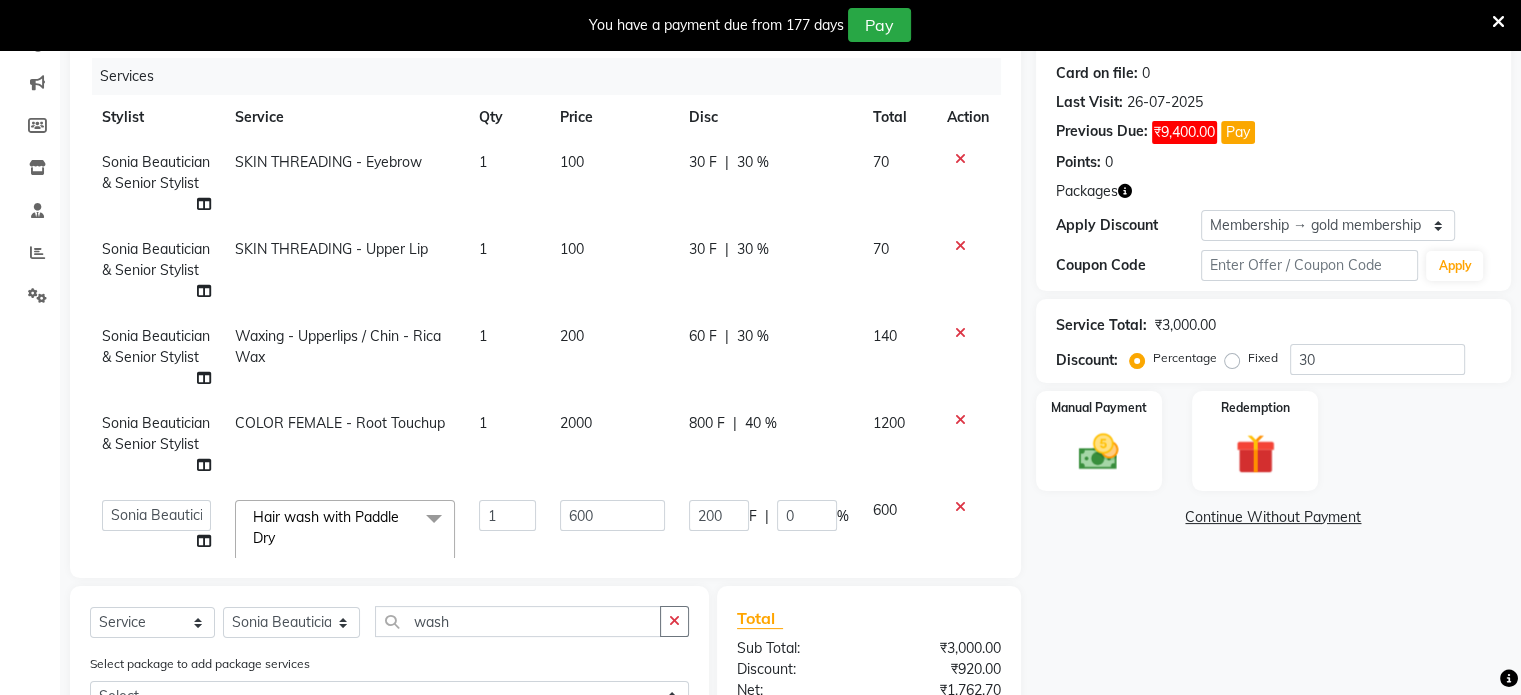 click on "Sonia Beautician & Senior Stylist SKIN THREADING - Eyebrow 1 100 30 F | 30 % 70 Sonia Beautician & Senior Stylist SKIN THREADING - Upper Lip 1 100 30 F | 30 % 70 Sonia Beautician & Senior Stylist Waxing - Upperlips / Chin - Rica Wax 1 200 60 F | 30 % 140 Sonia Beautician & Senior Stylist COLOR FEMALE - Root Touchup 1 2000 800 F | 40 % 1200  Abulhasan   Bimla   Jyoti mani - pedi   Meena Nail and eyelash Technician   Sonia Beautician & Senior Stylist   Zaid senior stylist  Hair wash with Paddle Dry  x Crown Touch Up Global Color Highlight Root Touch Up Keratine Treatment Nano Plastia Qod Treatment Hair Botox Hair Cysteine Treatment Colour (Per Streak) Hair cut tip Aqua treatment Shoulder length Aqua treatment below shoulder Aqua treatment waist Hair Tinsel Aqua Wash Trimming Fringe Cut Girl (Kid) Wash Paddle Dry Hair wash with Paddle Dry Incurl/Outcurl Blowdry Wash with Incurl/Outcurl Blowdry Color Refresh Wash Smoothening Aqua Gold Treatment Hair Colours - Hair Wash And Paddle Dry Hair Colours - Ironing / 1 F" 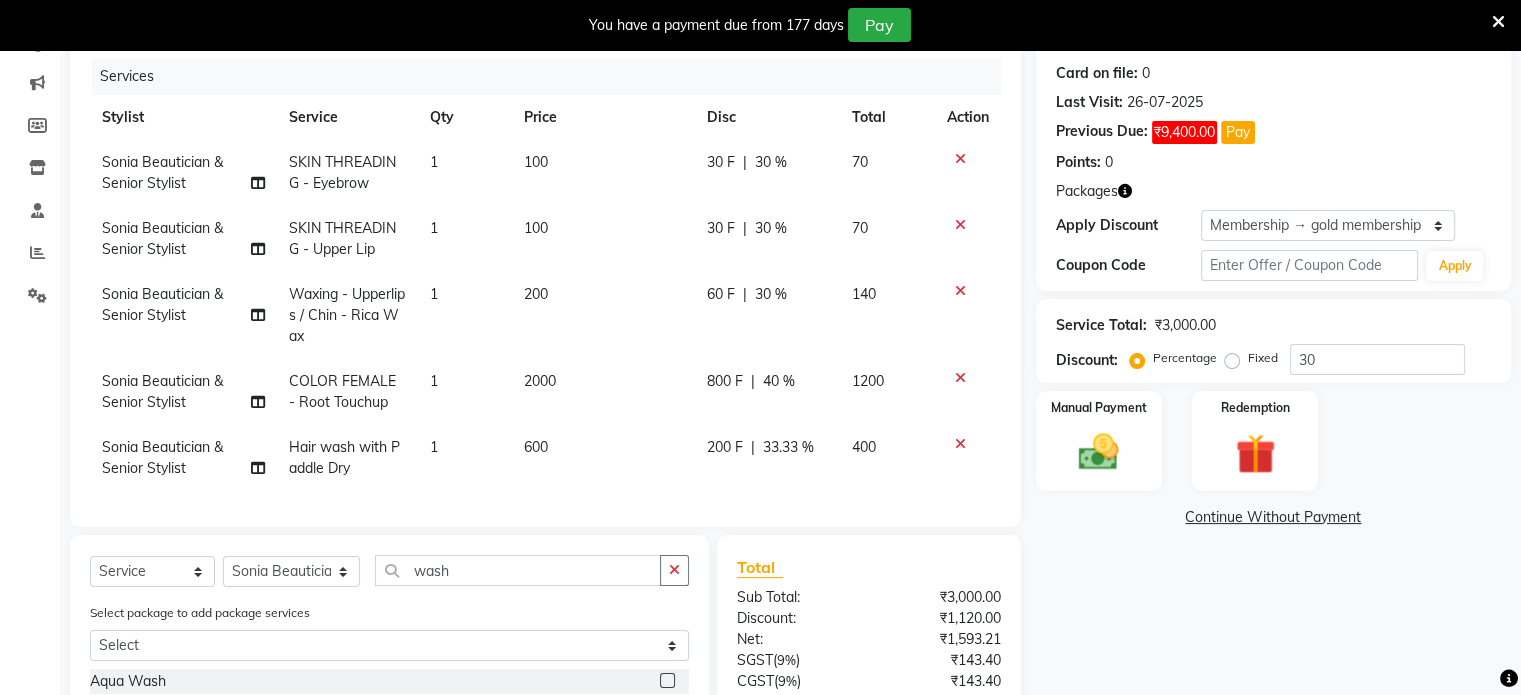 click on "30 %" 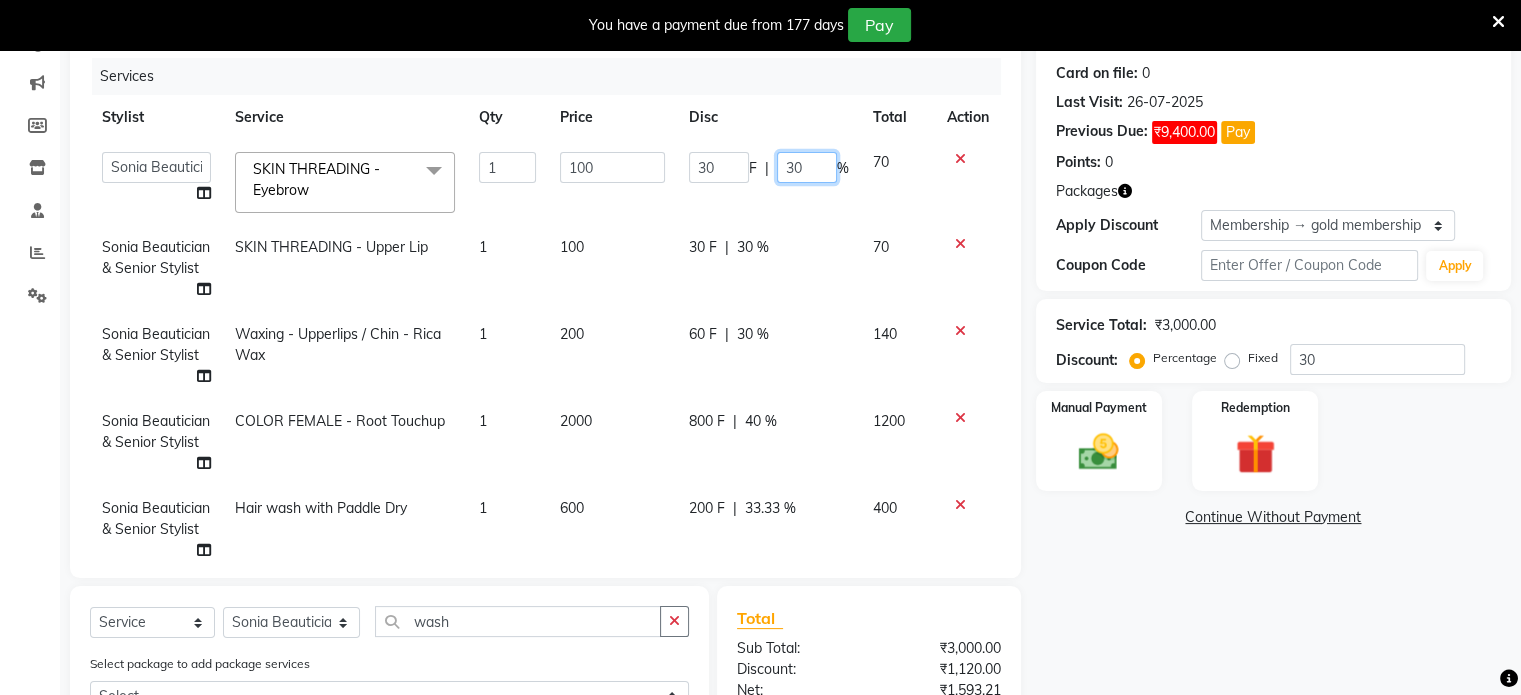 click on "30" 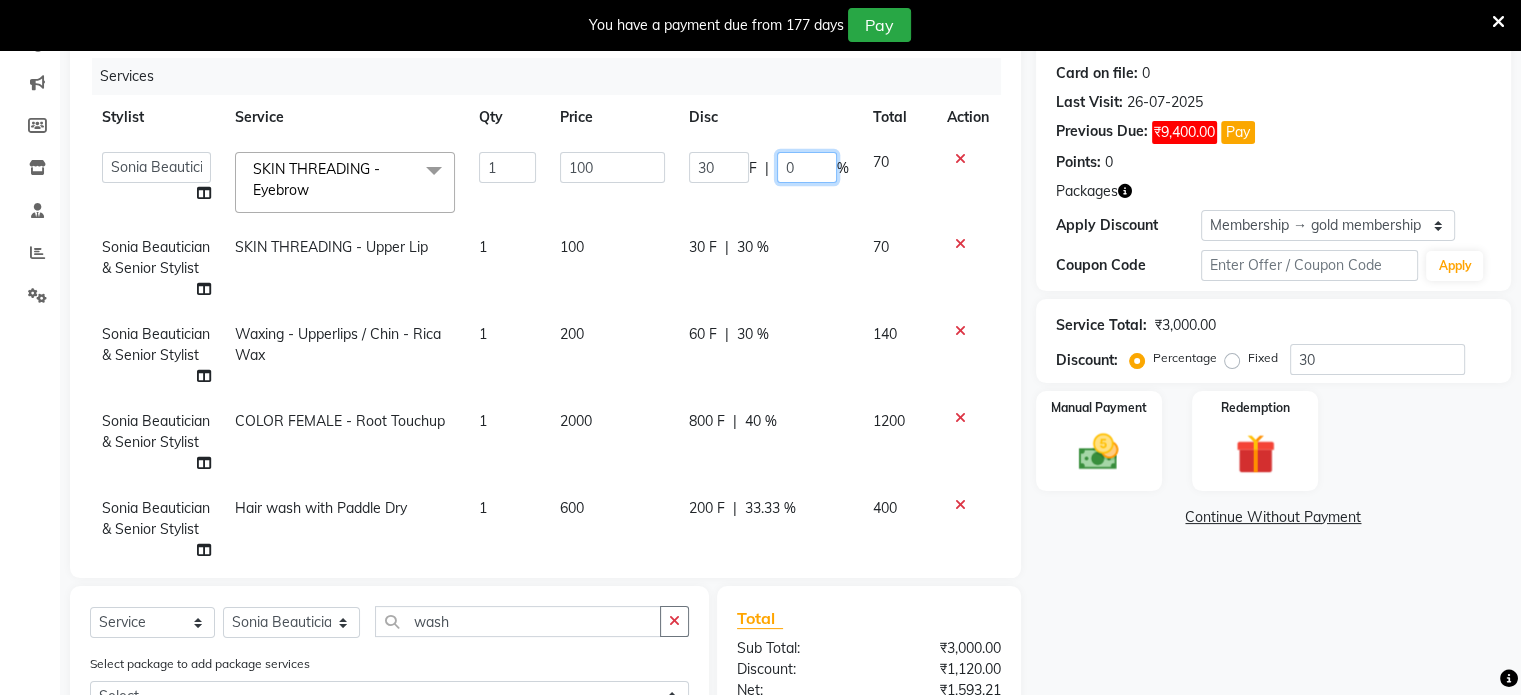 type on "00" 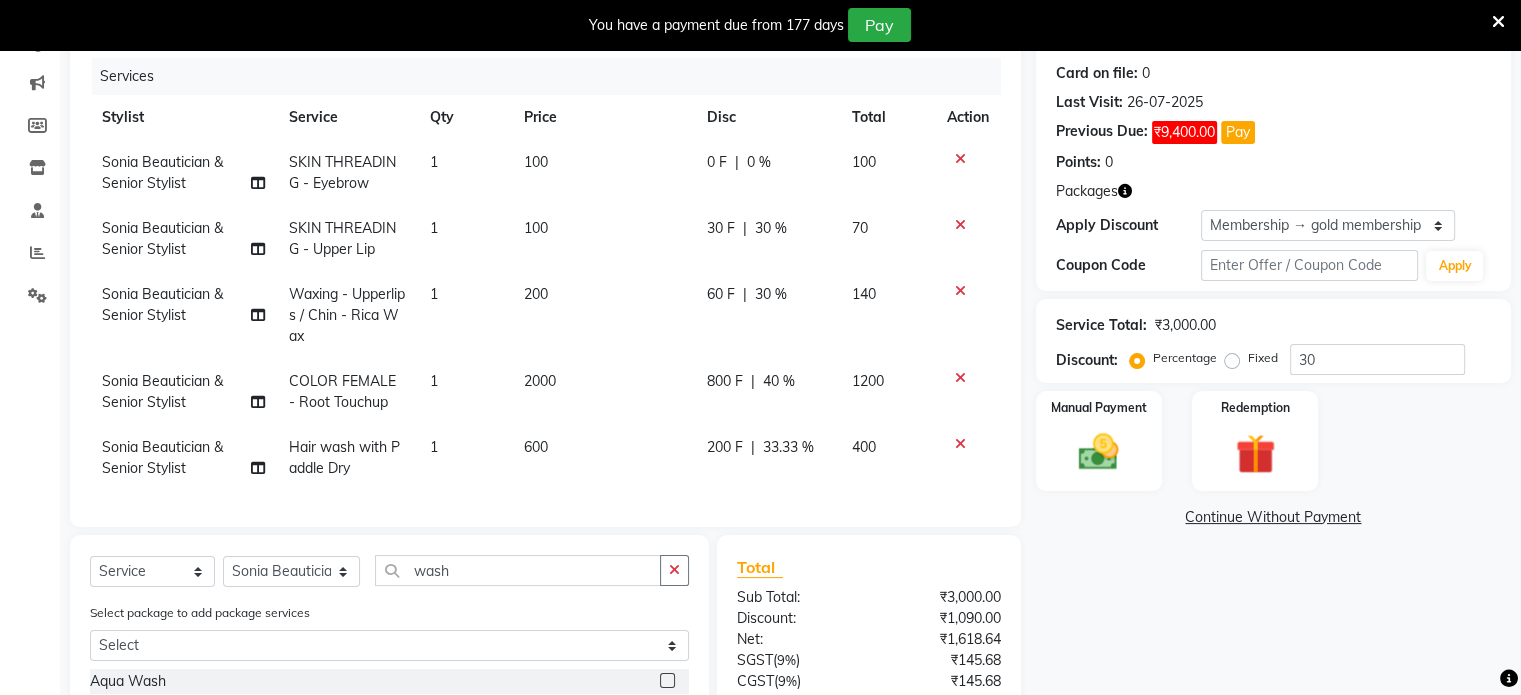 click on "30 F | 30 %" 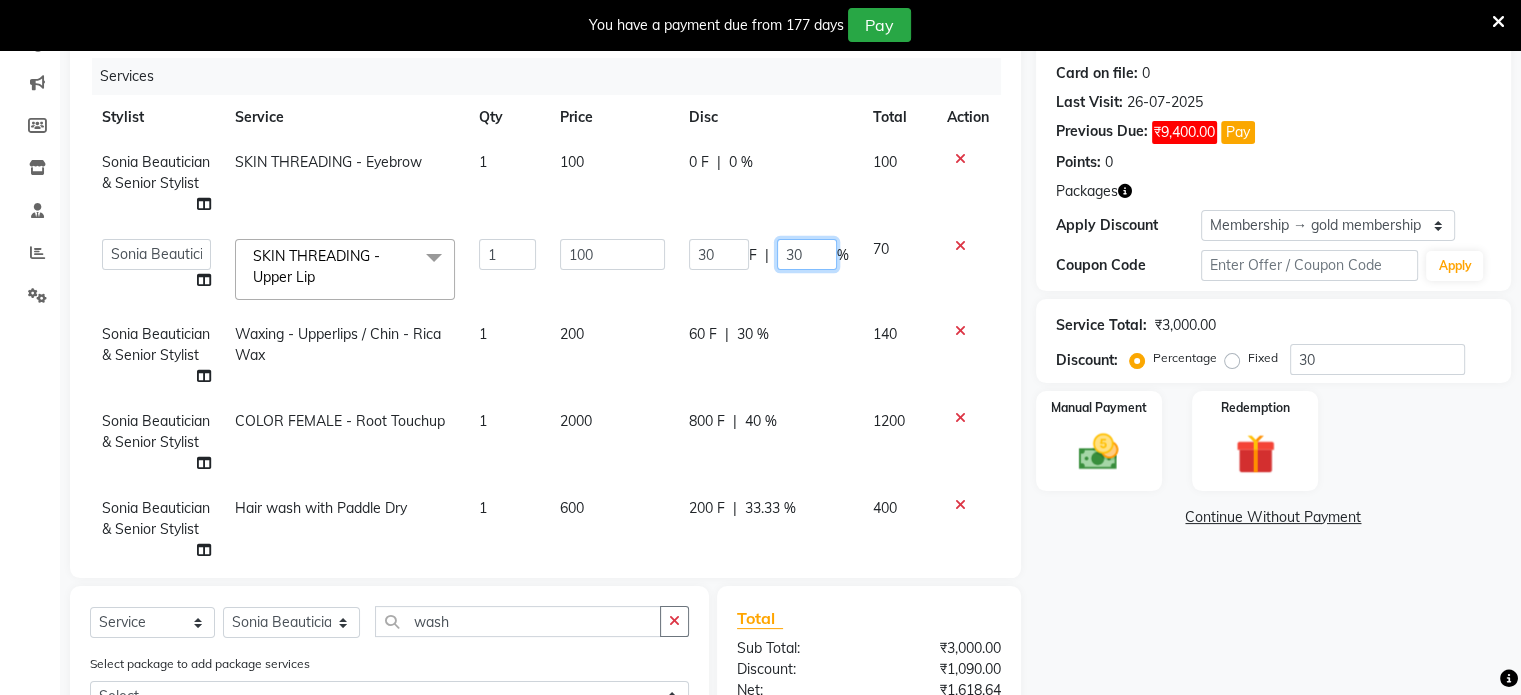 click on "30" 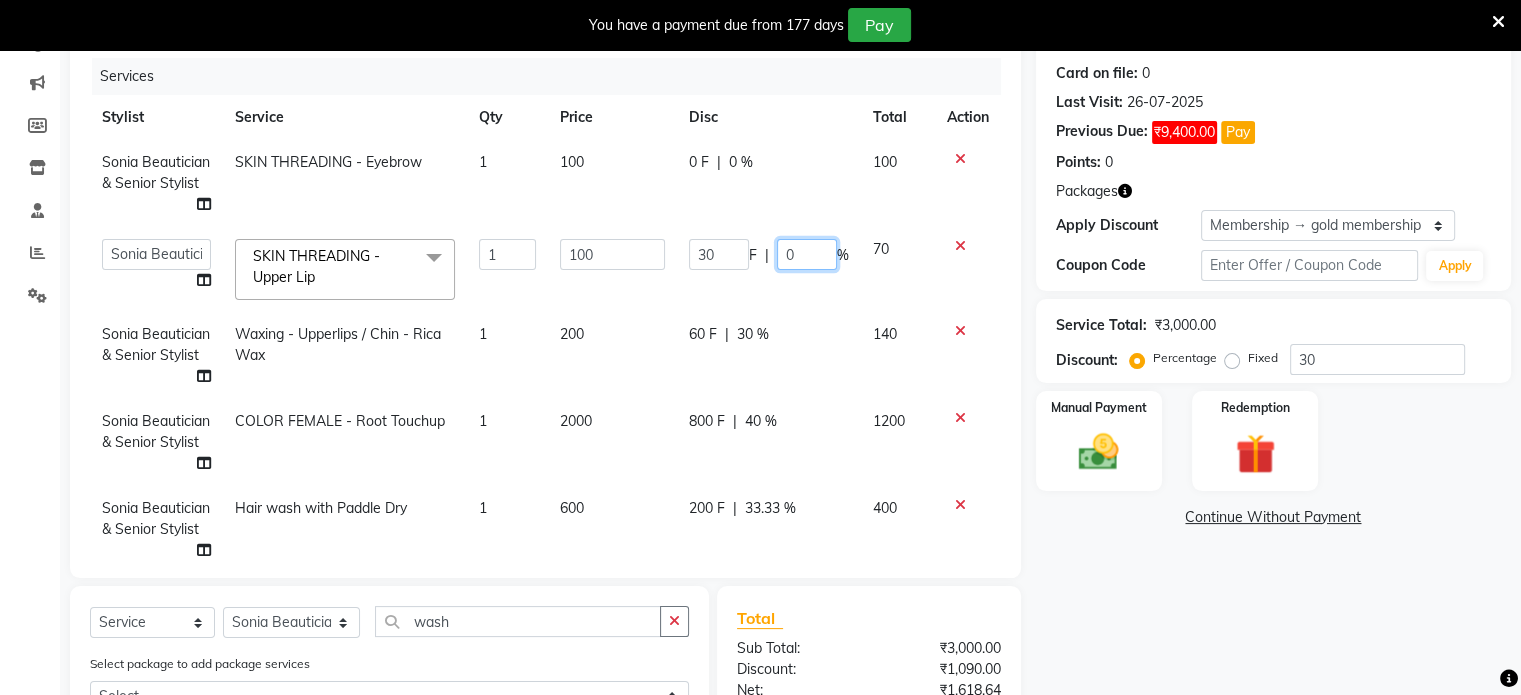 type on "00" 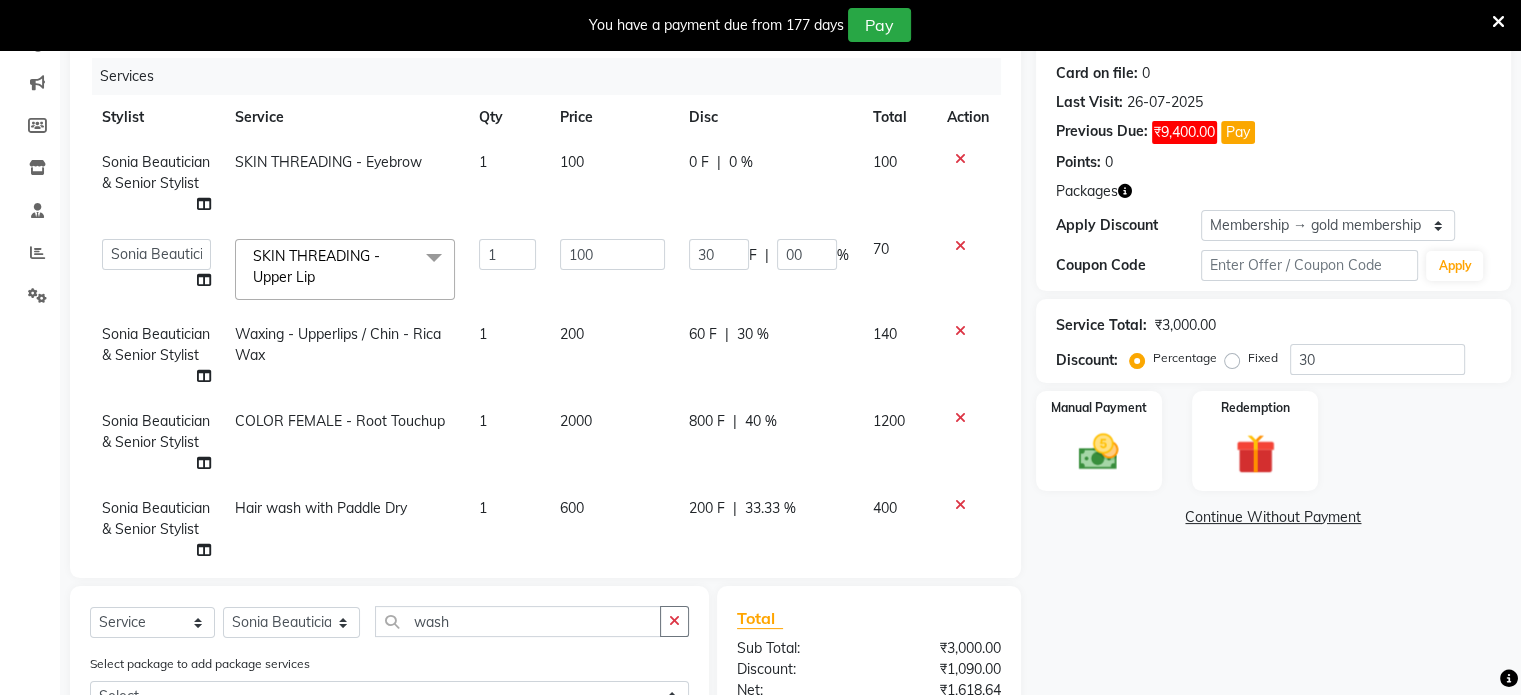 click on "Sonia Beautician & Senior Stylist SKIN THREADING - Eyebrow 1 100 0 F | 0 % 100  Abulhasan   Bimla   Jyoti mani - pedi   Meena Nail and eyelash Technician   Sonia Beautician & Senior Stylist   Zaid senior stylist  SKIN THREADING - Upper Lip  x Crown Touch Up Global Color Highlight Root Touch Up Keratine Treatment Nano Plastia Qod Treatment Hair Botox Hair Cysteine Treatment Colour (Per Streak) Hair cut tip Aqua treatment Shoulder length Aqua treatment below shoulder Aqua treatment waist Hair Tinsel Aqua Wash Trimming Fringe Cut Girl (Kid) Wash Paddle Dry Hair wash with Paddle Dry Incurl/Outcurl Blowdry Wash with Incurl/Outcurl Blowdry Color Refresh Wash Smoothening Aqua Gold Treatment Hair Colours - Hair Wash And Paddle Dry Hair Colours - Blowdry With Wash Hair Colours - Blow Dry Without Wash Hair Colours - Ironing / Hair Colours - Tongs Curls Hair Colours - Hair Cut (Id Upto 12yrs) Without Wash Mehndi Face Clean Up - Basic Clean Up Face Clean Up - Fruitilicious: Grape Extract Bleach/Pack/Peel - Oxy Derma 1 F" 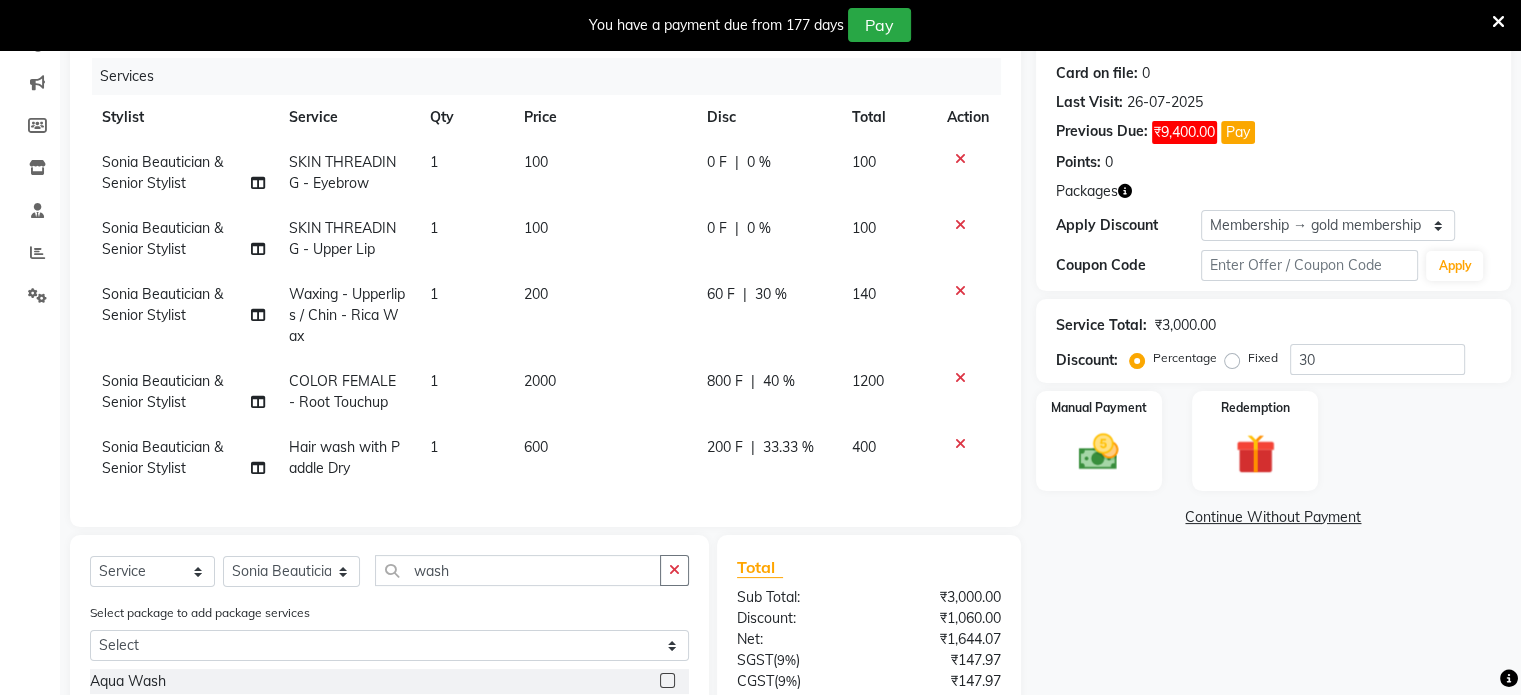 click on "30 %" 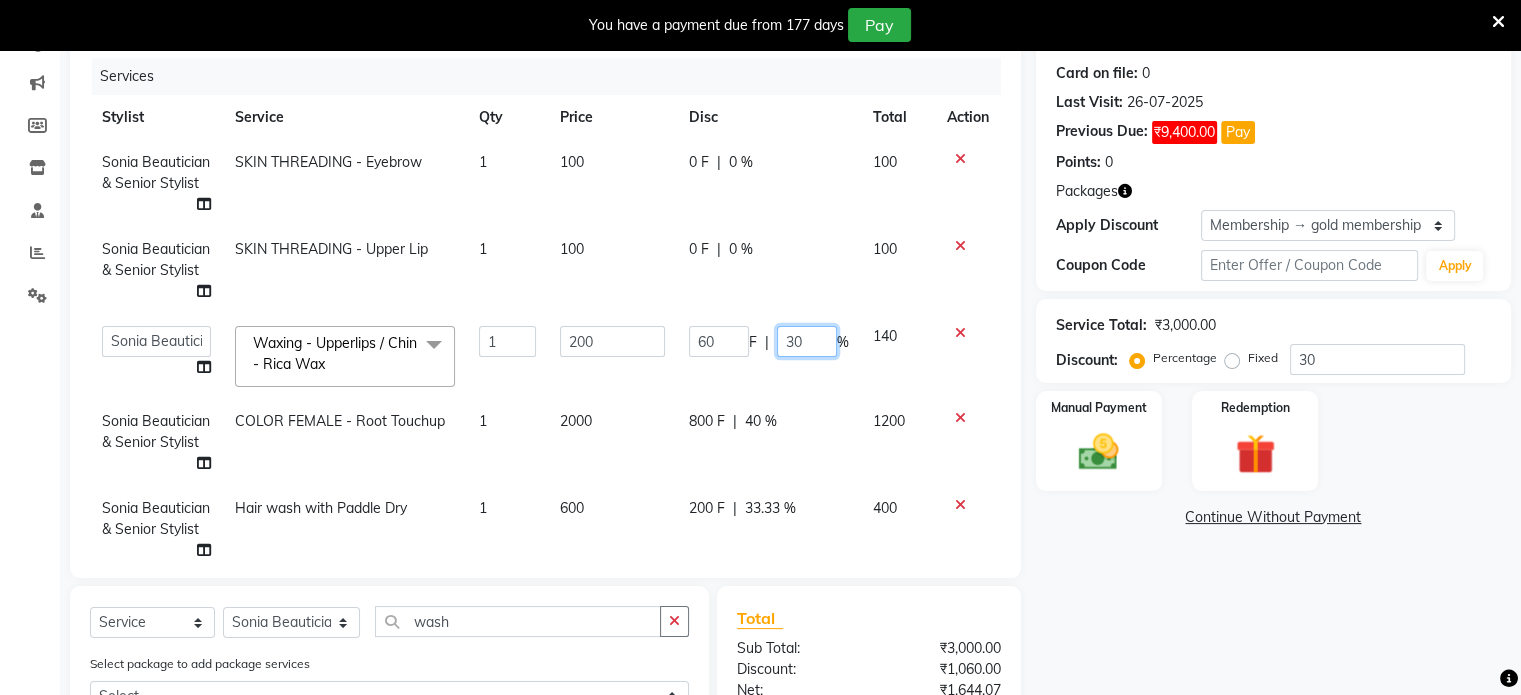 click on "30" 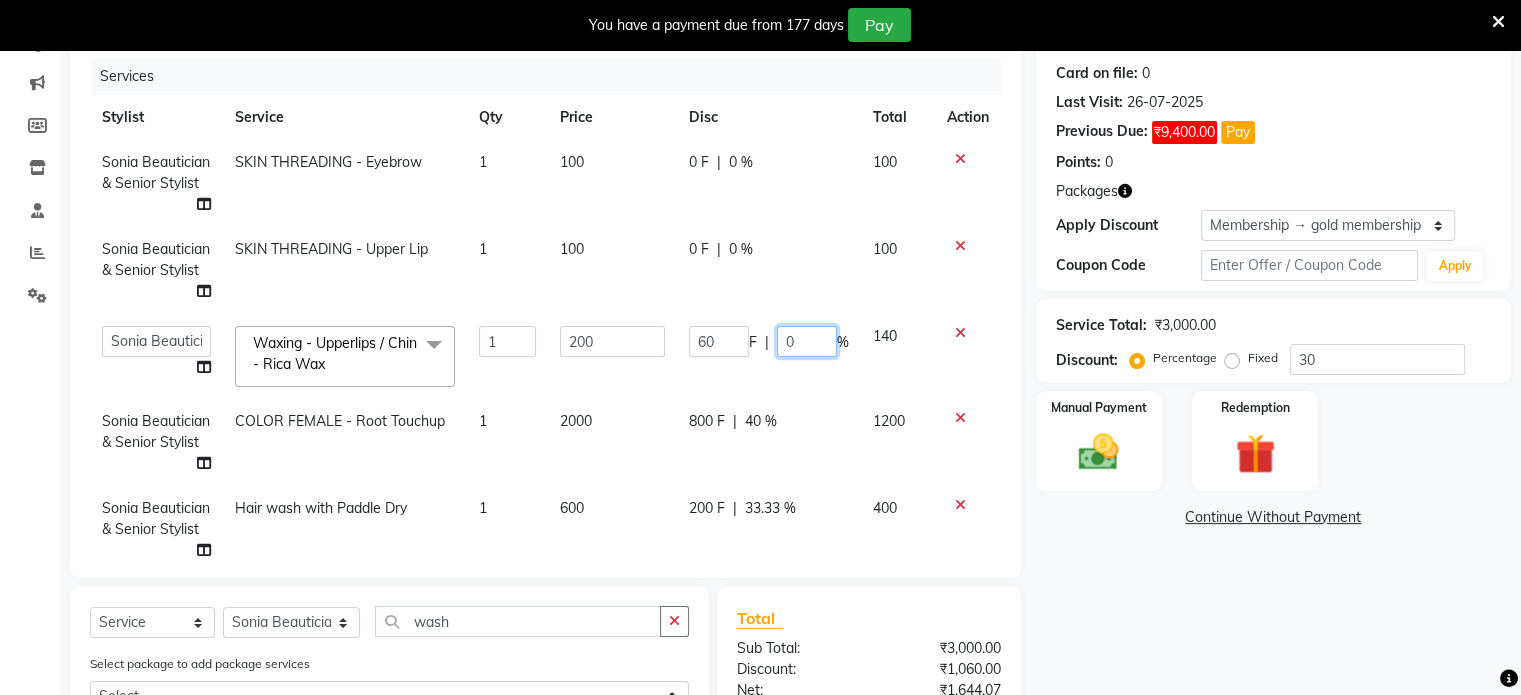 type on "00" 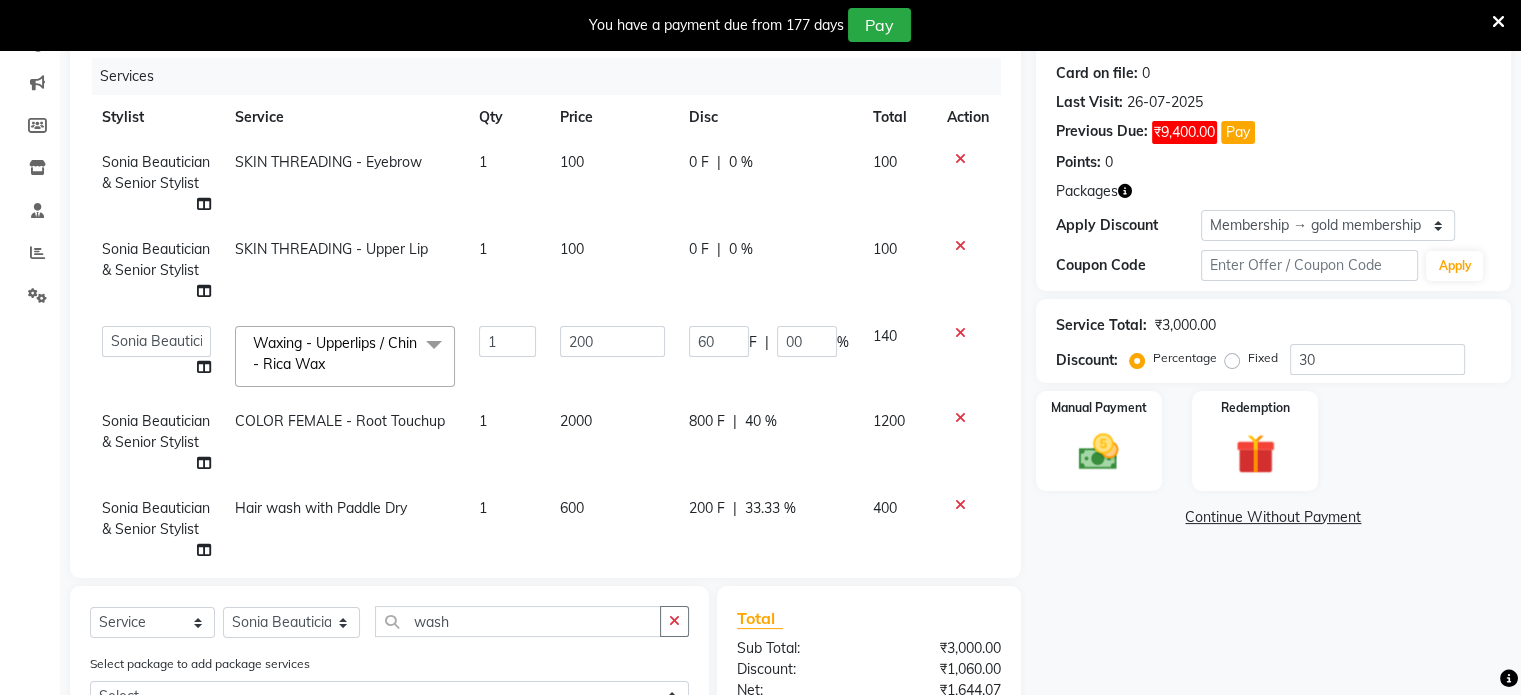 click on "Sonia Beautician & Senior Stylist SKIN THREADING - Eyebrow 1 100 0 F | 0 % 100 Sonia Beautician & Senior Stylist SKIN THREADING - Upper Lip 1 100 0 F | 0 % 100  Abulhasan   Bimla   Jyoti mani - pedi   Meena Nail and eyelash Technician   Sonia Beautician & Senior Stylist   Zaid senior stylist  Waxing - Upperlips / Chin - Rica Wax  x Crown Touch Up Global Color Highlight Root Touch Up Keratine Treatment Nano Plastia Qod Treatment Hair Botox Hair Cysteine Treatment Colour (Per Streak) Hair cut tip Aqua treatment Shoulder length Aqua treatment below shoulder Aqua treatment waist Hair Tinsel Aqua Wash Trimming Fringe Cut Girl (Kid) Wash Paddle Dry Hair wash with Paddle Dry Incurl/Outcurl Blowdry Wash with Incurl/Outcurl Blowdry Color Refresh Wash Smoothening Aqua Gold Treatment Hair Colours - Hair Wash And Paddle Dry Hair Colours - Blowdry With Wash Hair Colours - Blow Dry Without Wash Hair Colours - Ironing / Hair Colours - Tongs Curls Hair Colours - Hair Cut (Id Upto 12yrs) Without Wash Mehndi SPA - Aqua Spa 1" 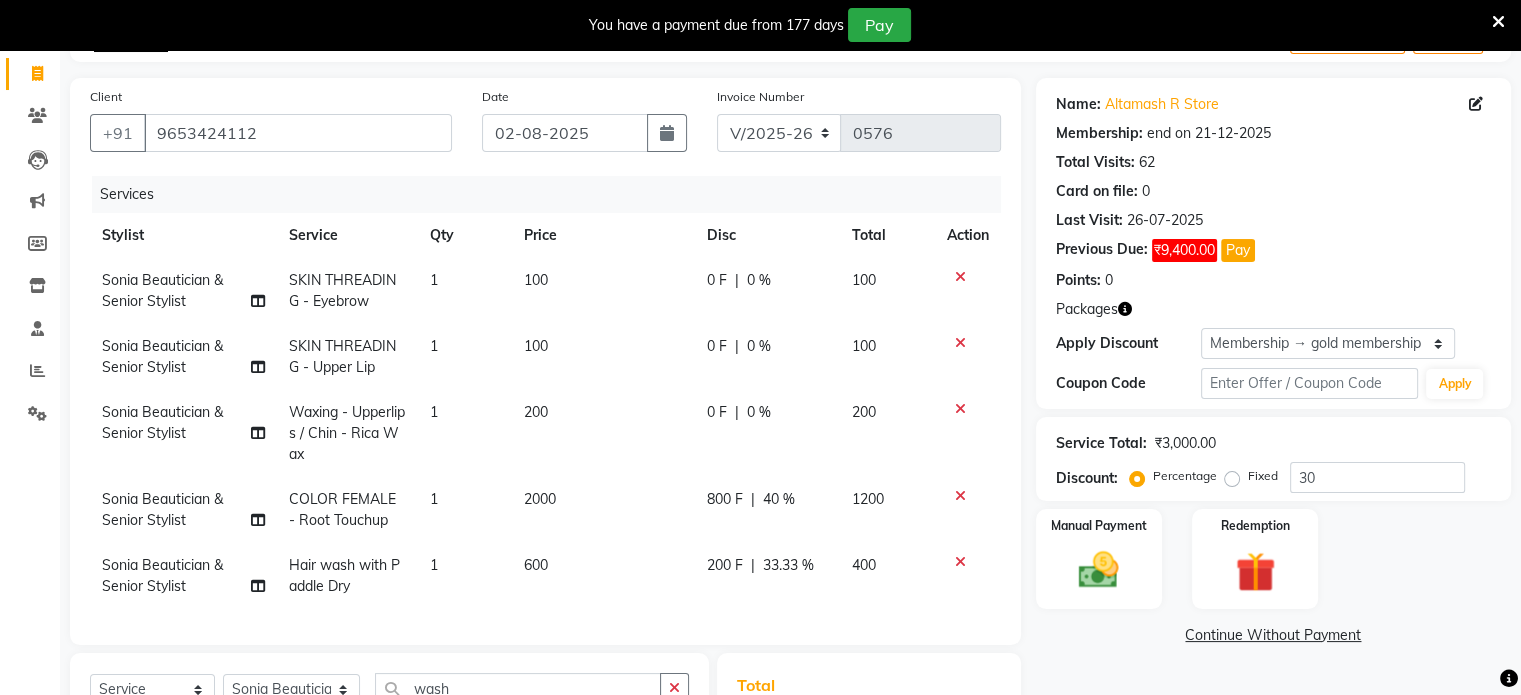 scroll, scrollTop: 126, scrollLeft: 0, axis: vertical 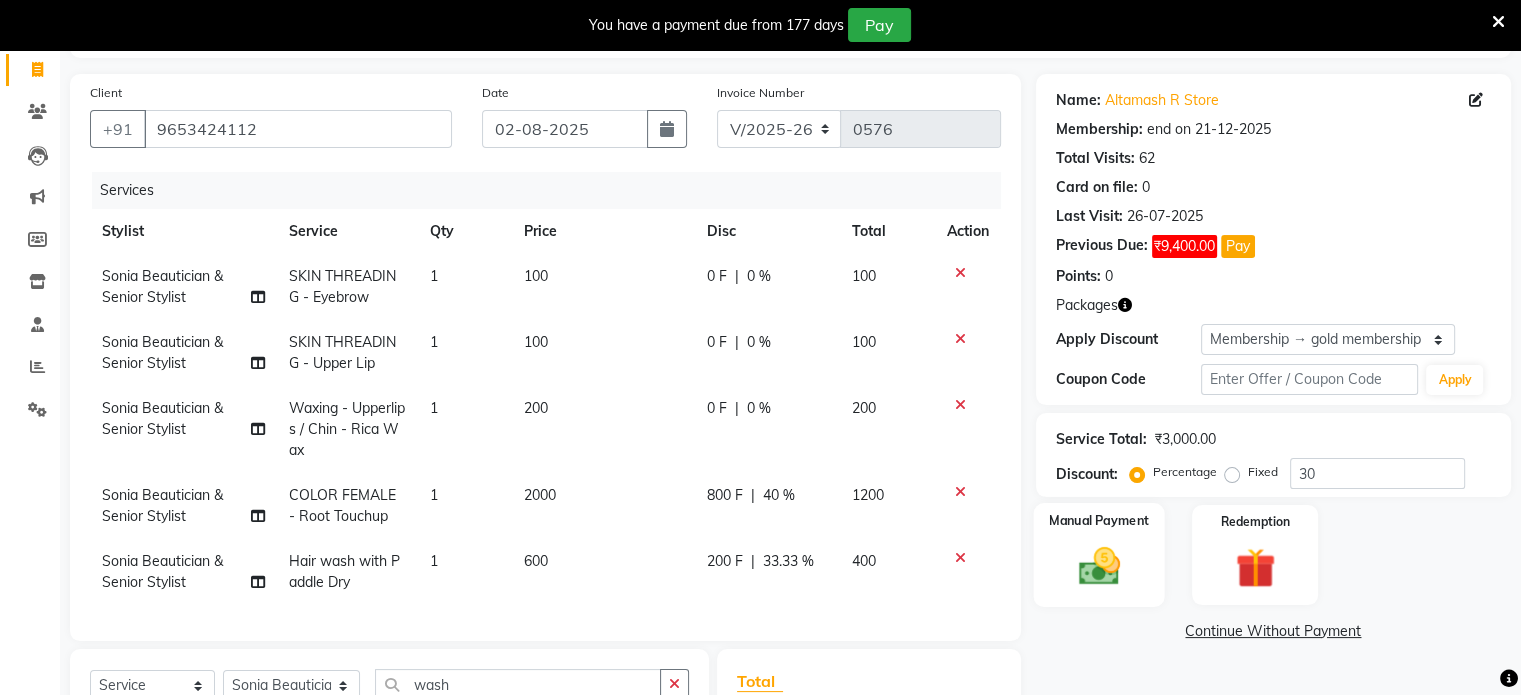 click 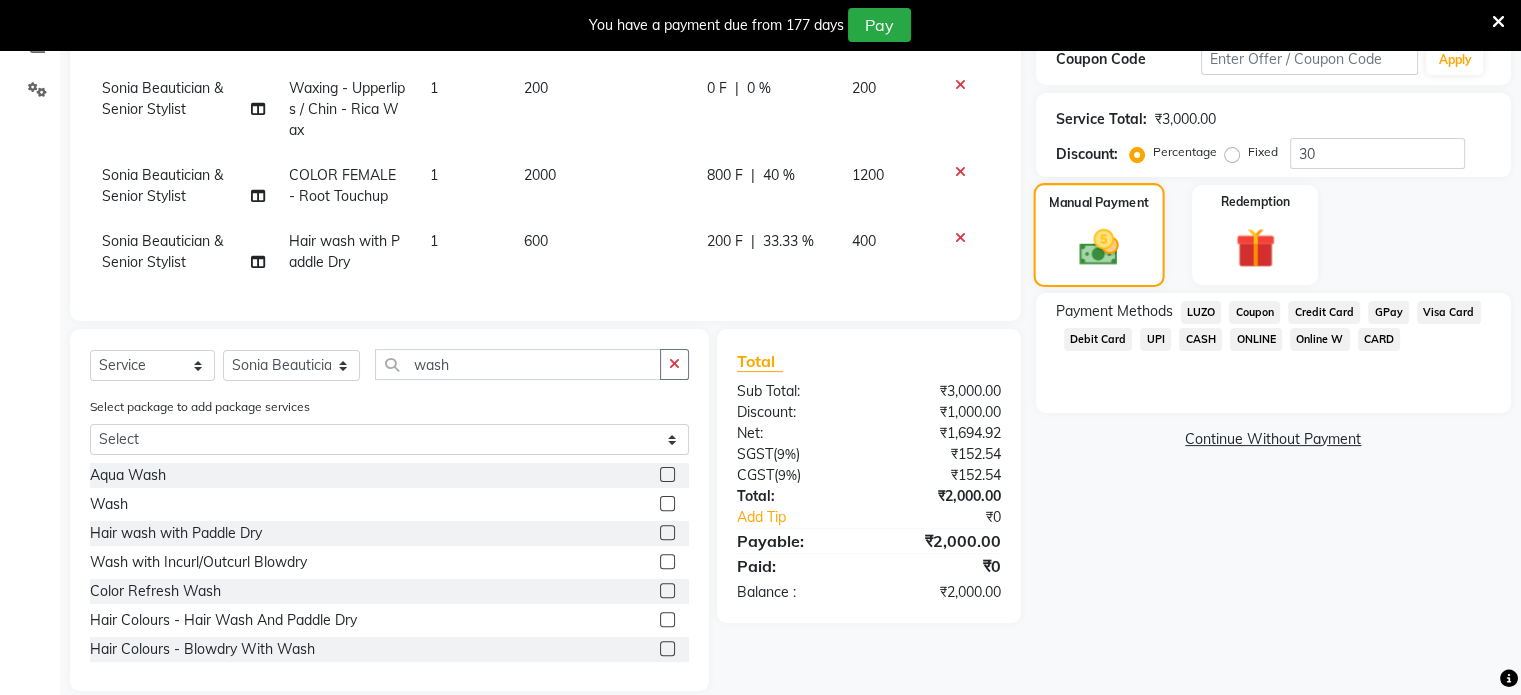scroll, scrollTop: 473, scrollLeft: 0, axis: vertical 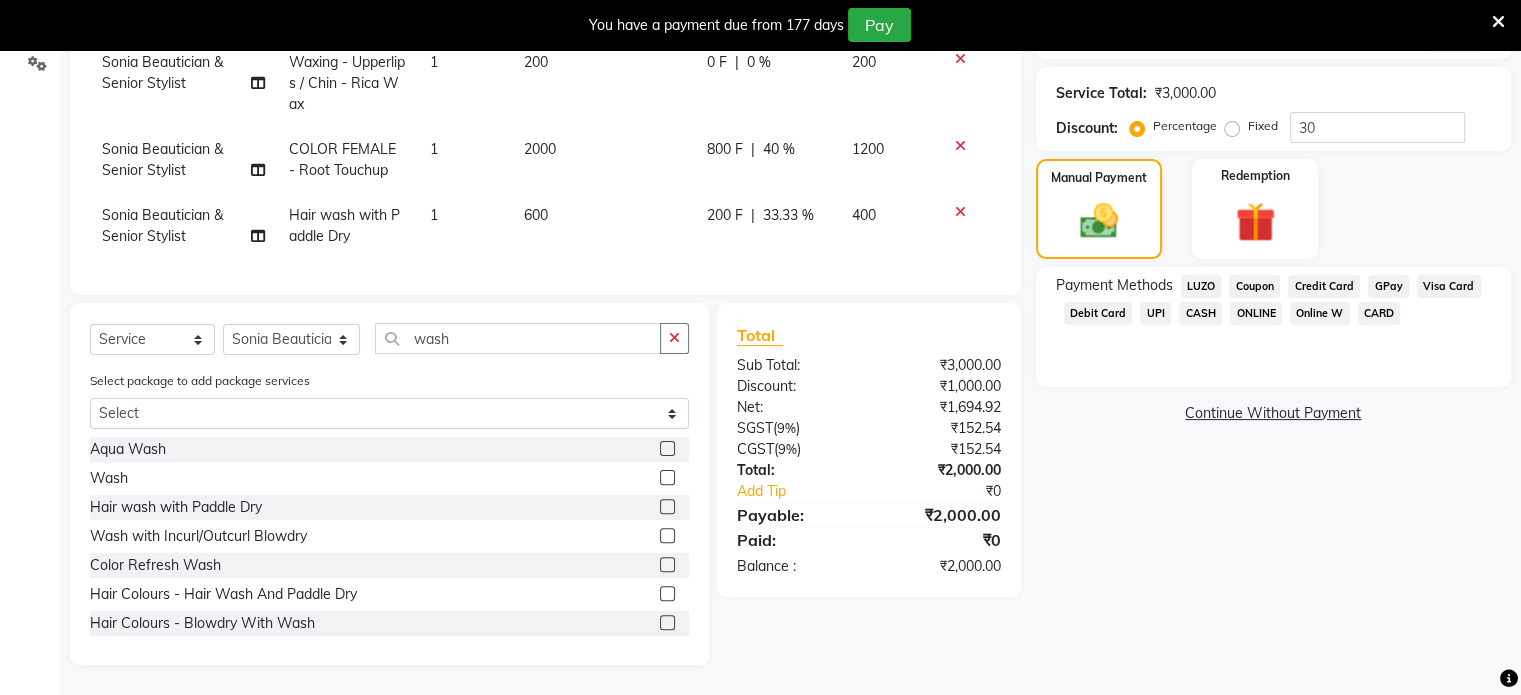 click on "CASH" 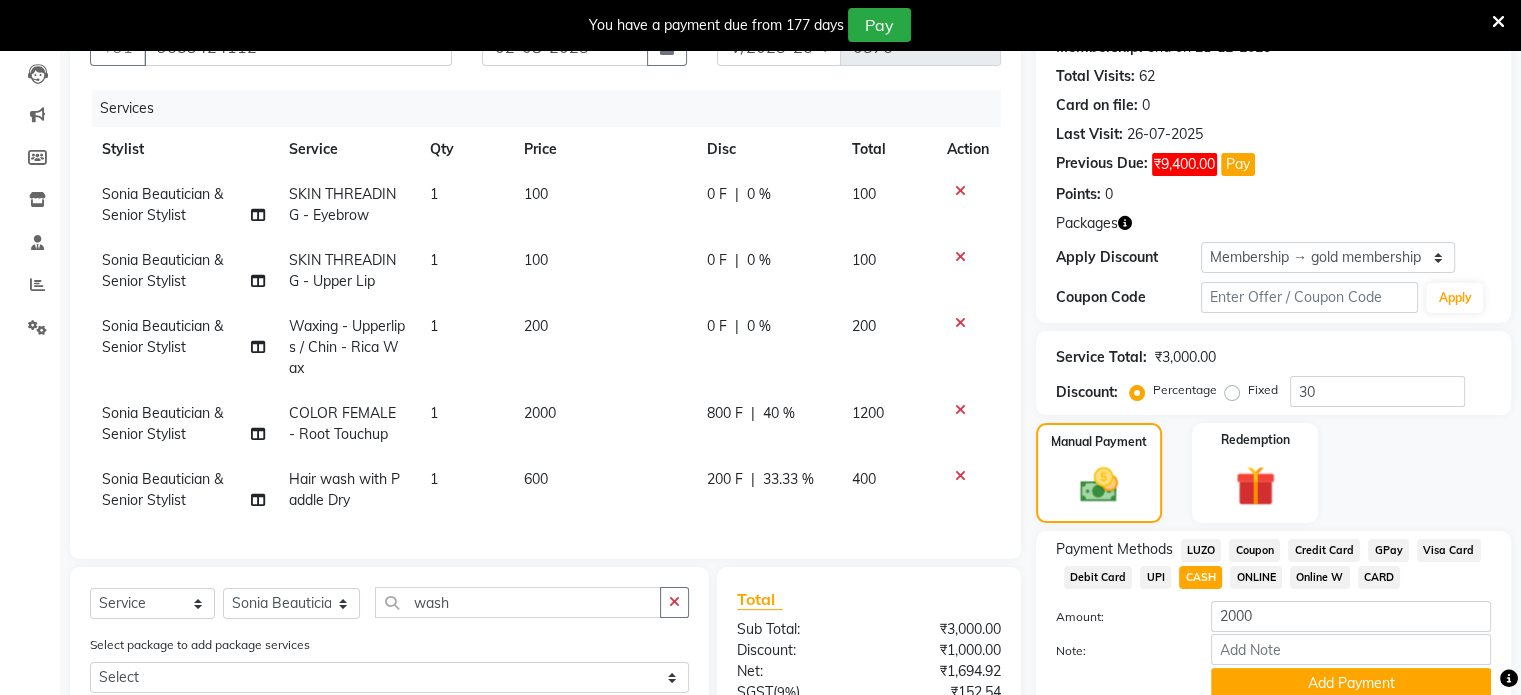 scroll, scrollTop: 473, scrollLeft: 0, axis: vertical 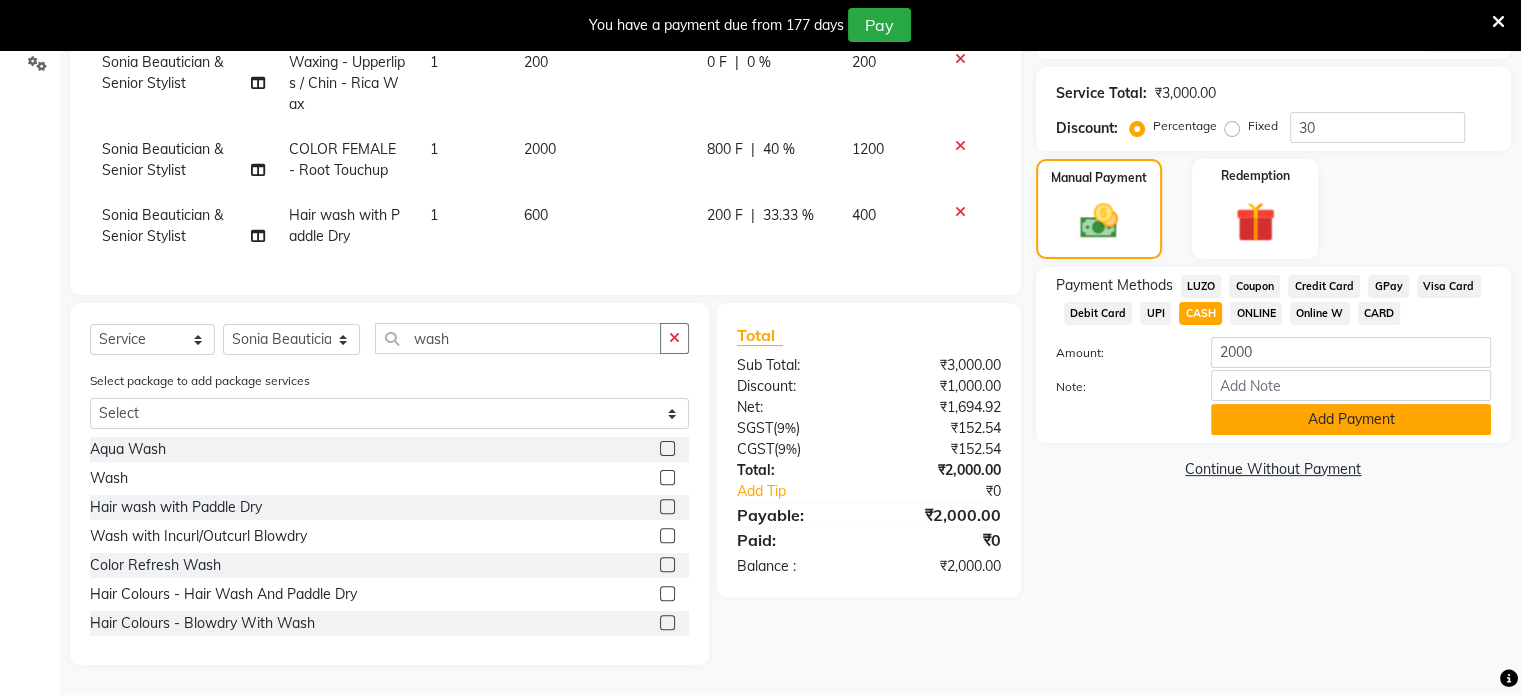 click on "Add Payment" 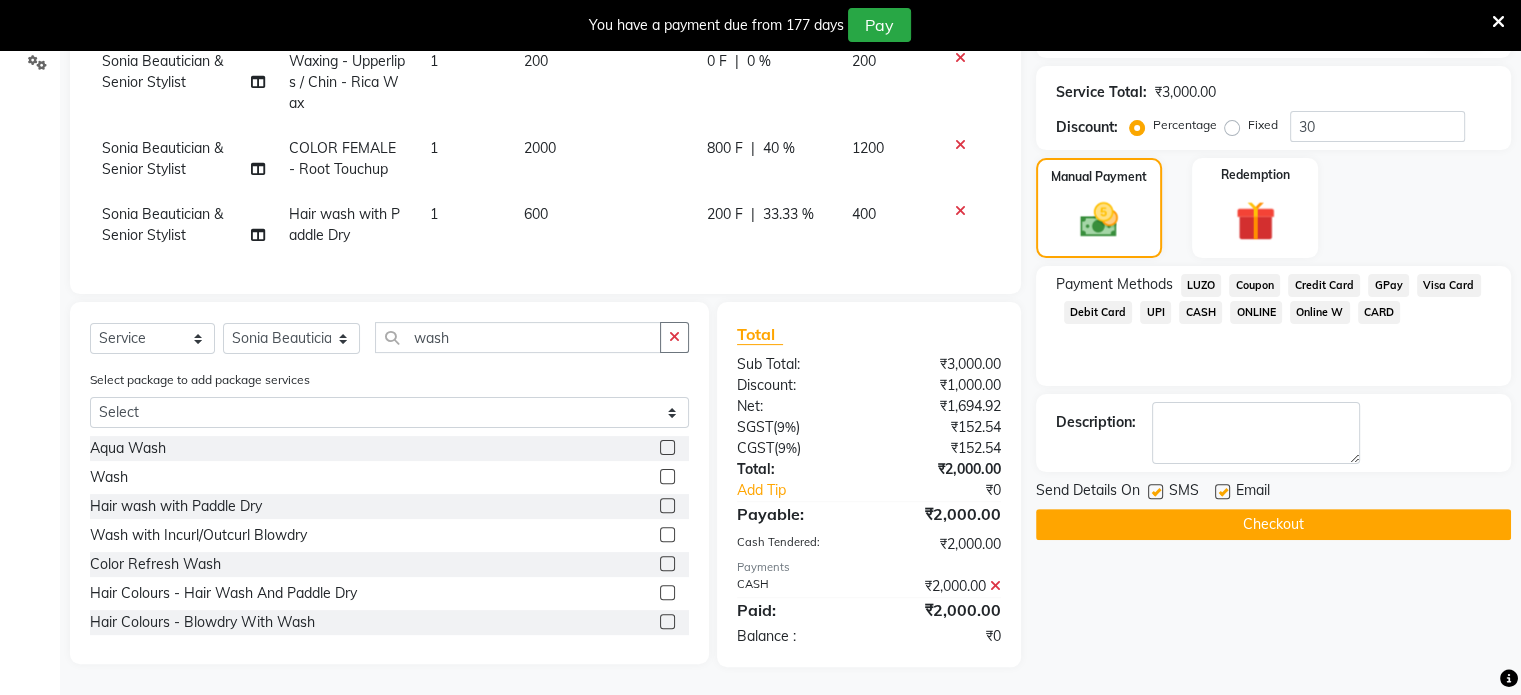 scroll, scrollTop: 475, scrollLeft: 0, axis: vertical 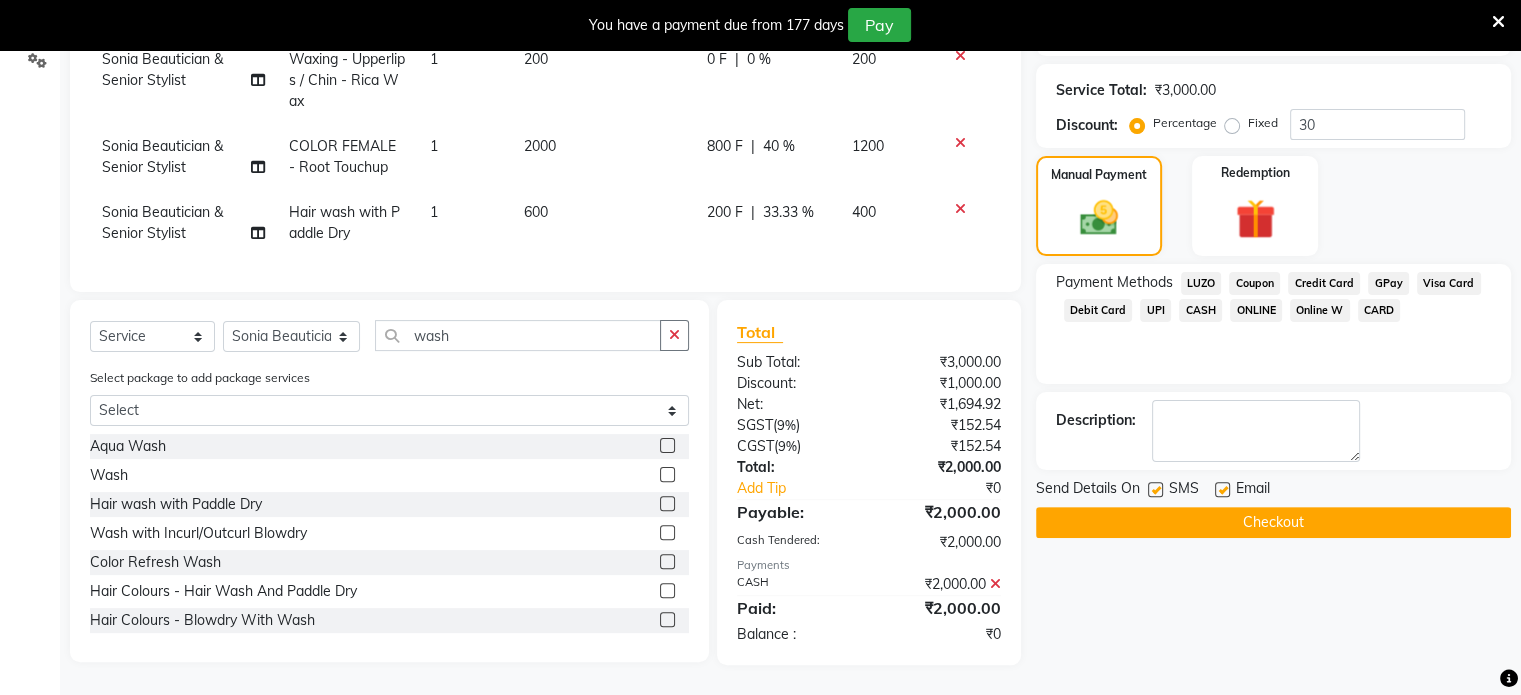 click on "Checkout" 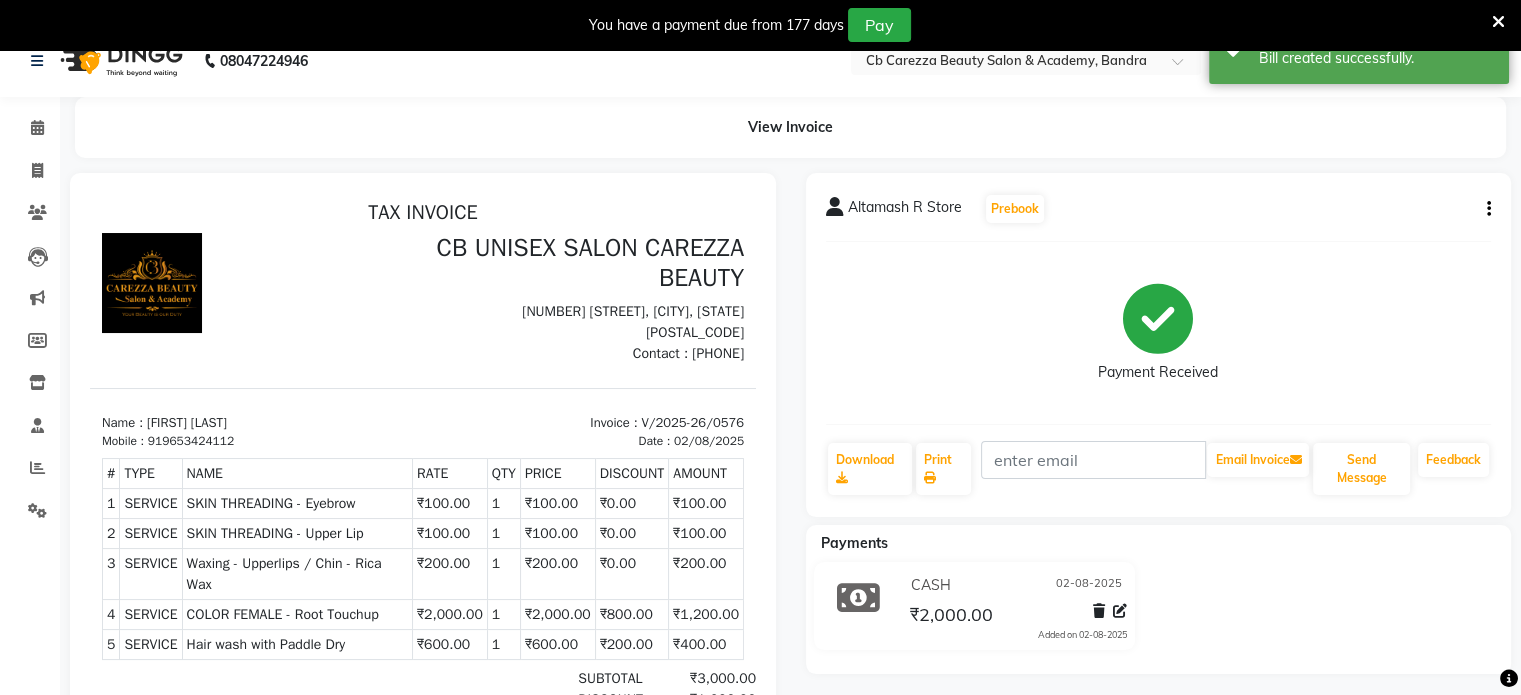 scroll, scrollTop: 0, scrollLeft: 0, axis: both 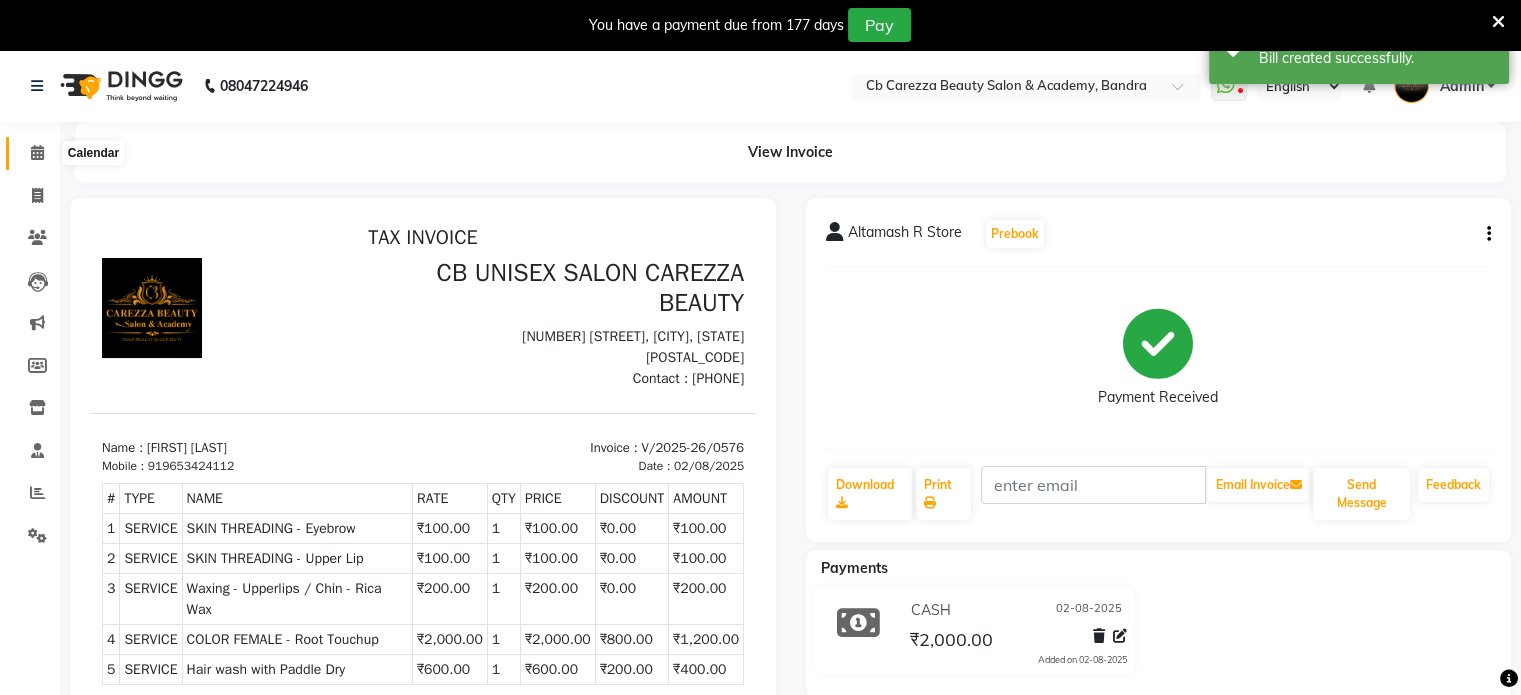 click 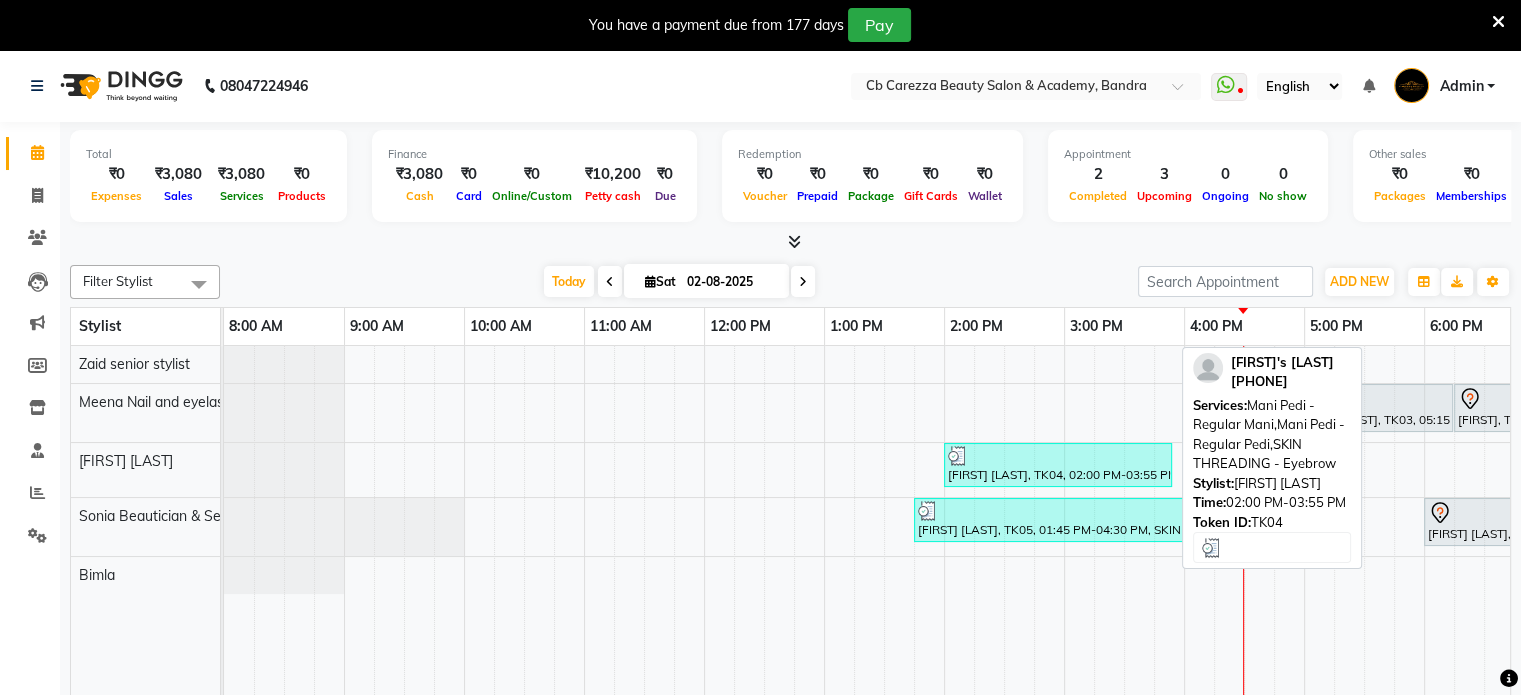 click at bounding box center (1058, 456) 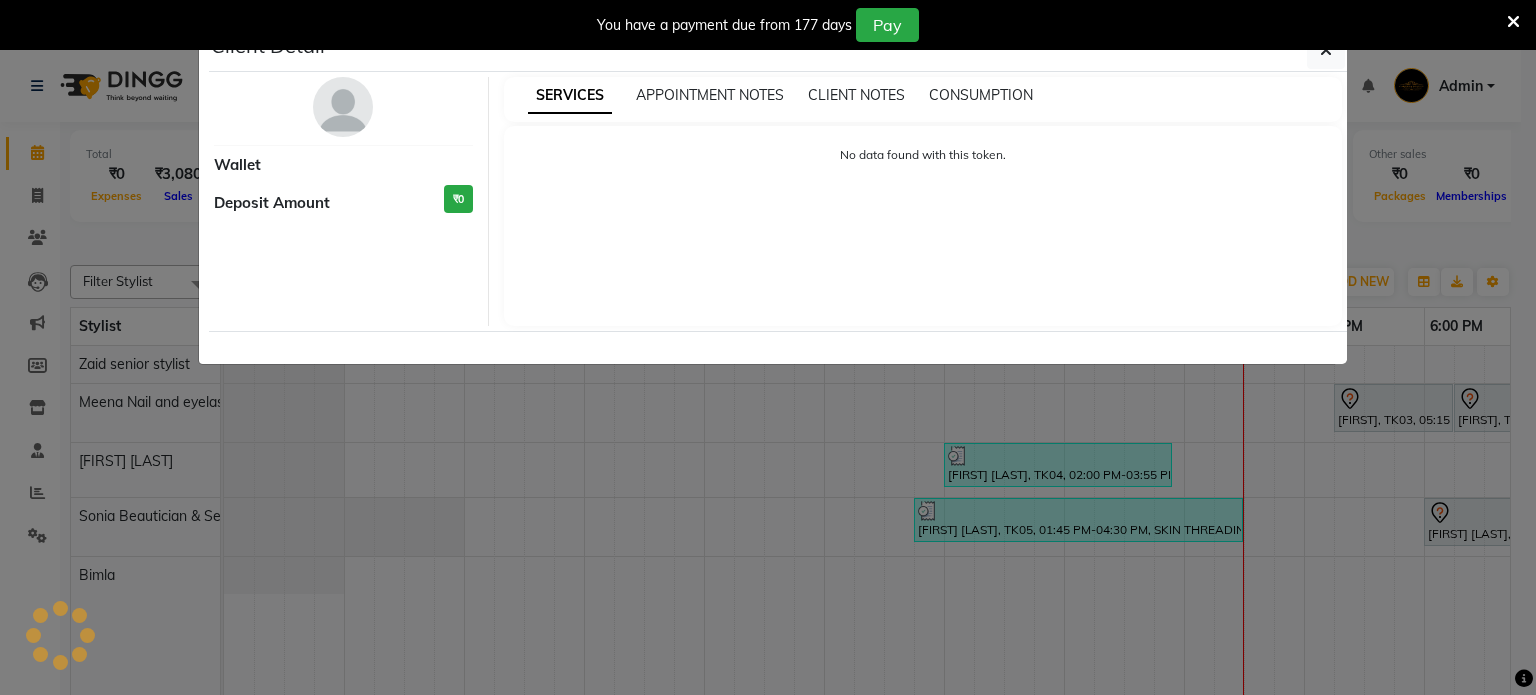 select on "3" 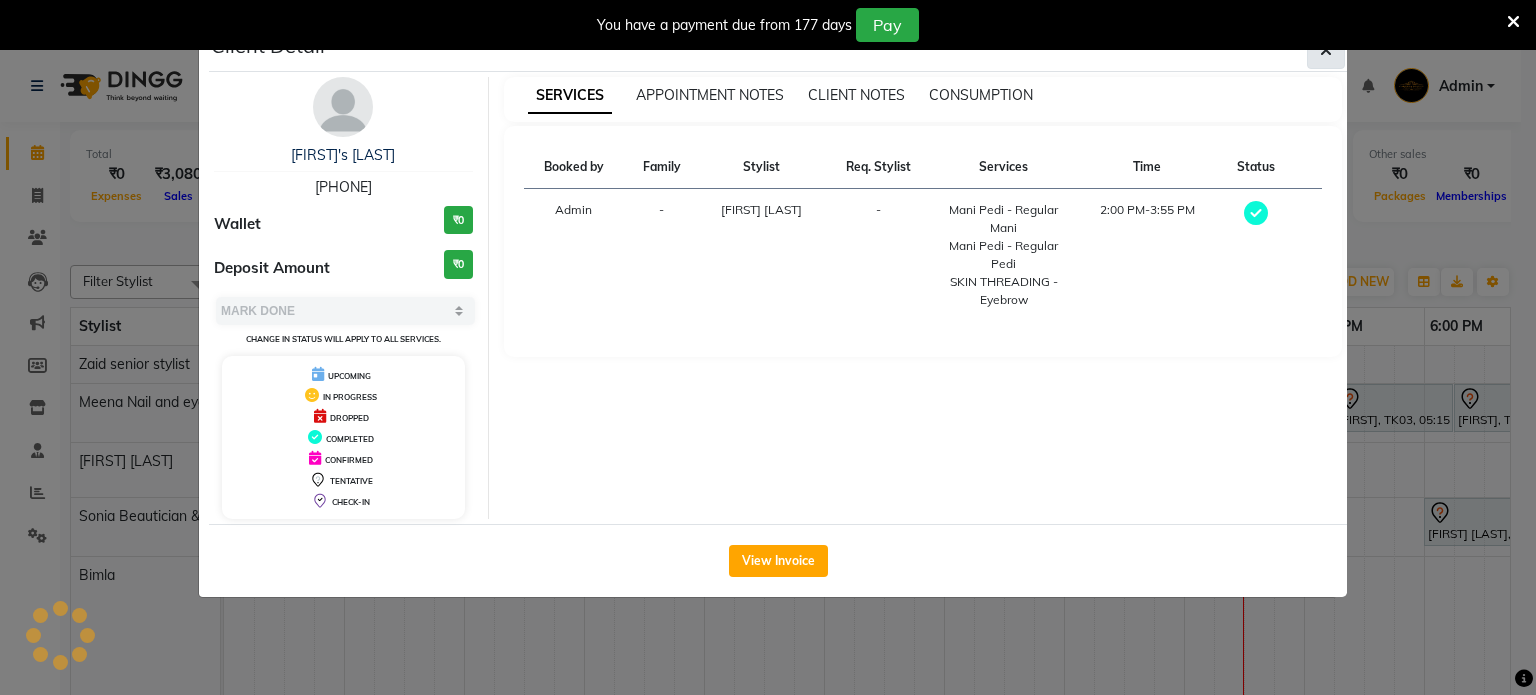 click 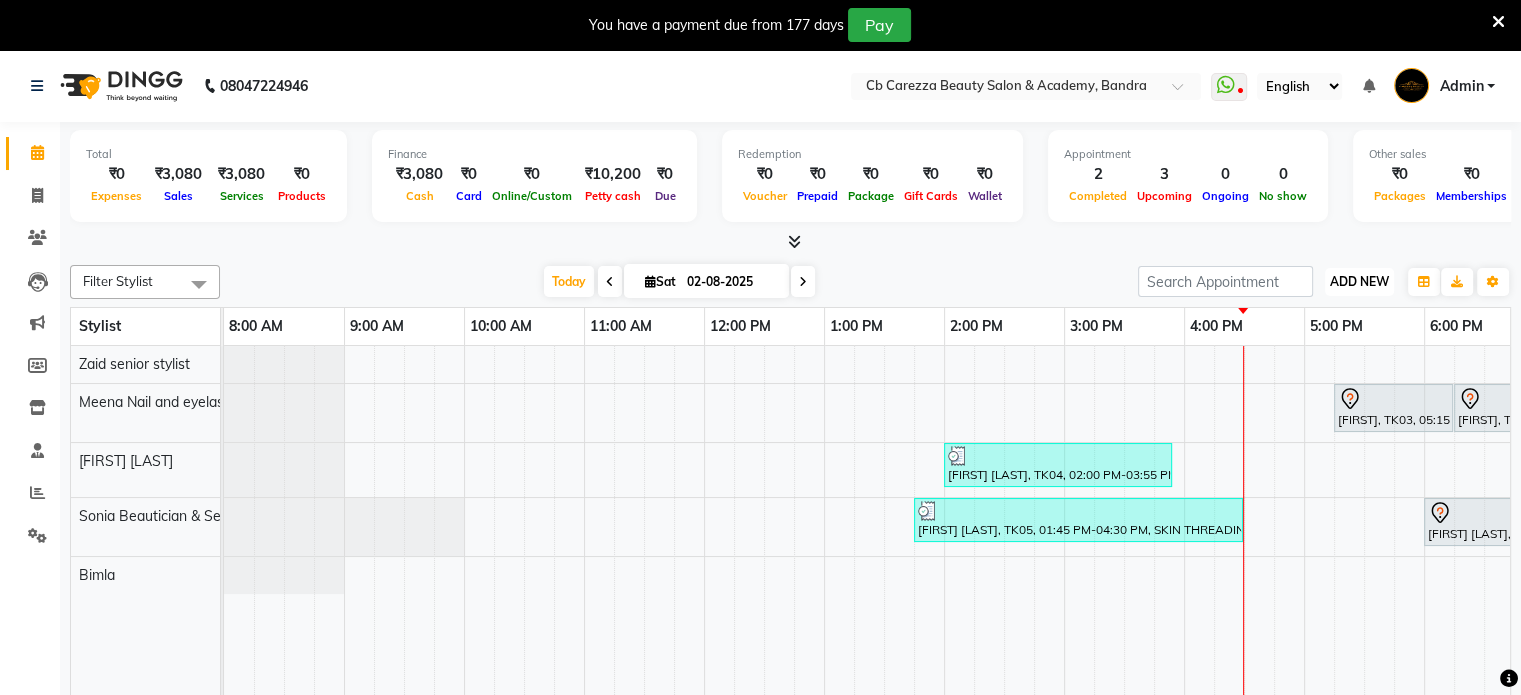 click on "ADD NEW" at bounding box center (1359, 281) 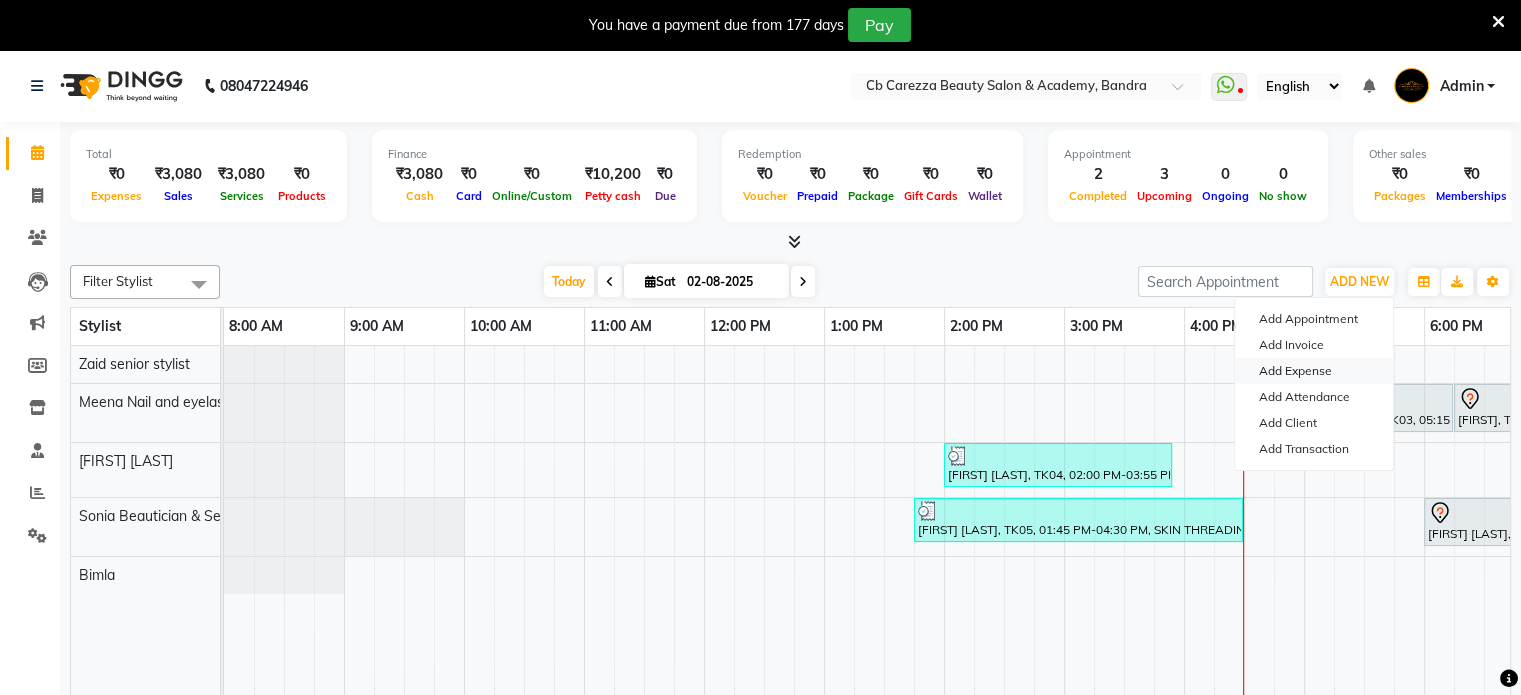 click on "Add Expense" at bounding box center (1314, 371) 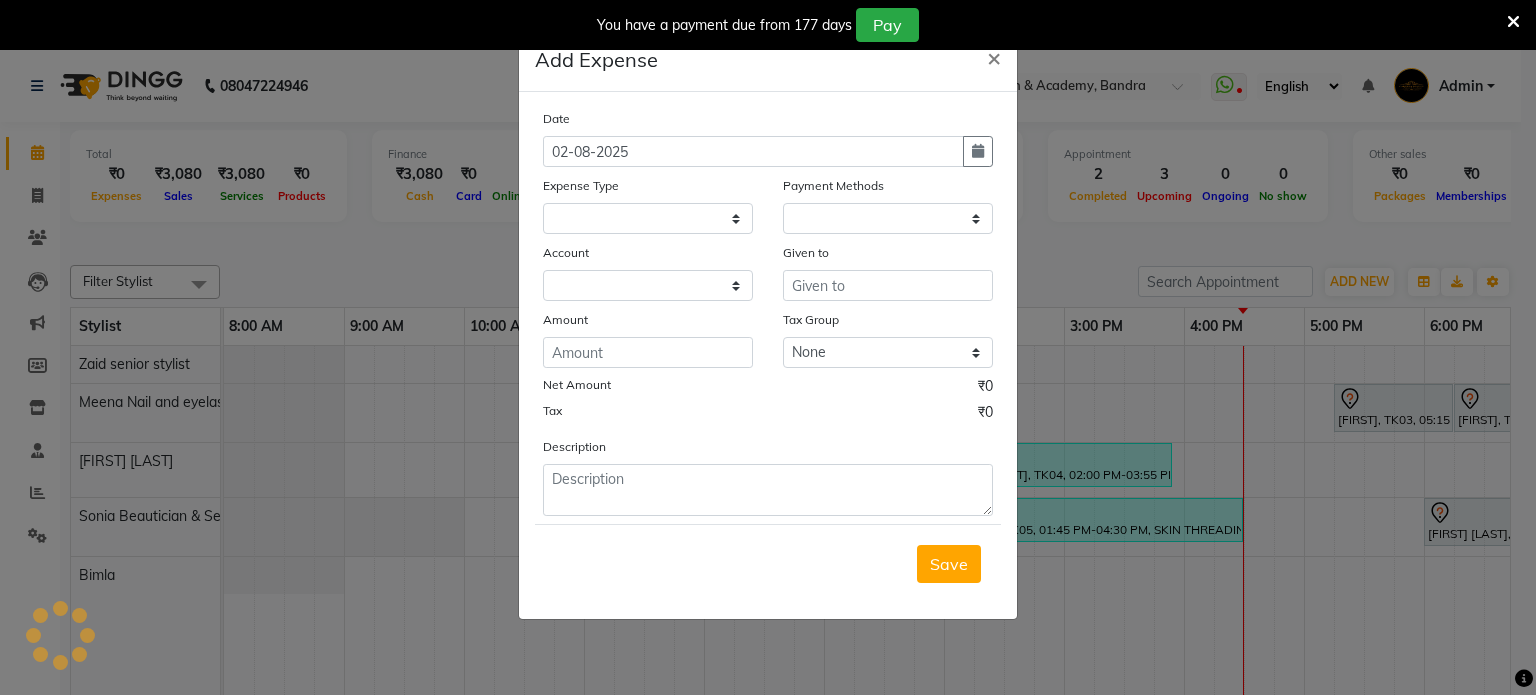 select on "1" 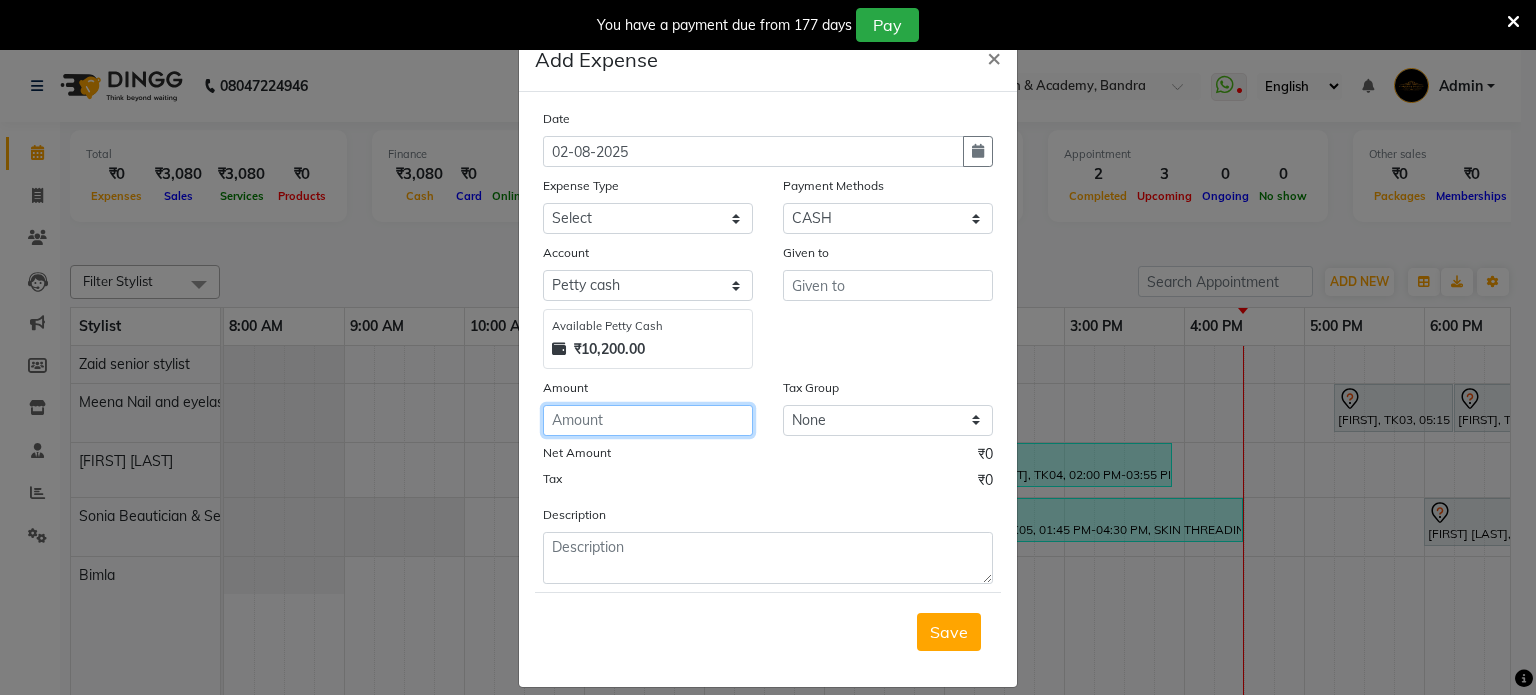 click 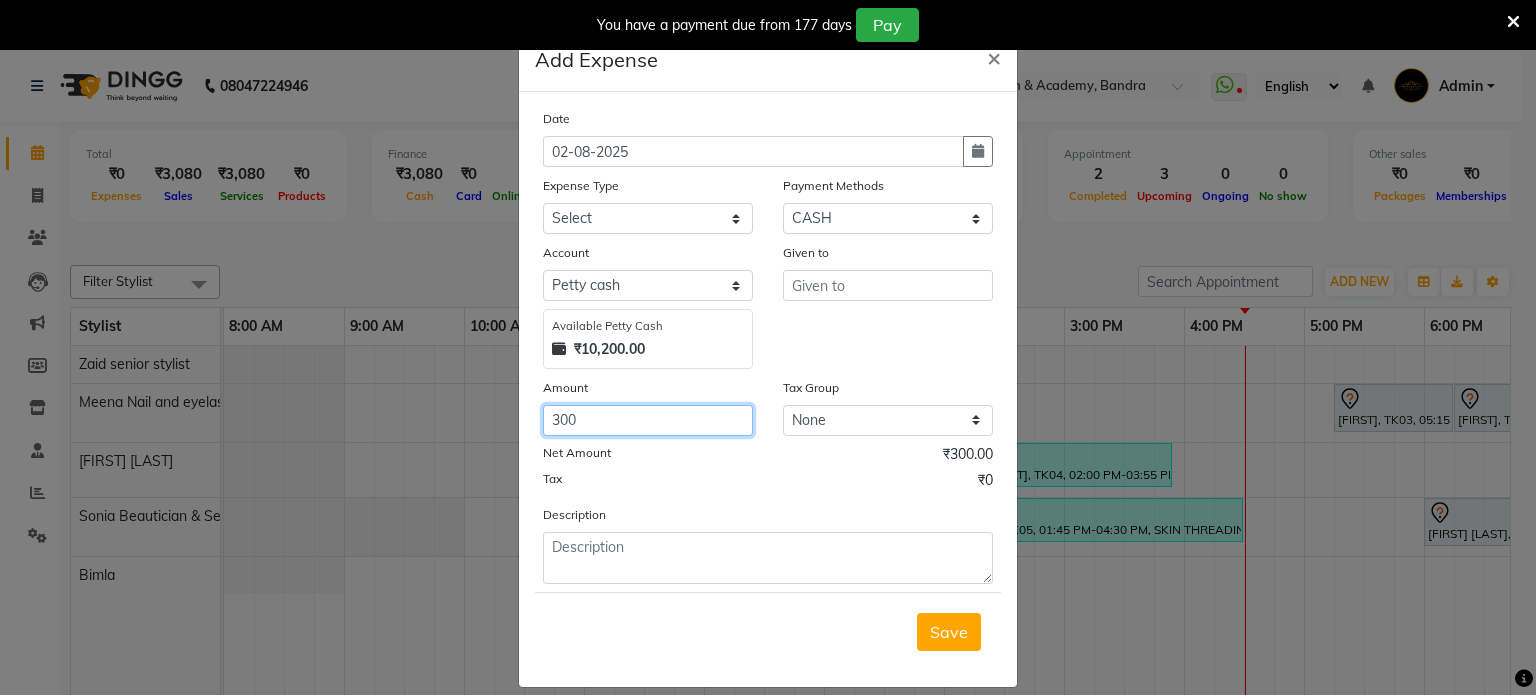 type on "300" 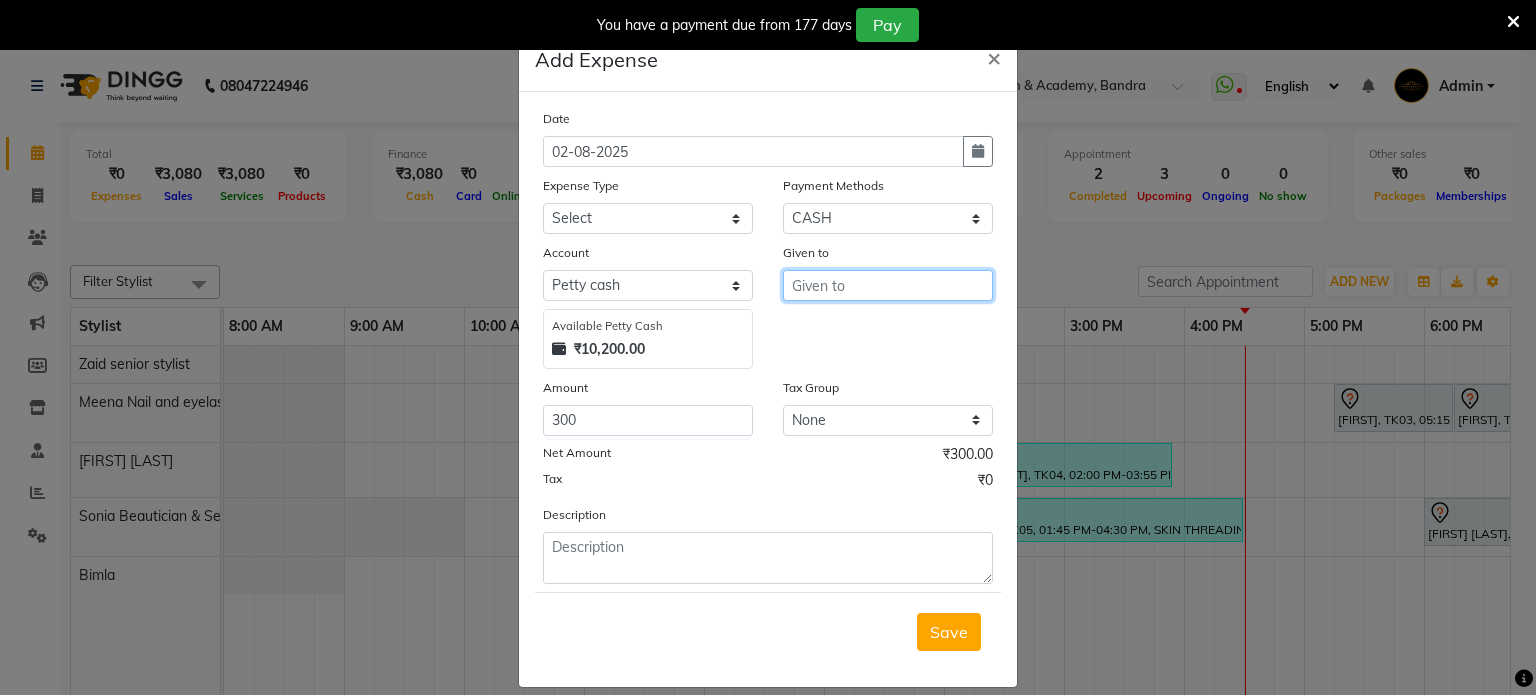 click at bounding box center (888, 285) 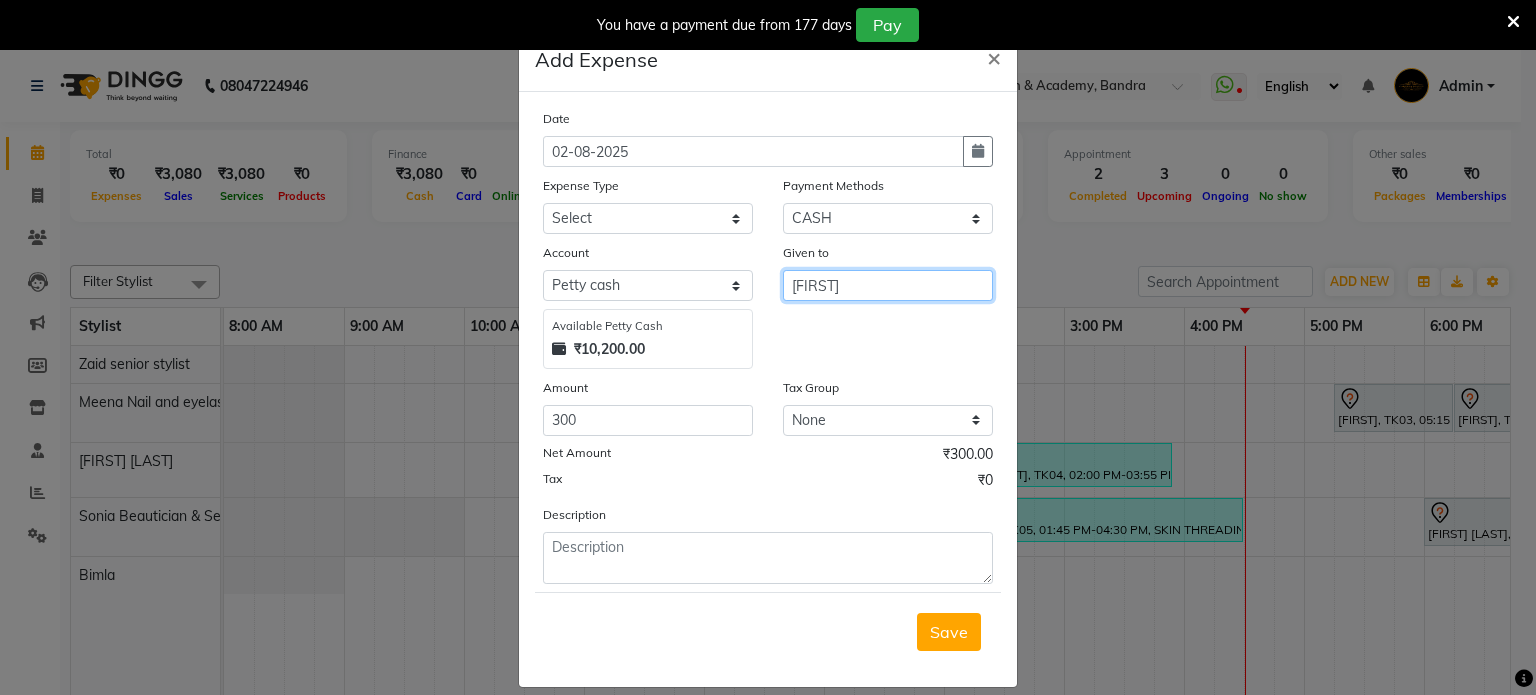 type on "Unty" 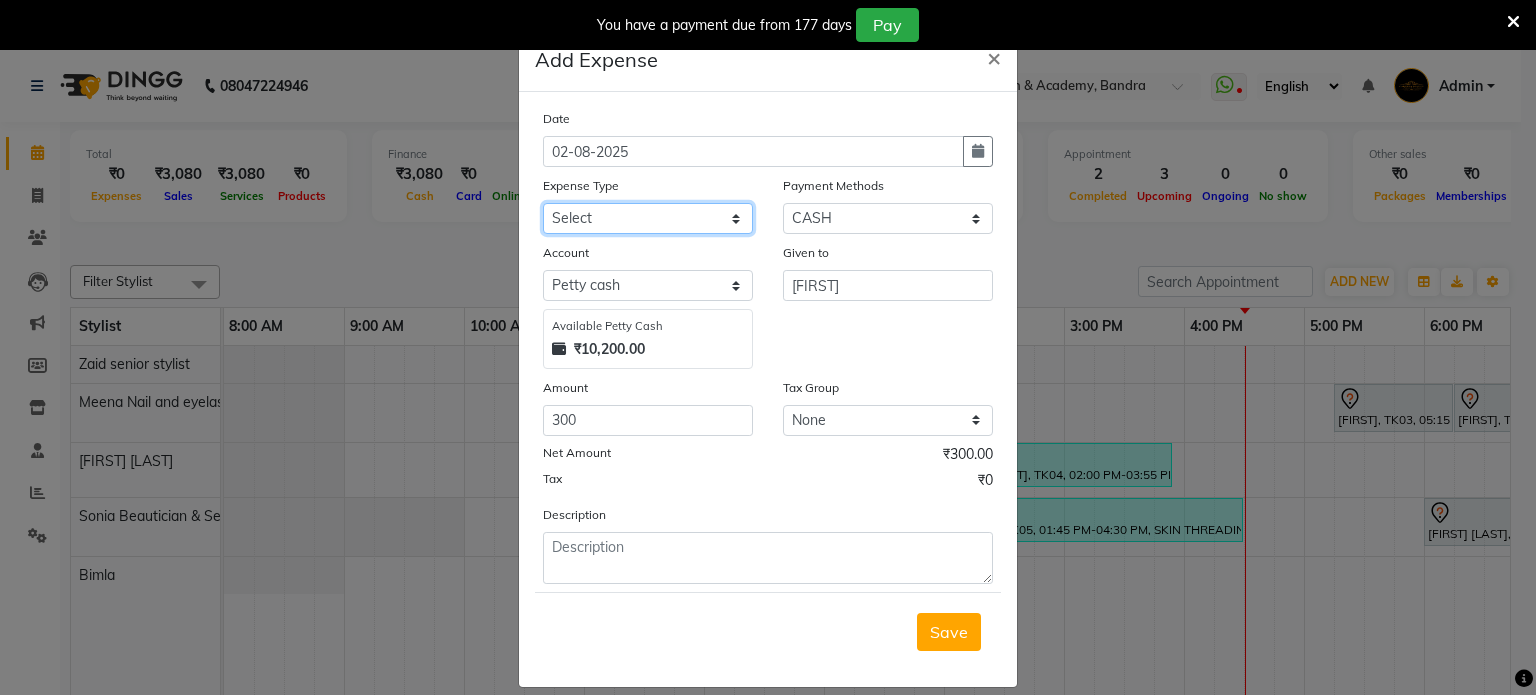 click on "Select Advance Salary Bank charges Car maintenance  Cash transfer to bank Cash transfer to hub Client Snacks Clinical charges Equipment Fuel Govt fee Incentive Insurance International purchase Loan Repayment Maintenance Marketing Miscellaneous MRA Other Pantry Product Rent Salary Staff Snacks Tax Tea & Refreshment Tip Tip from client paid at desk Utilities" 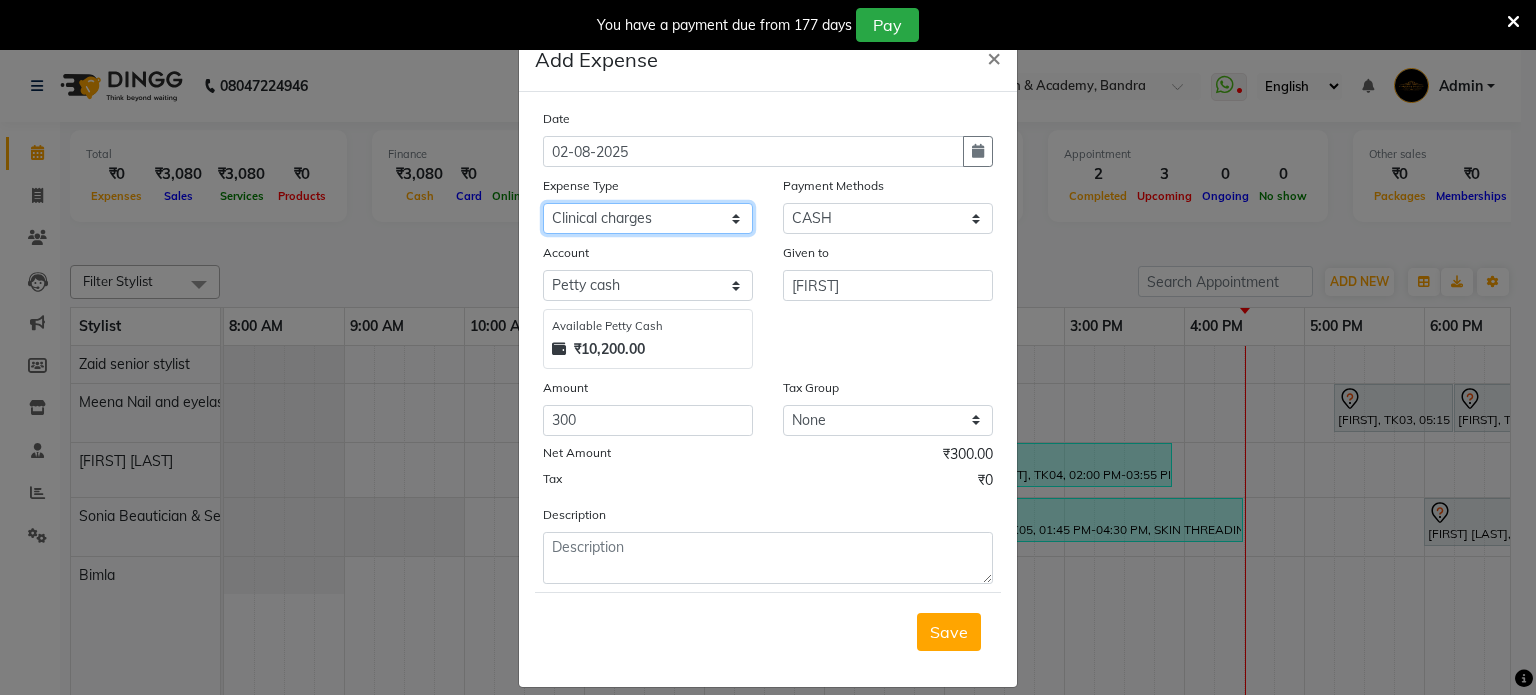 click on "Select Advance Salary Bank charges Car maintenance  Cash transfer to bank Cash transfer to hub Client Snacks Clinical charges Equipment Fuel Govt fee Incentive Insurance International purchase Loan Repayment Maintenance Marketing Miscellaneous MRA Other Pantry Product Rent Salary Staff Snacks Tax Tea & Refreshment Tip Tip from client paid at desk Utilities" 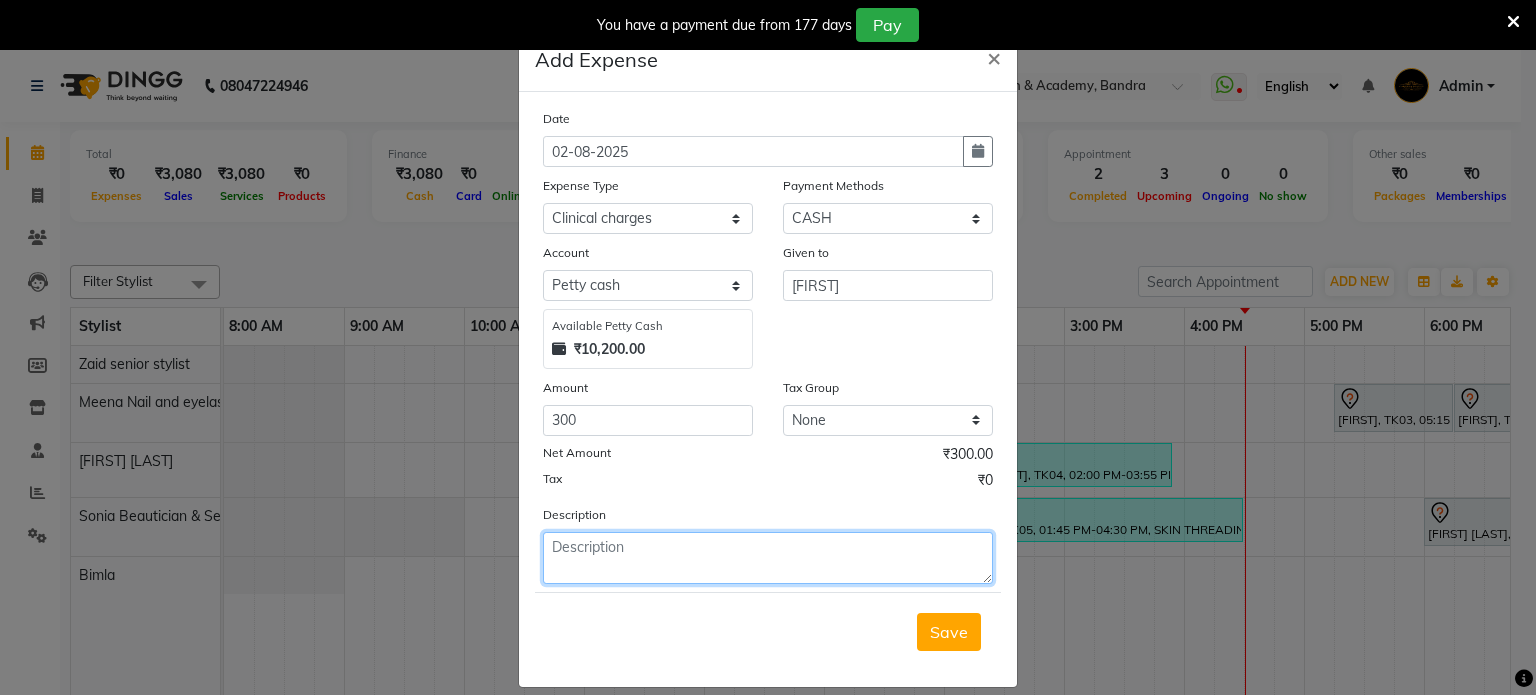 click 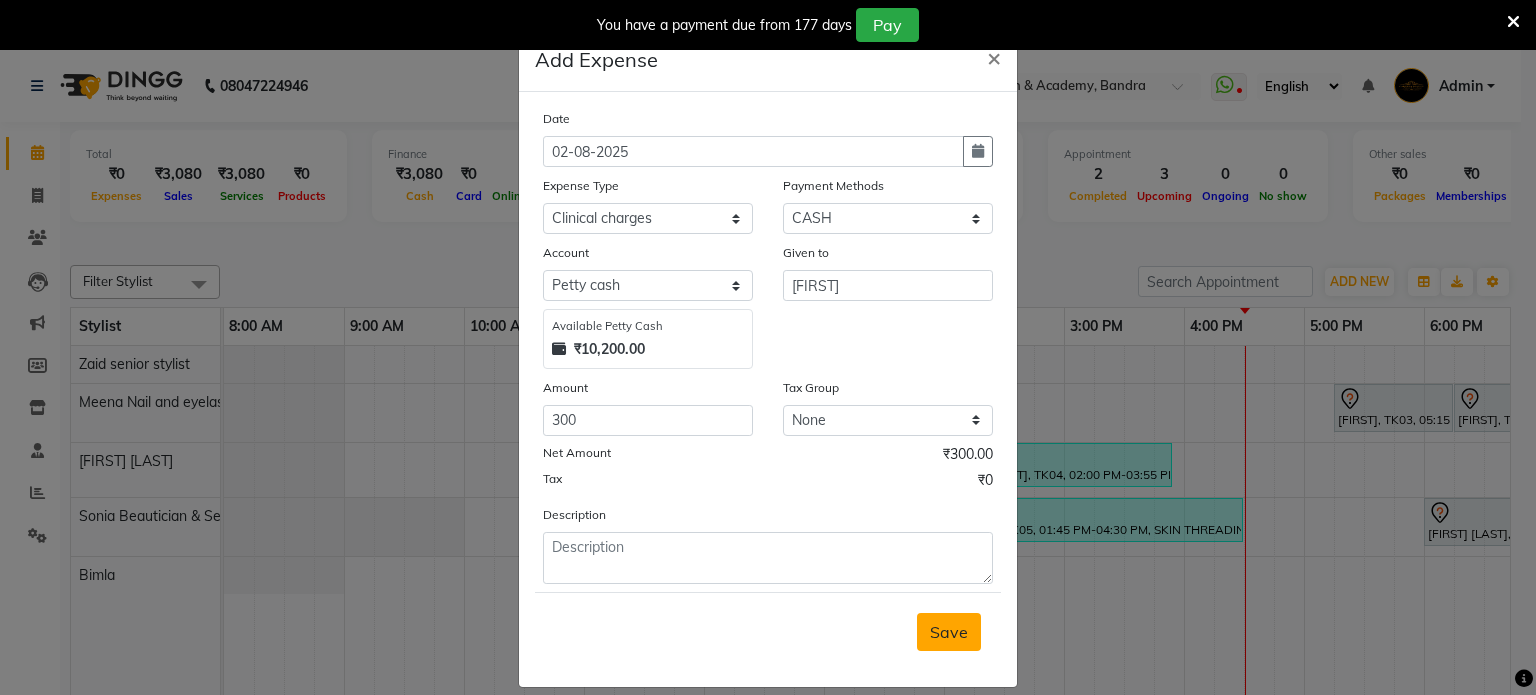 click on "Save" at bounding box center [949, 632] 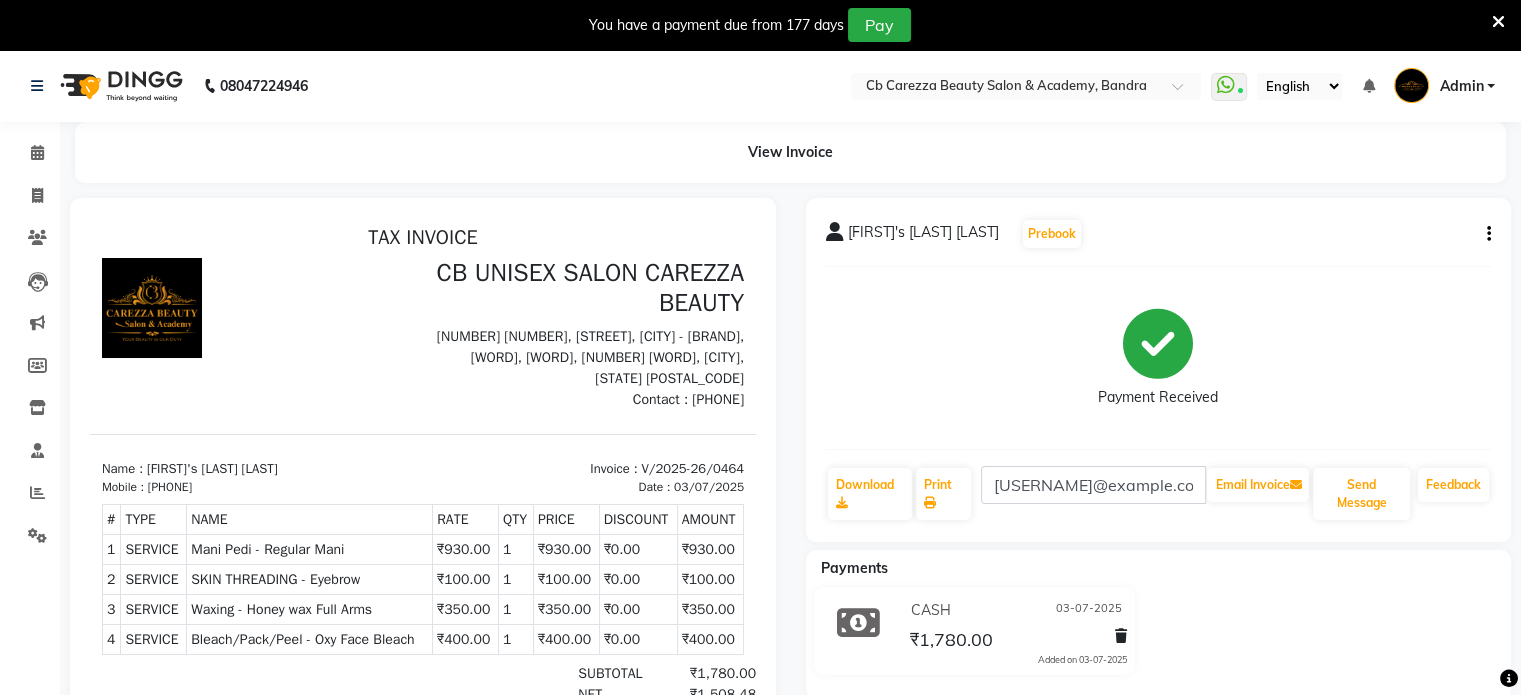 scroll, scrollTop: 0, scrollLeft: 0, axis: both 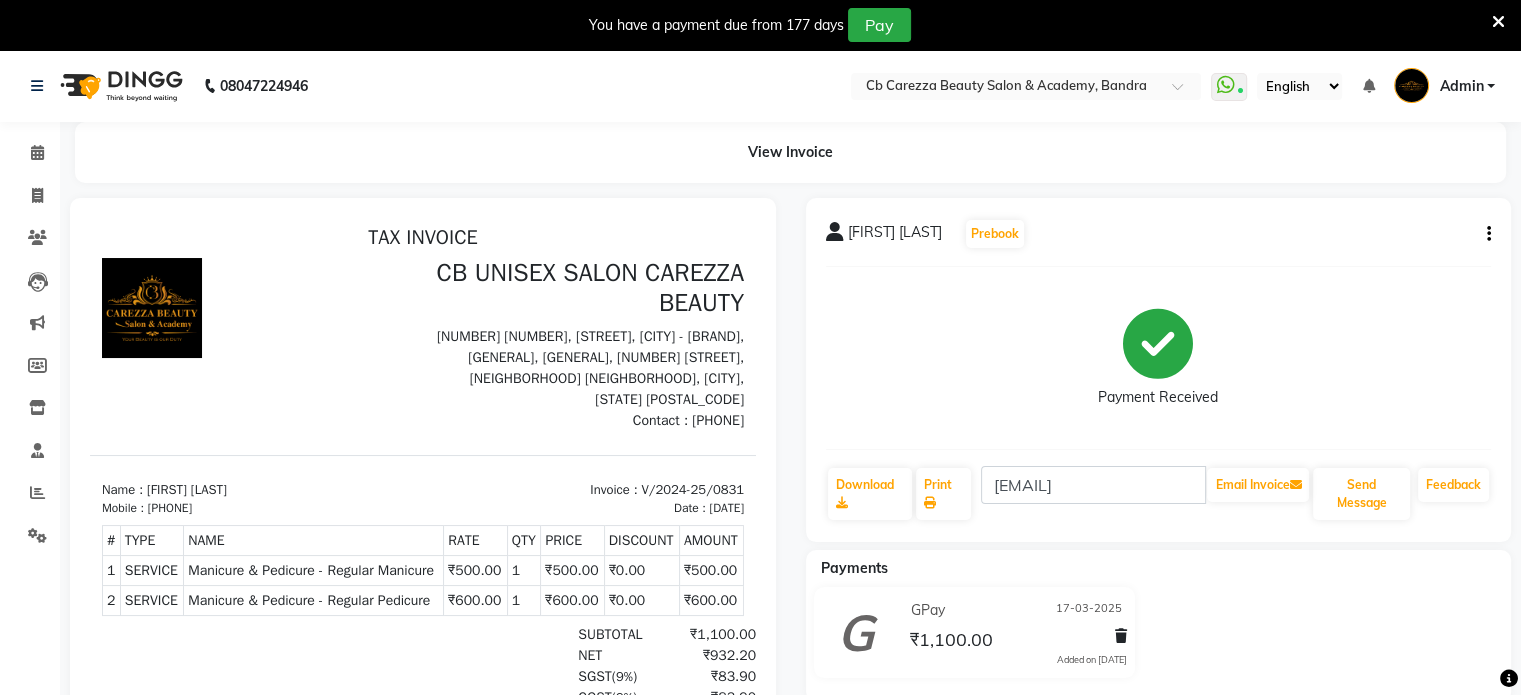 click on "[PHONE]" at bounding box center [170, 508] 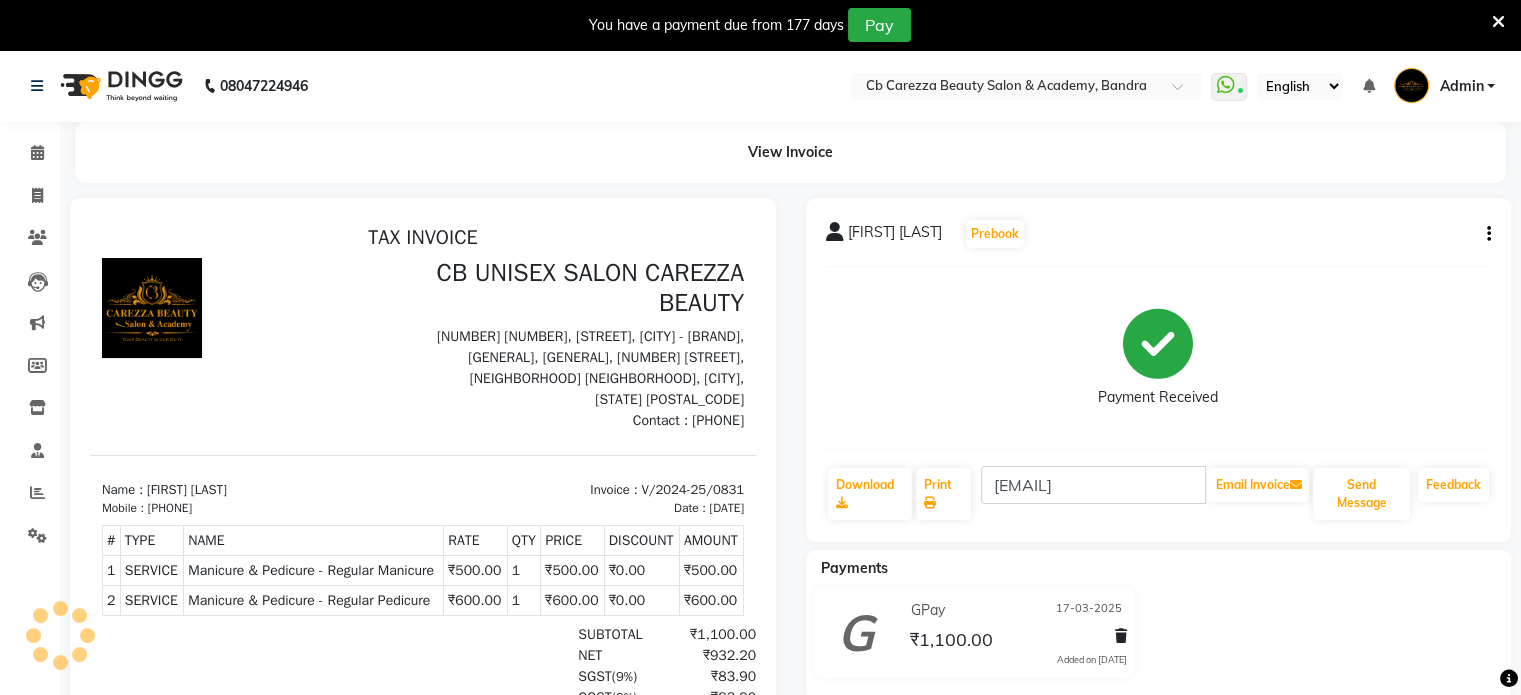 click on "Mobile :
919820288788" at bounding box center [256, 508] 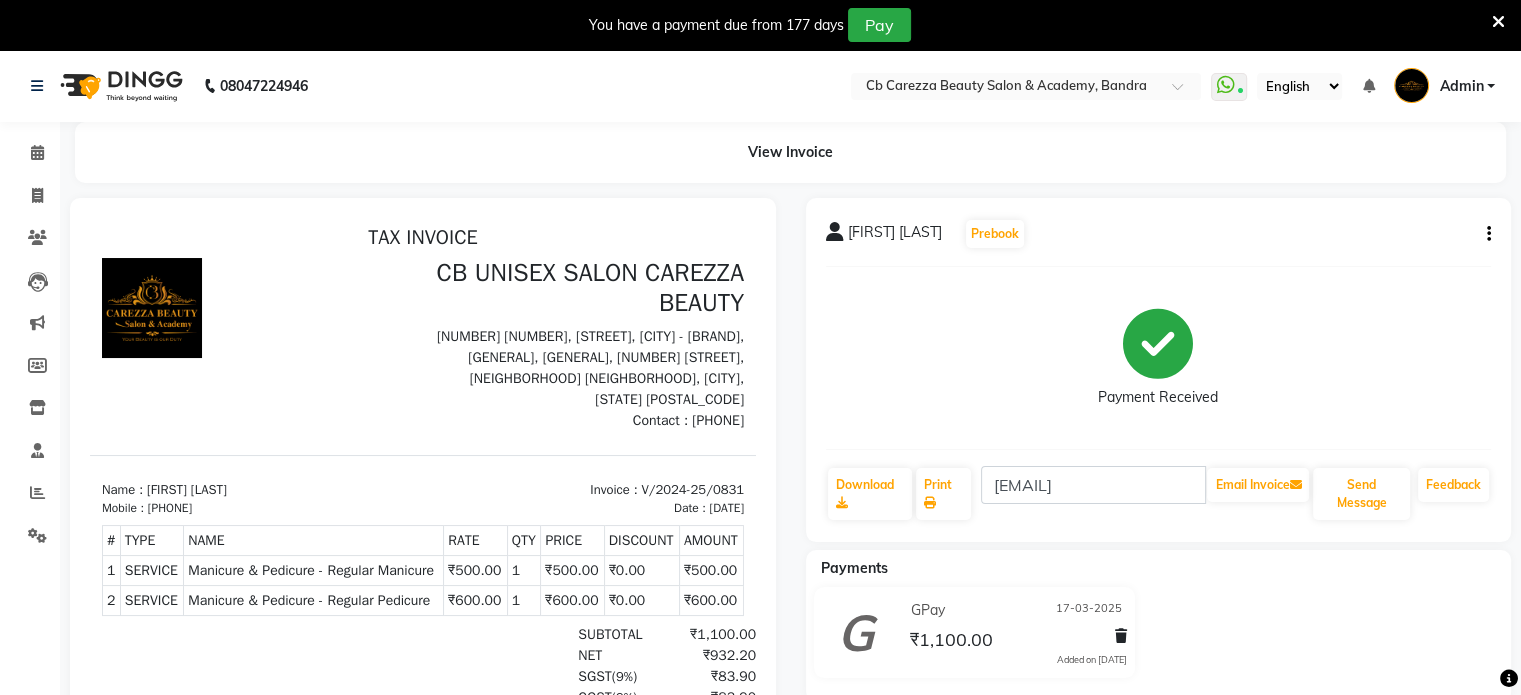 drag, startPoint x: 248, startPoint y: 475, endPoint x: 167, endPoint y: 474, distance: 81.00617 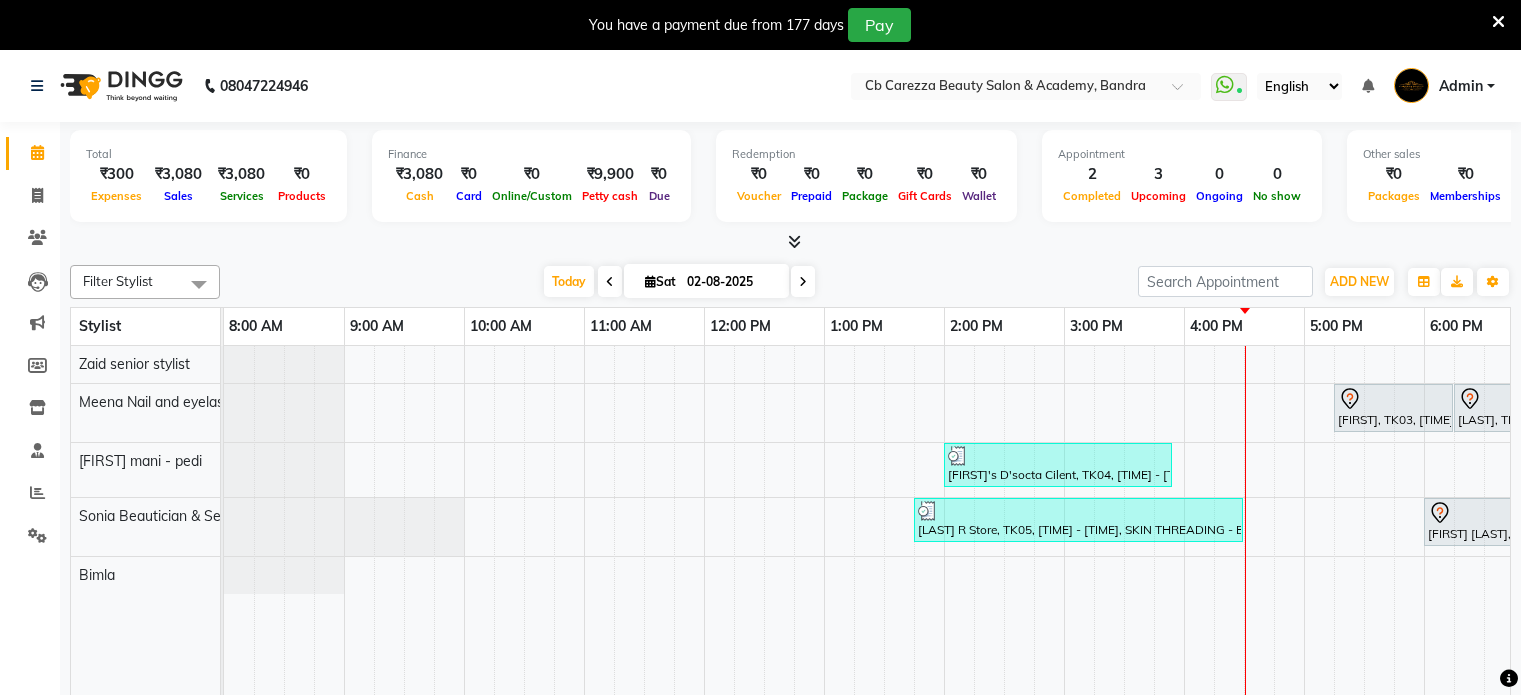 scroll, scrollTop: 0, scrollLeft: 0, axis: both 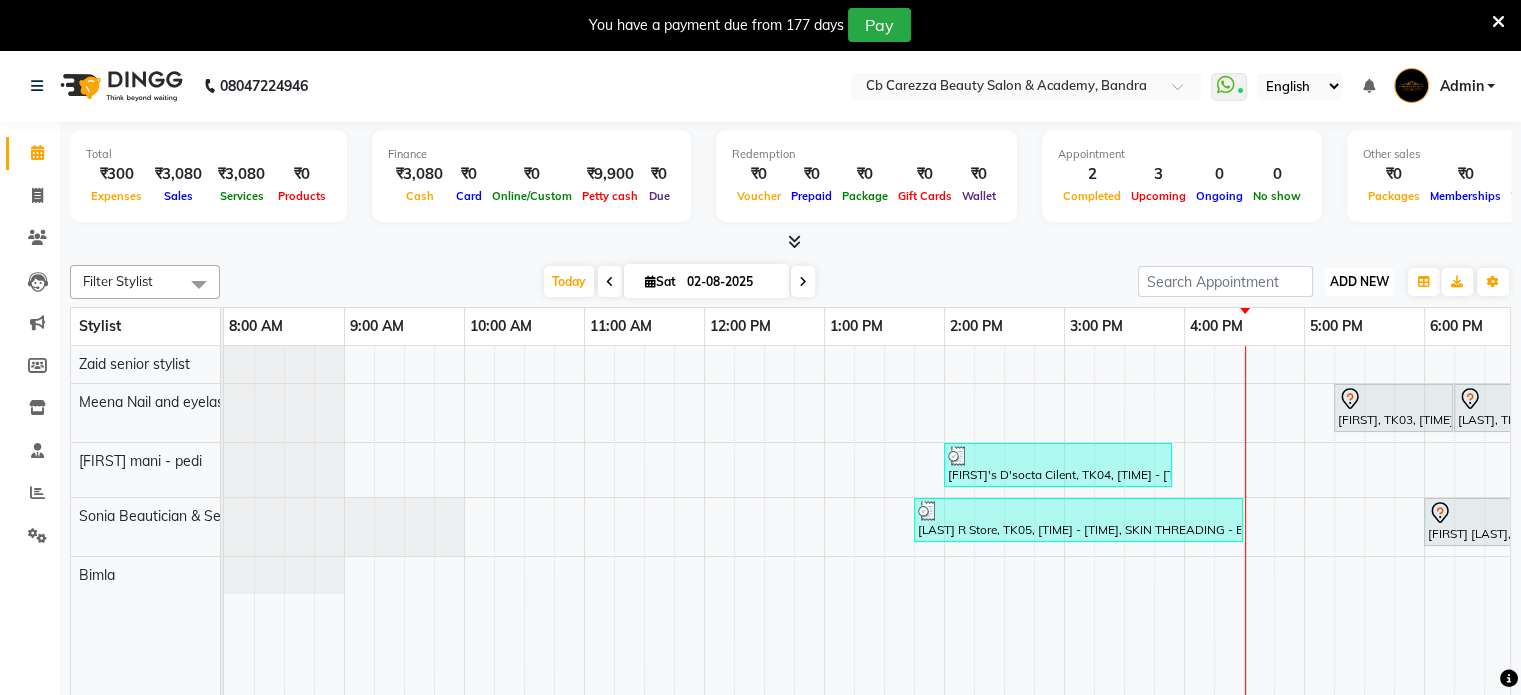 click on "ADD NEW" at bounding box center [1359, 281] 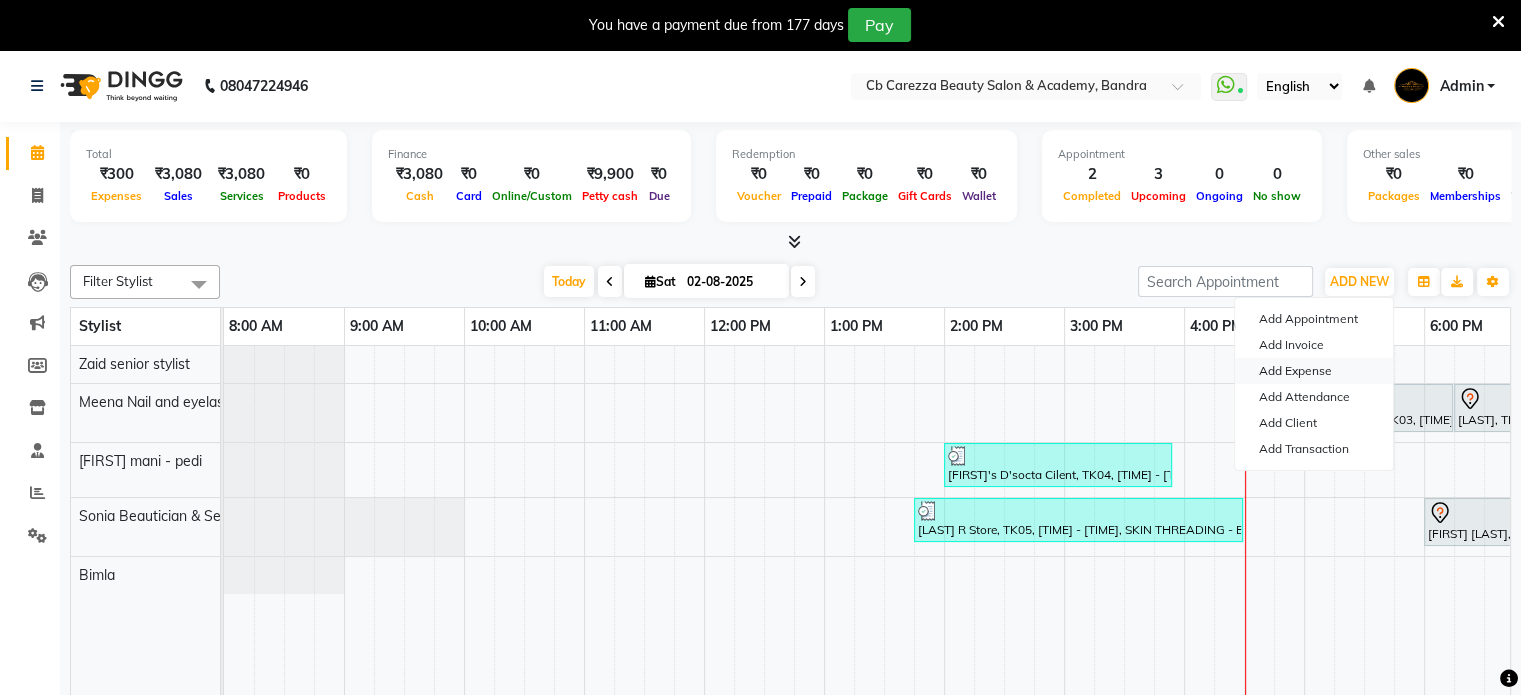 click on "Add Expense" at bounding box center (1314, 371) 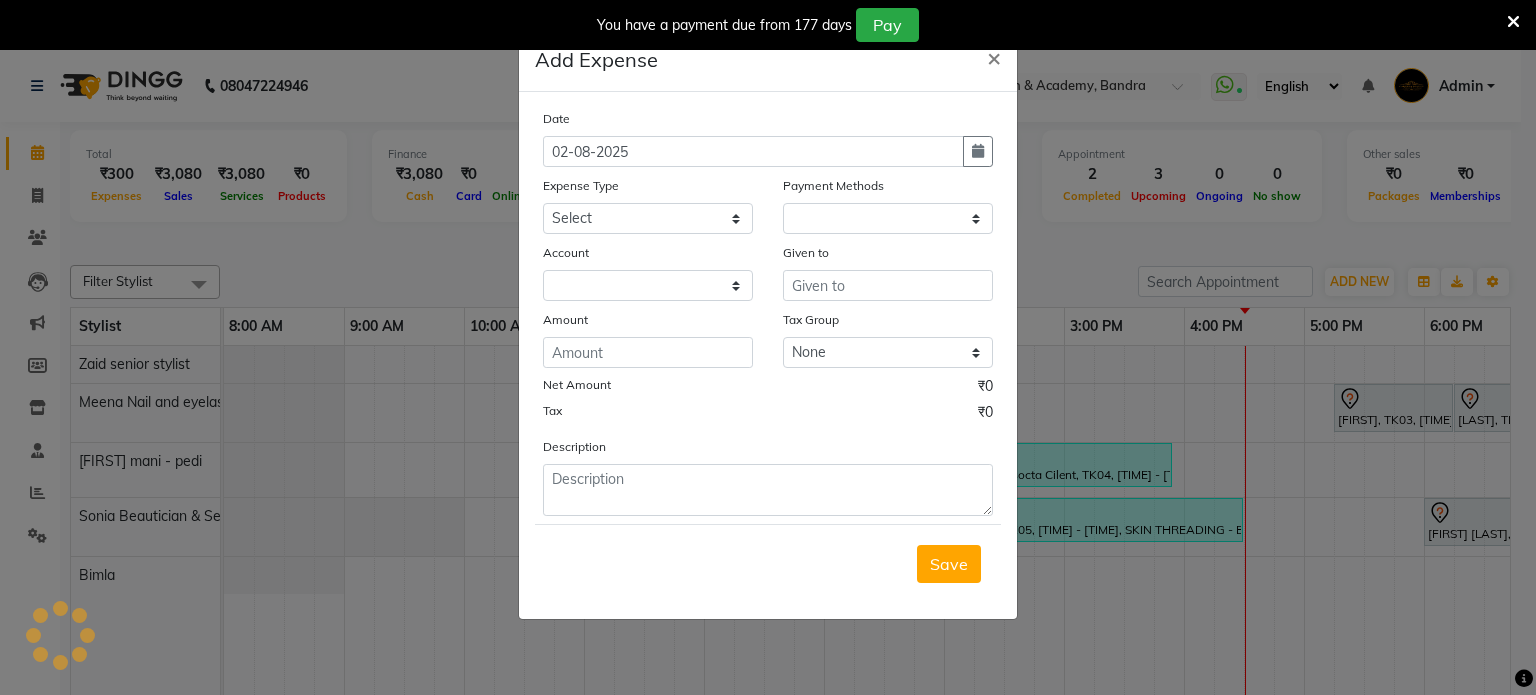 select on "1" 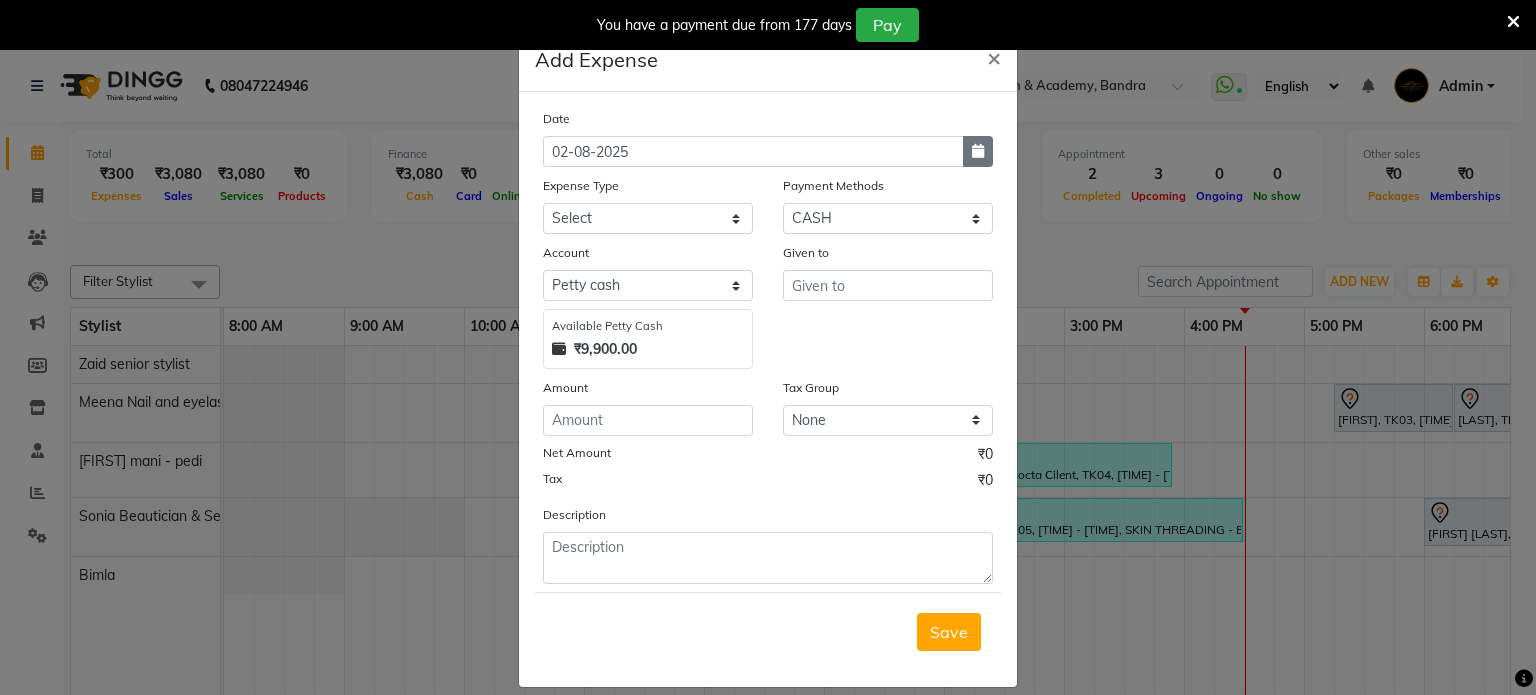 click 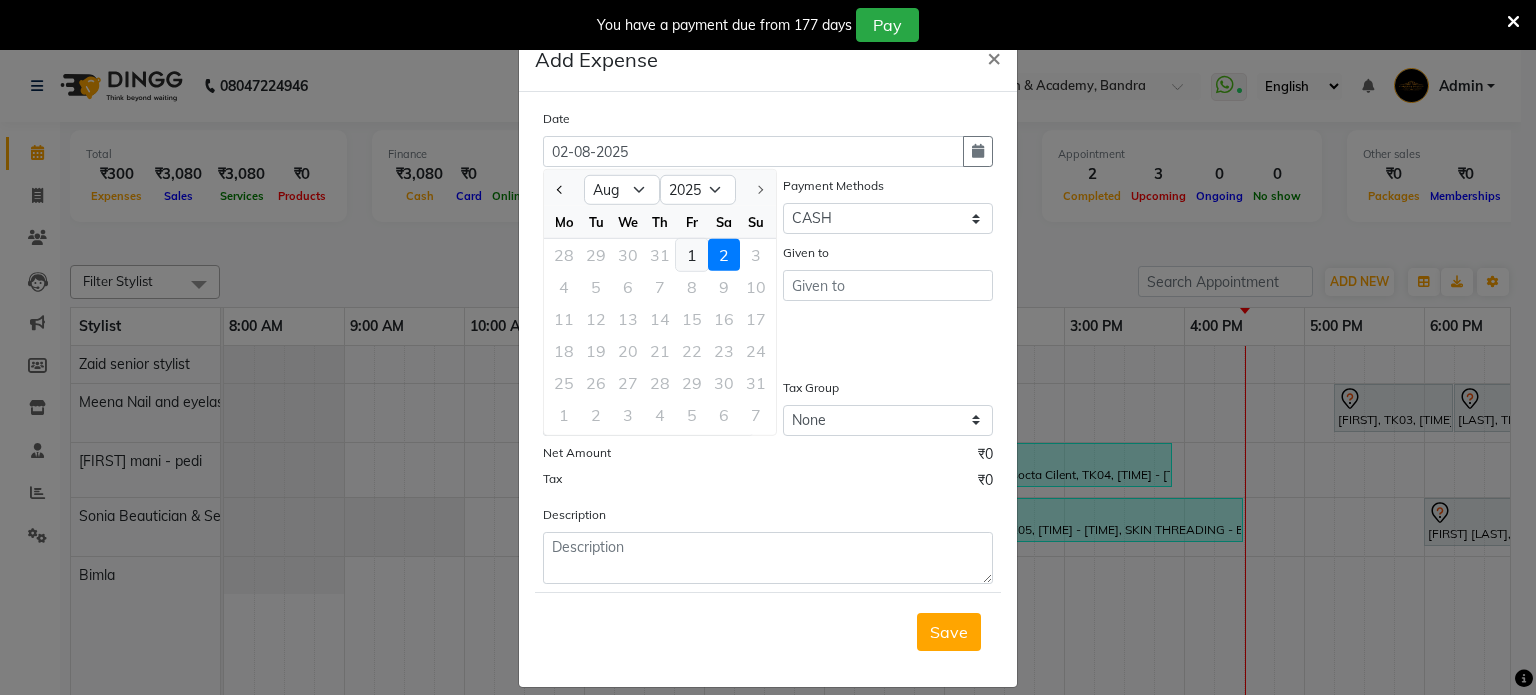 click on "1" 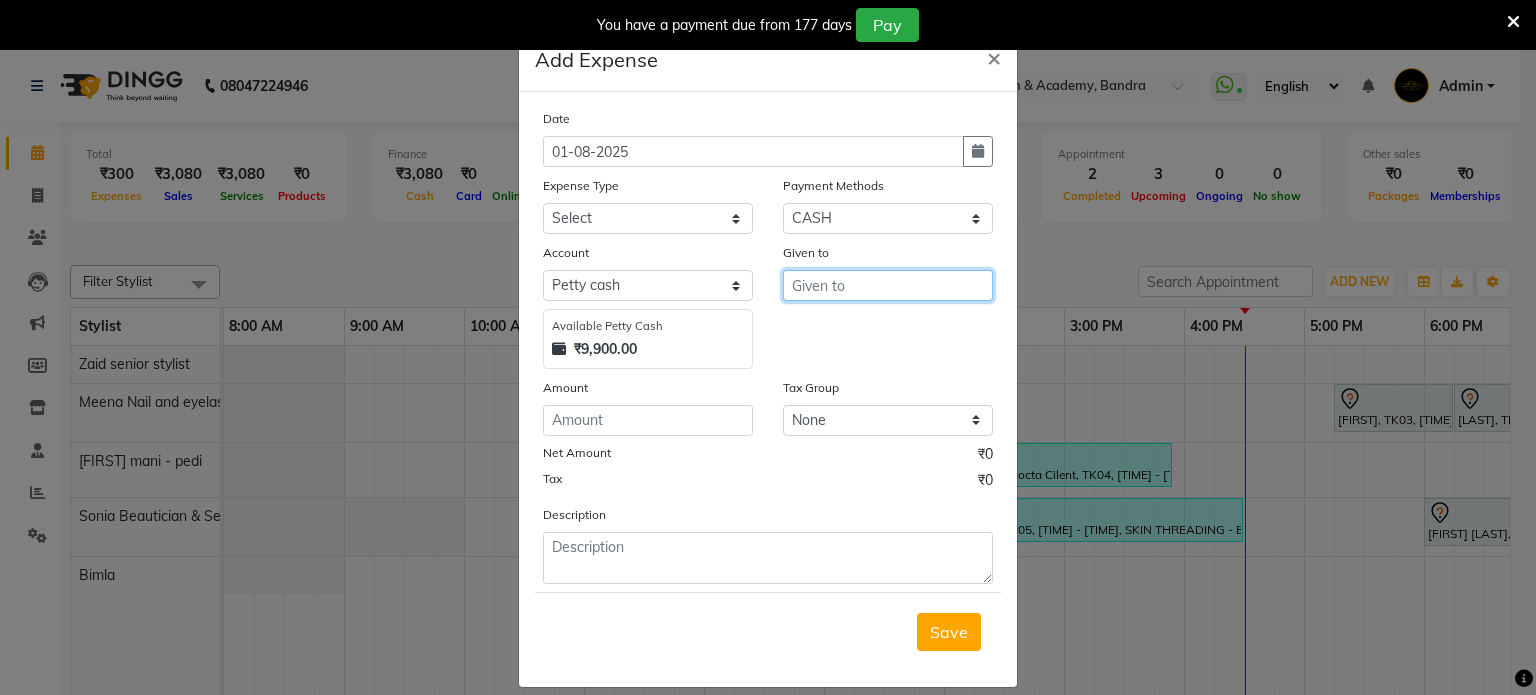 click at bounding box center (888, 285) 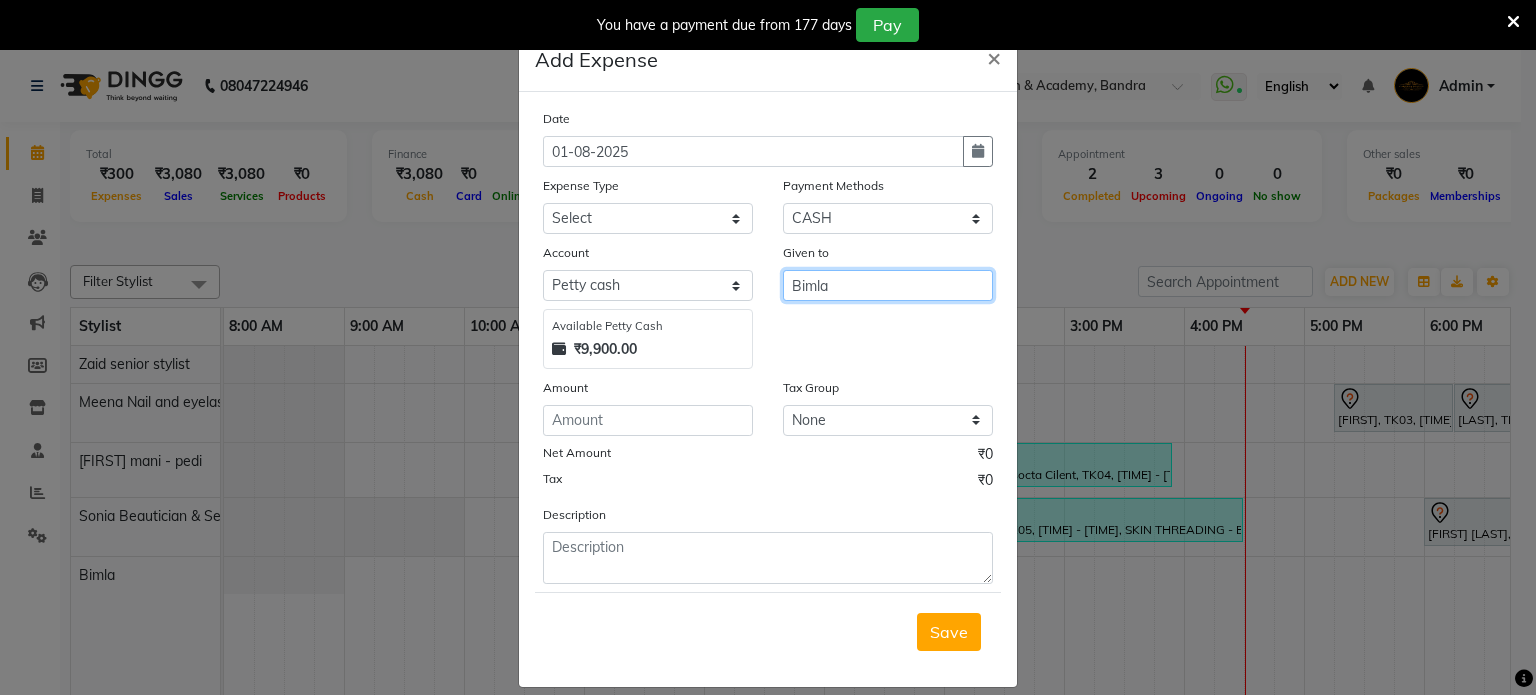type on "Bimla" 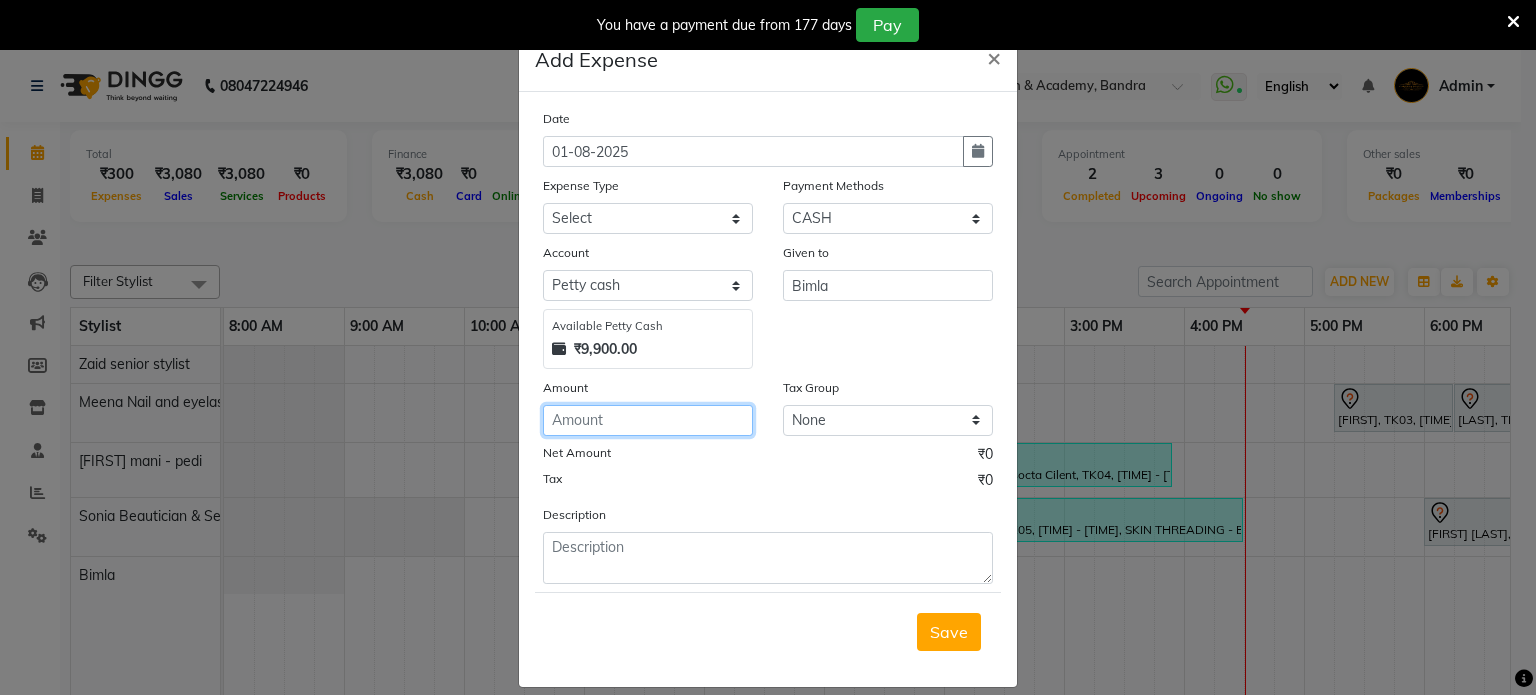 click 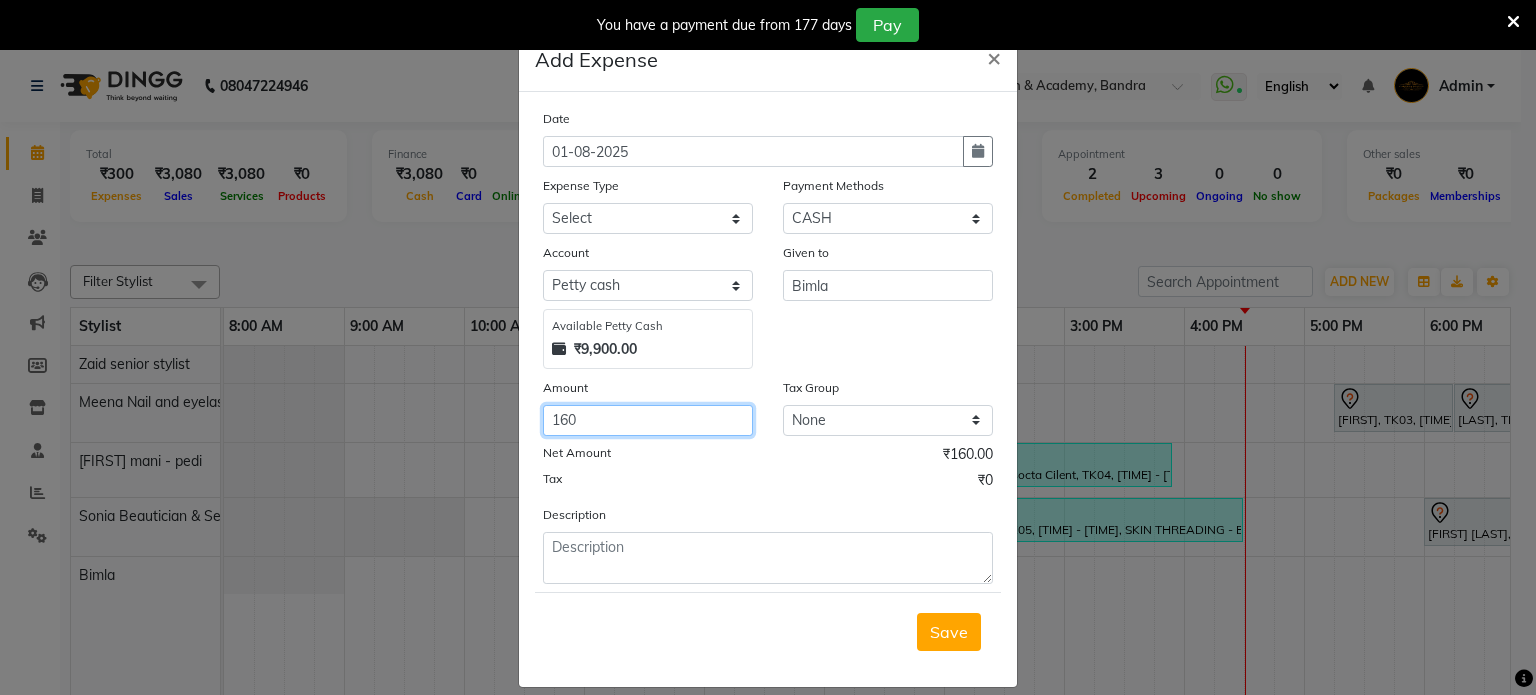 type on "160" 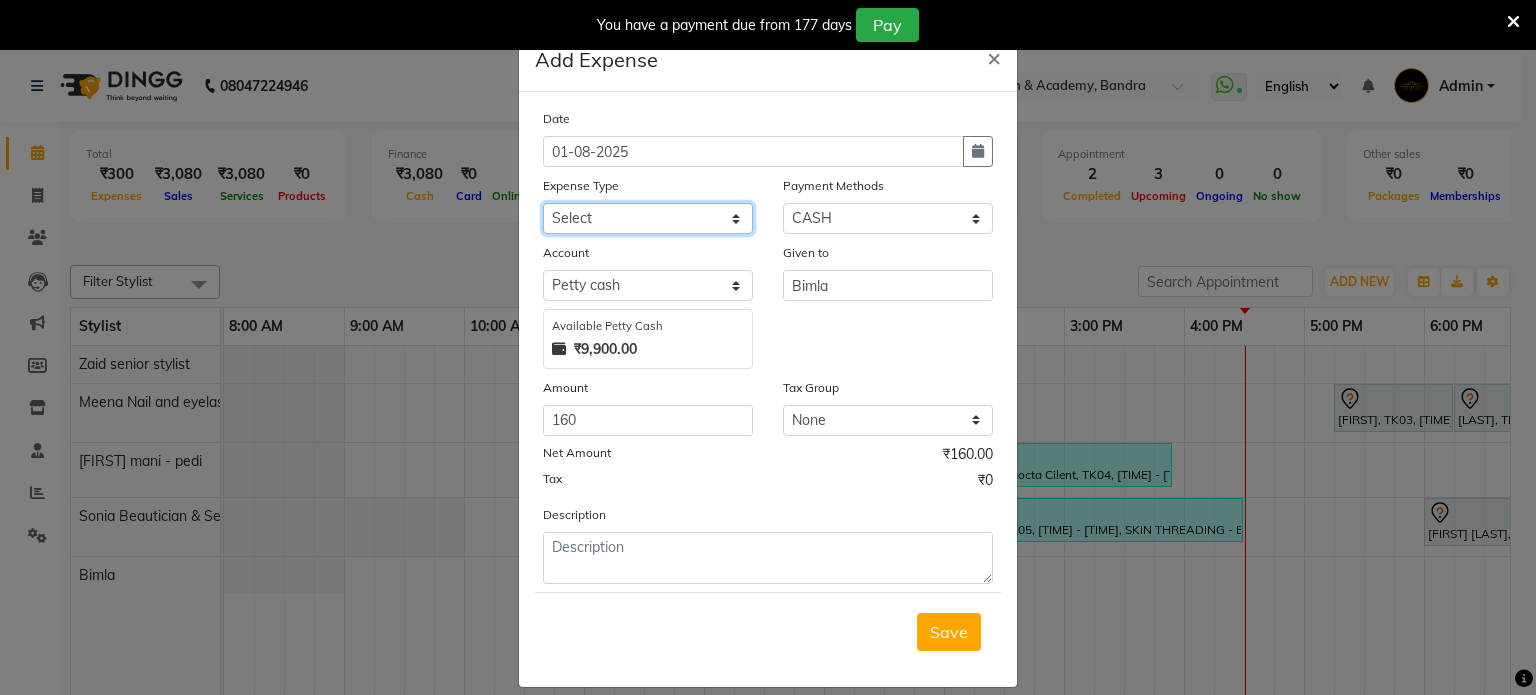 click on "Select Advance Salary Bank charges Car maintenance  Cash transfer to bank Cash transfer to hub Client Snacks Clinical charges Equipment Fuel Govt fee Incentive Insurance International purchase Loan Repayment Maintenance Marketing Miscellaneous MRA Other Pantry Product Rent Salary Staff Snacks Tax Tea & Refreshment Tip Tip from client paid at desk Utilities" 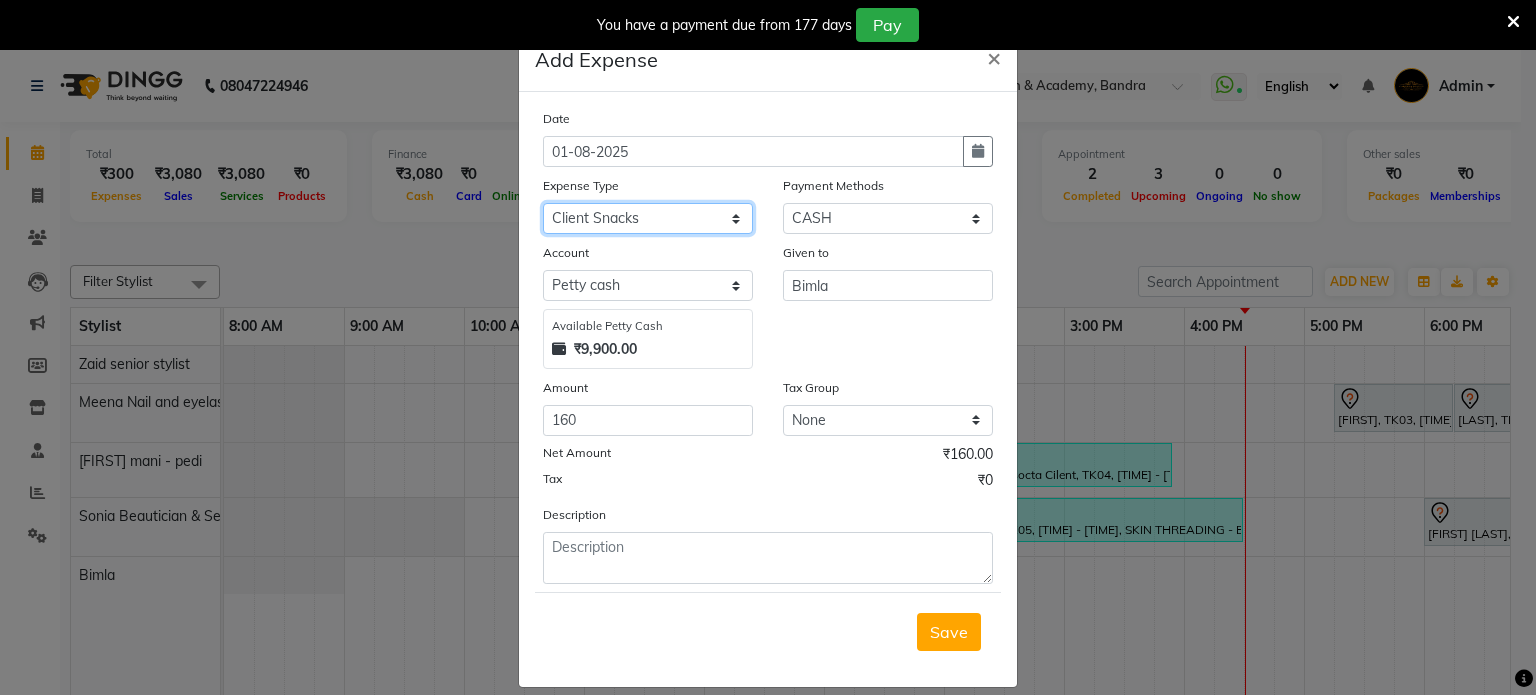 click on "Select Advance Salary Bank charges Car maintenance  Cash transfer to bank Cash transfer to hub Client Snacks Clinical charges Equipment Fuel Govt fee Incentive Insurance International purchase Loan Repayment Maintenance Marketing Miscellaneous MRA Other Pantry Product Rent Salary Staff Snacks Tax Tea & Refreshment Tip Tip from client paid at desk Utilities" 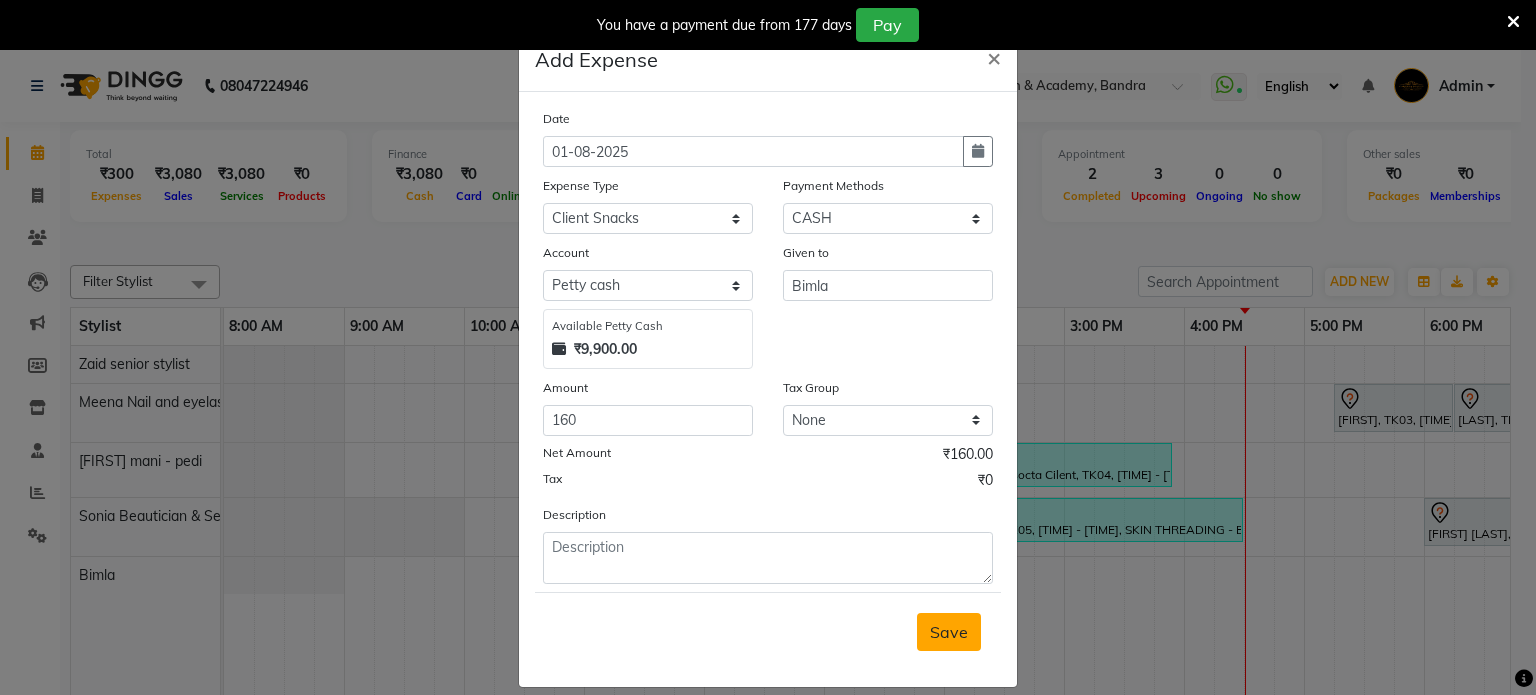 click on "Save" at bounding box center (949, 632) 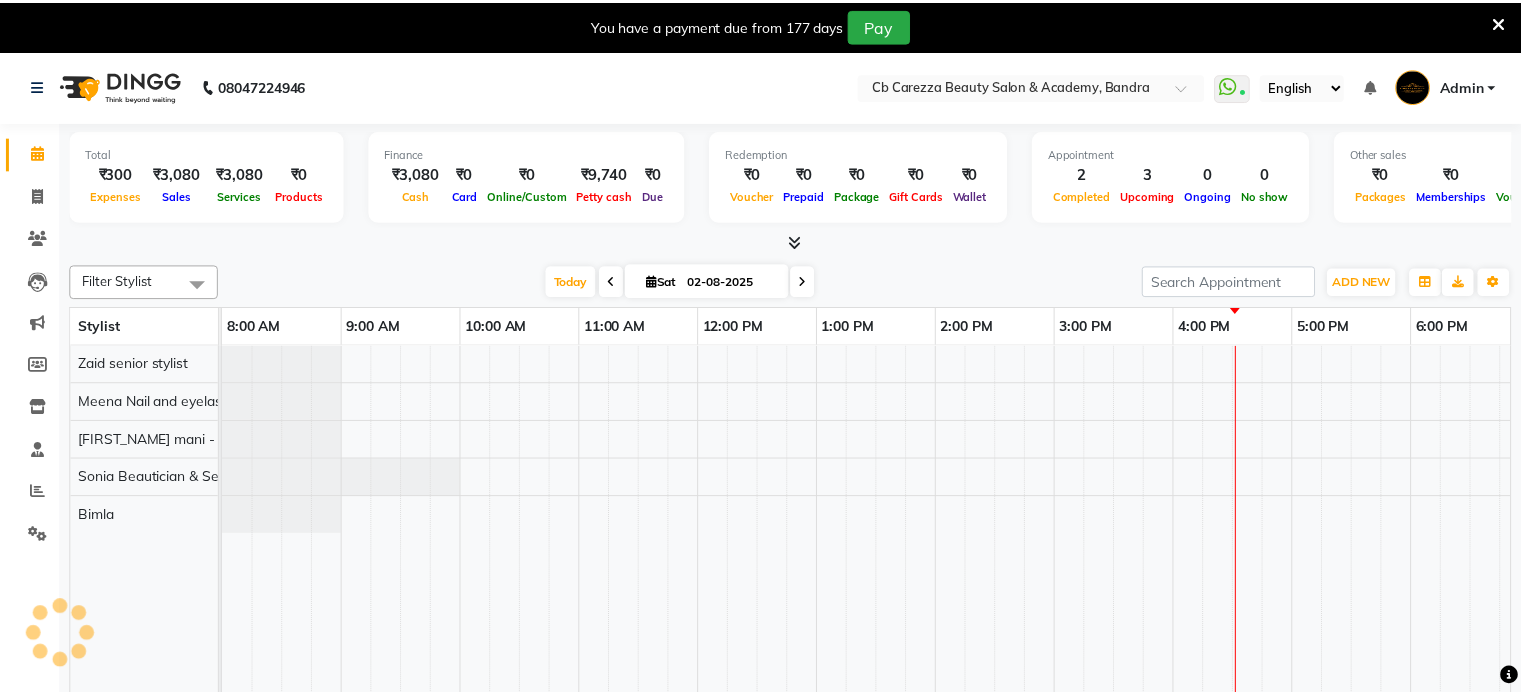 scroll, scrollTop: 0, scrollLeft: 0, axis: both 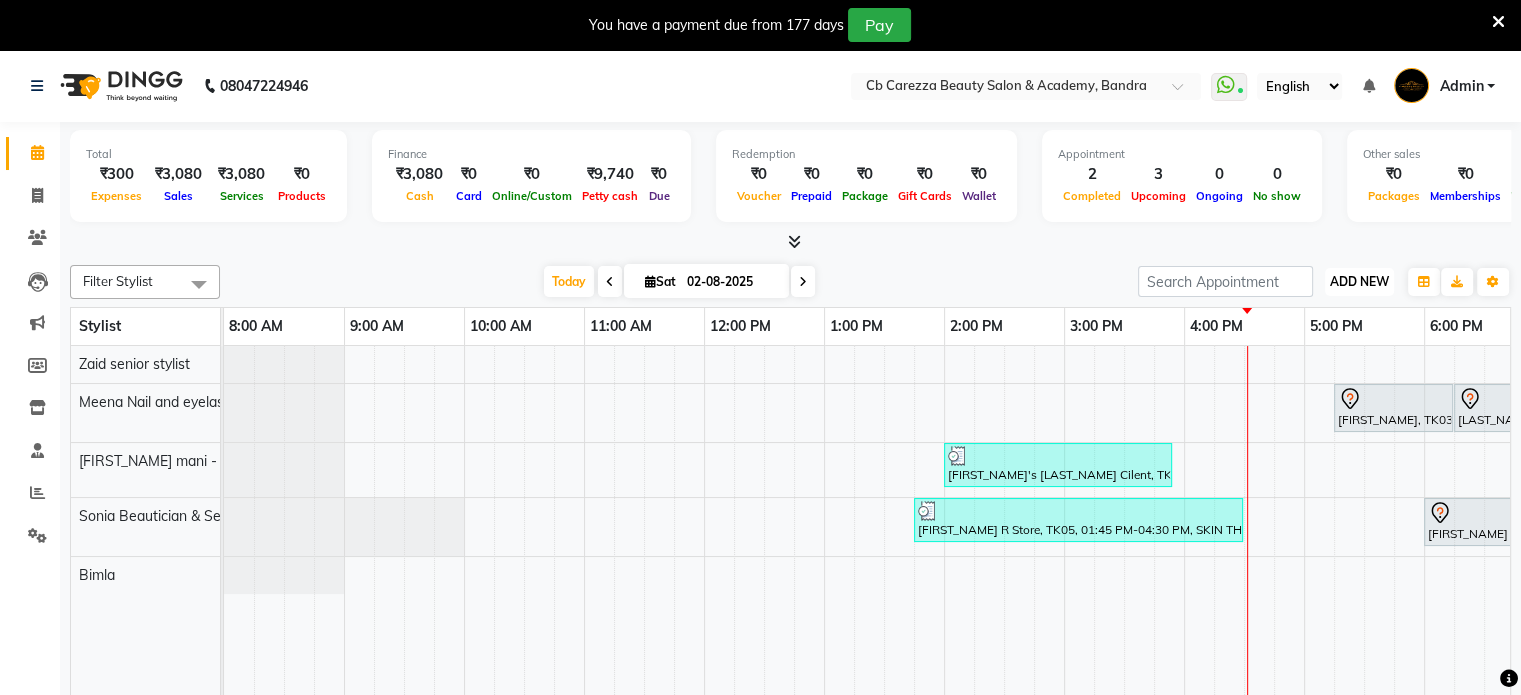 click on "ADD NEW" at bounding box center [1359, 281] 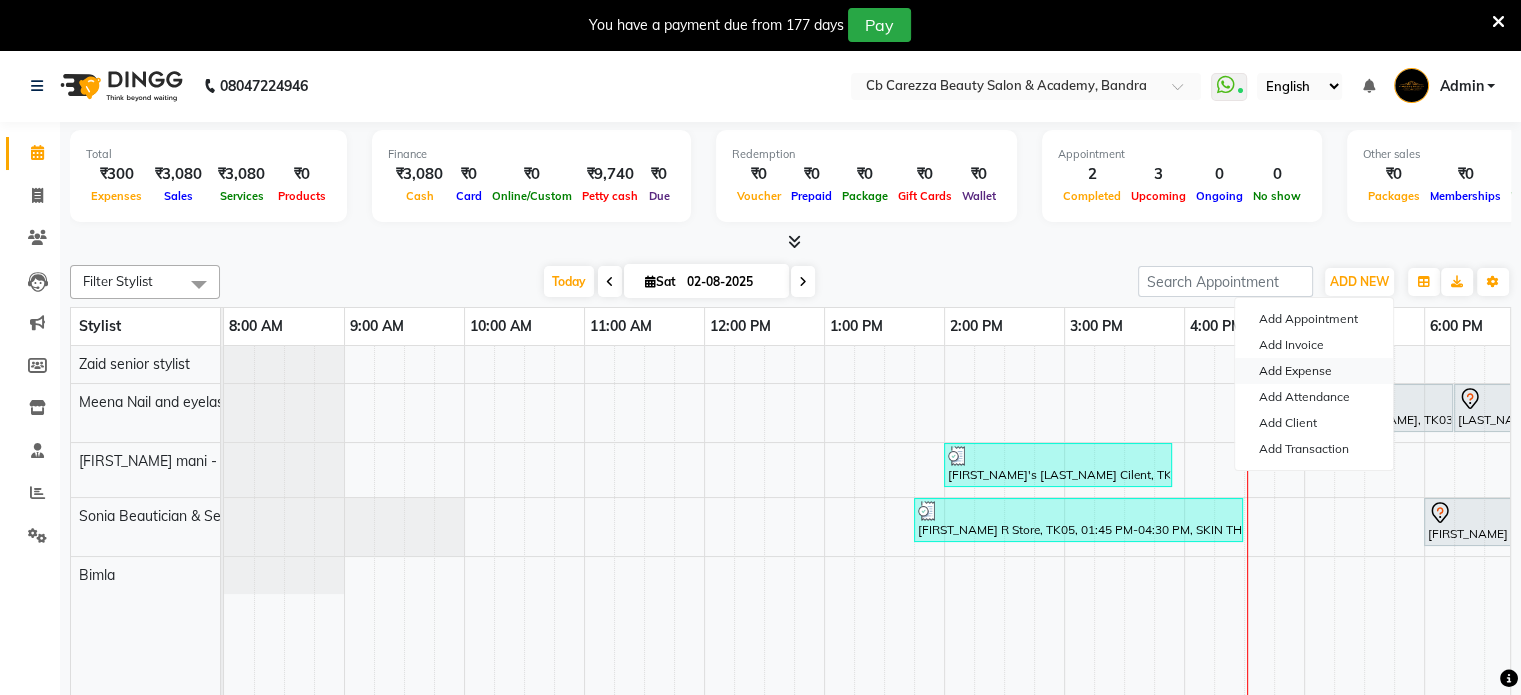 click on "Add Expense" at bounding box center (1314, 371) 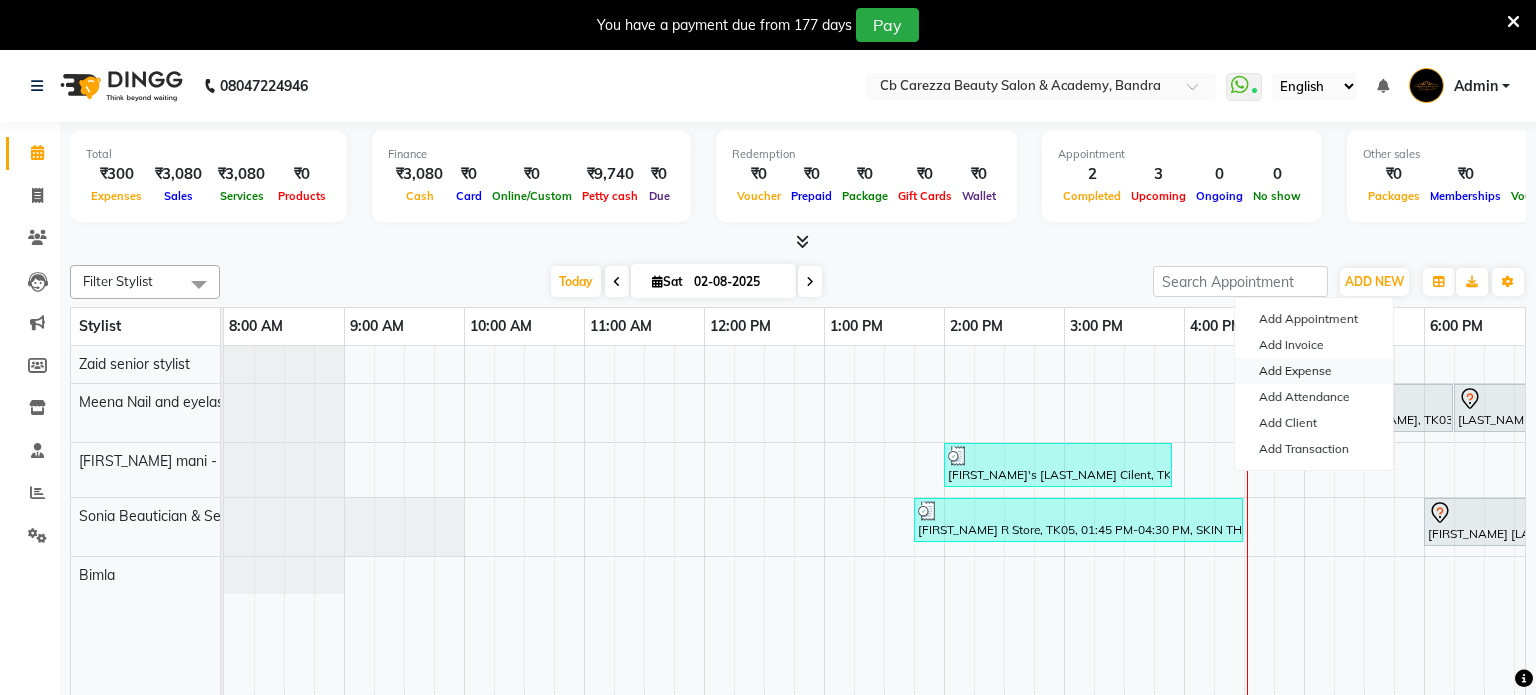 select on "1" 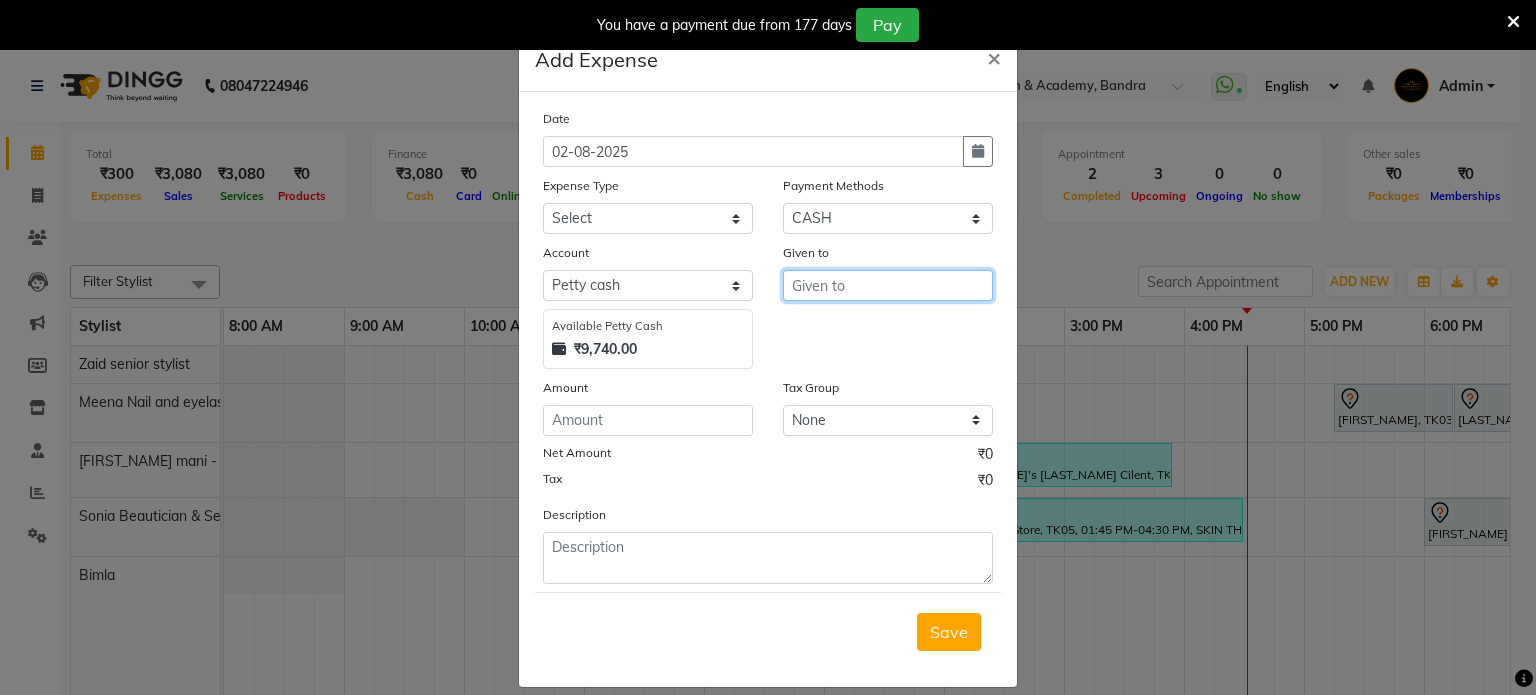 click at bounding box center (888, 285) 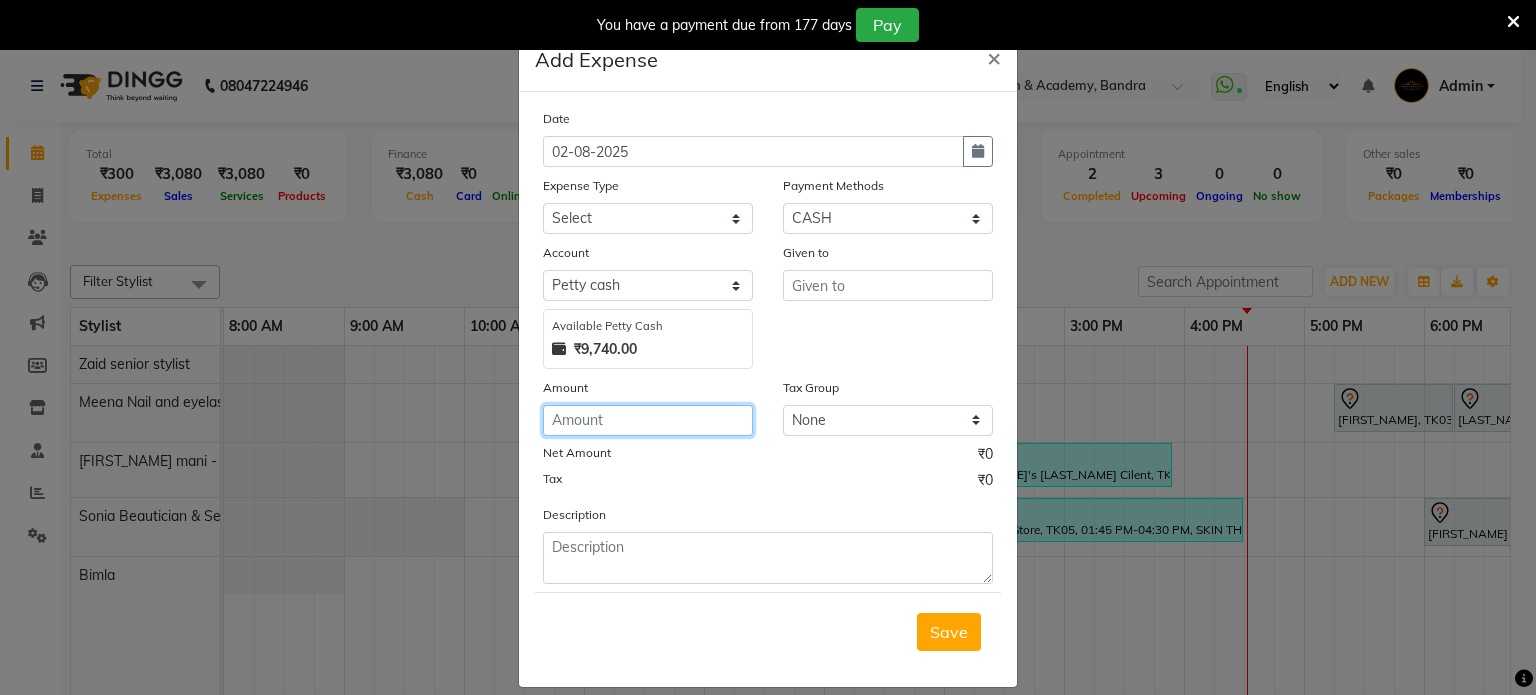 click 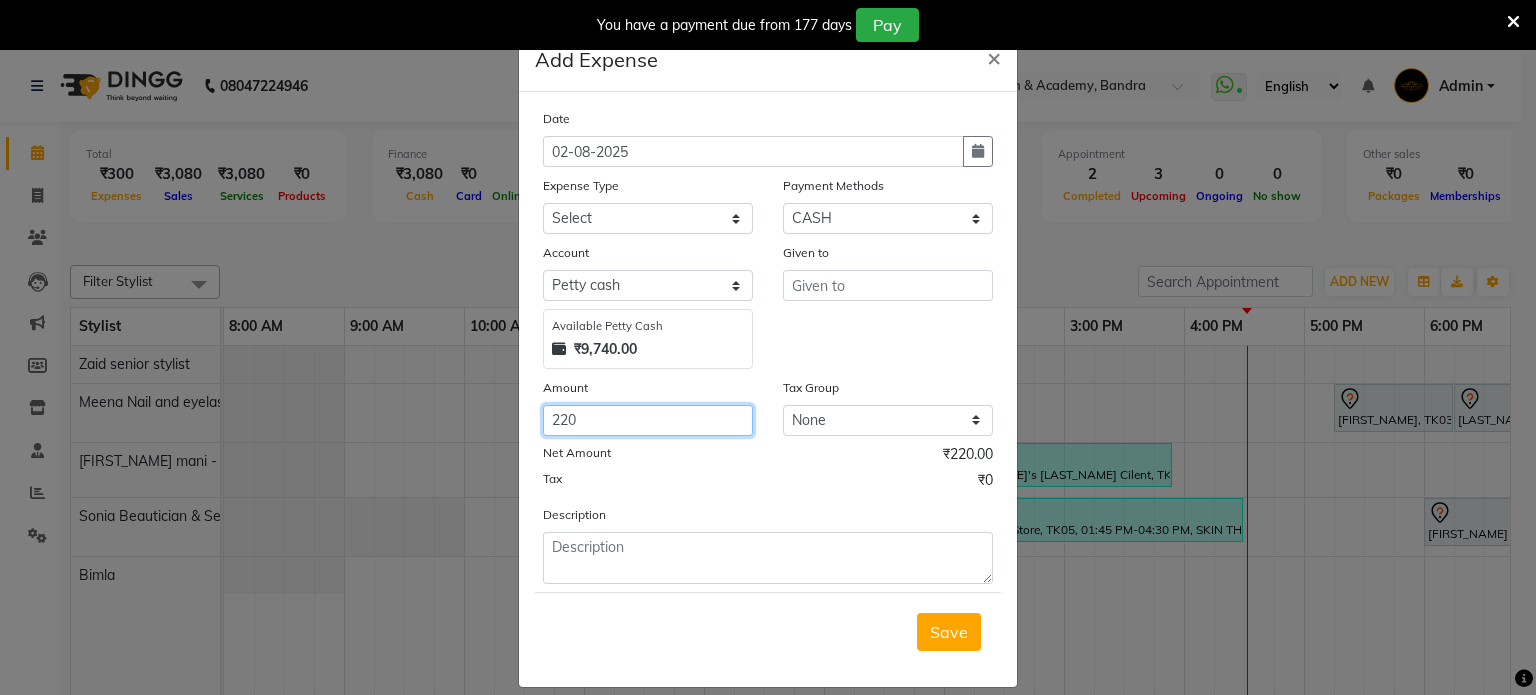 type on "220" 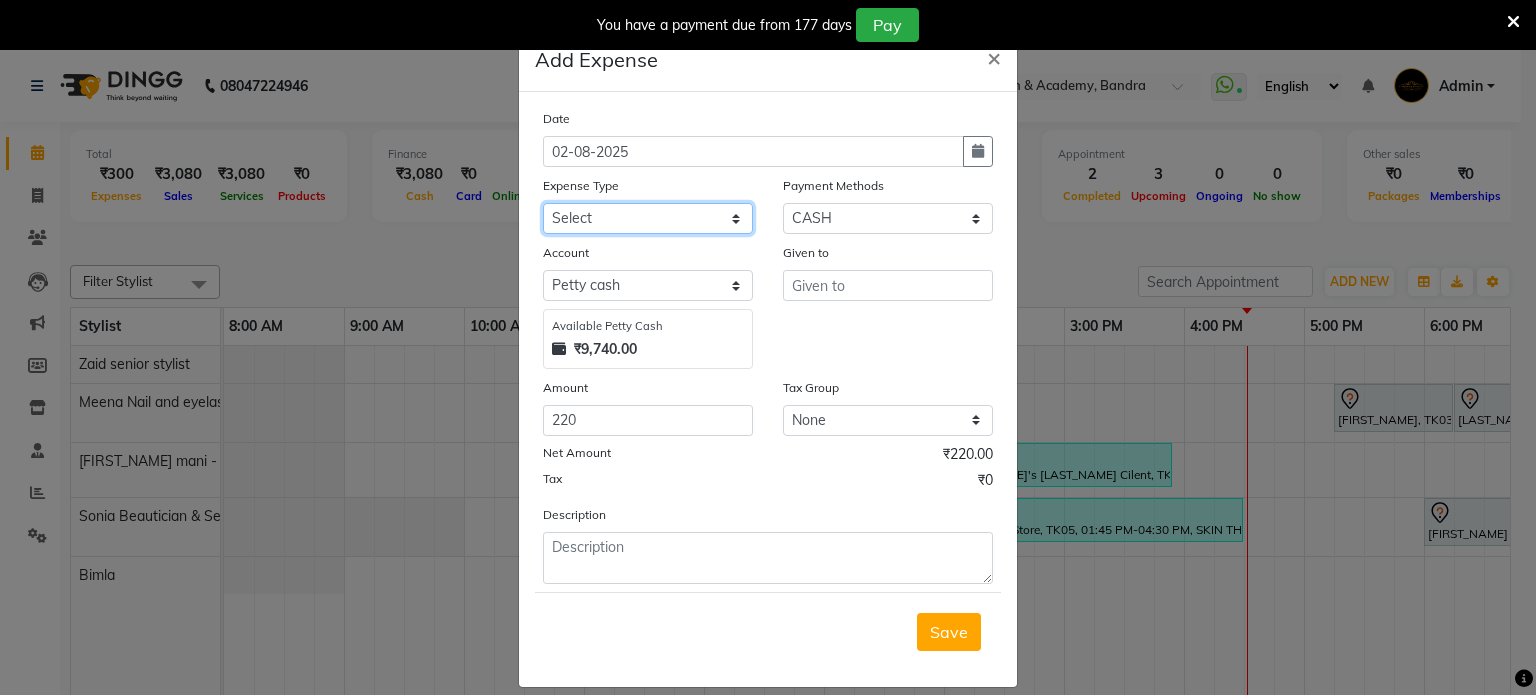 click on "Select Advance Salary Bank charges Car maintenance  Cash transfer to bank Cash transfer to hub Client Snacks Clinical charges Equipment Fuel Govt fee Incentive Insurance International purchase Loan Repayment Maintenance Marketing Miscellaneous MRA Other Pantry Product Rent Salary Staff Snacks Tax Tea & Refreshment Tip Tip from client paid at desk Utilities" 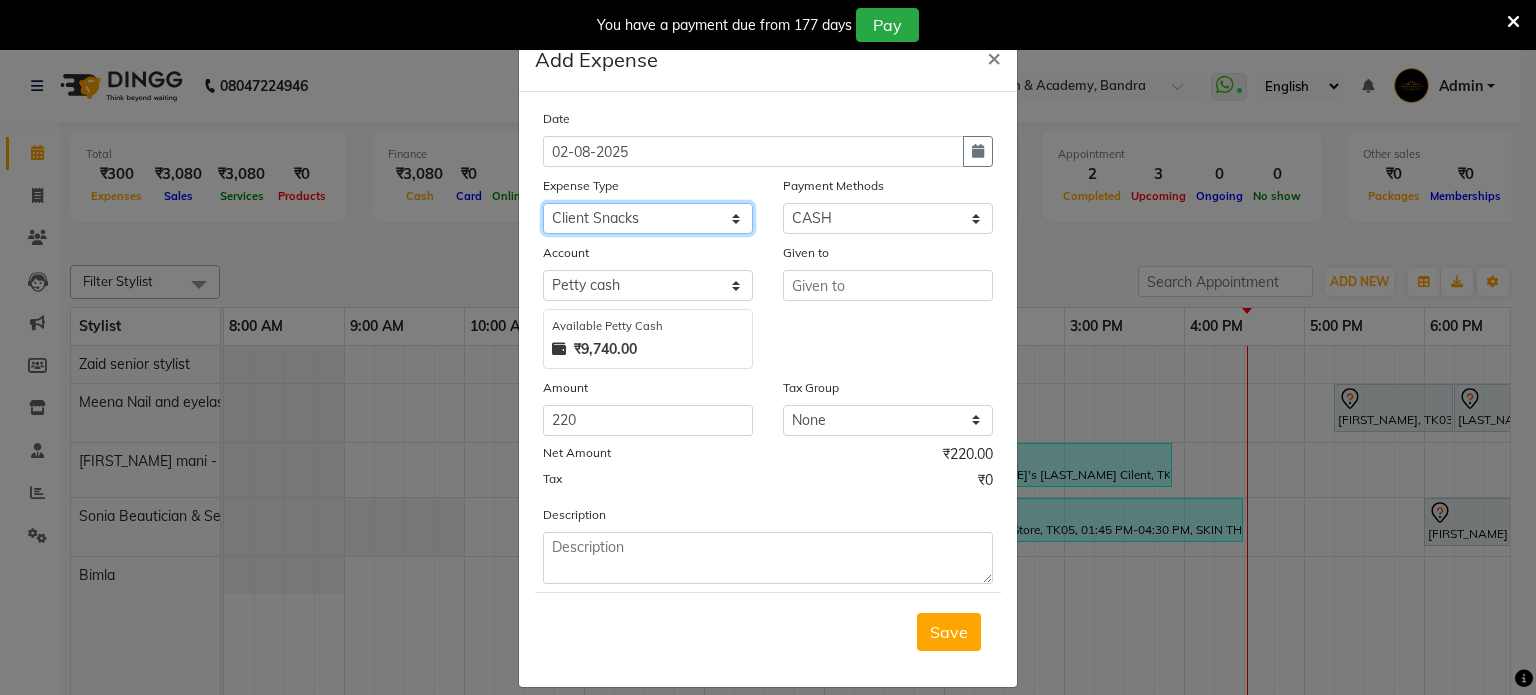 click on "Select Advance Salary Bank charges Car maintenance  Cash transfer to bank Cash transfer to hub Client Snacks Clinical charges Equipment Fuel Govt fee Incentive Insurance International purchase Loan Repayment Maintenance Marketing Miscellaneous MRA Other Pantry Product Rent Salary Staff Snacks Tax Tea & Refreshment Tip Tip from client paid at desk Utilities" 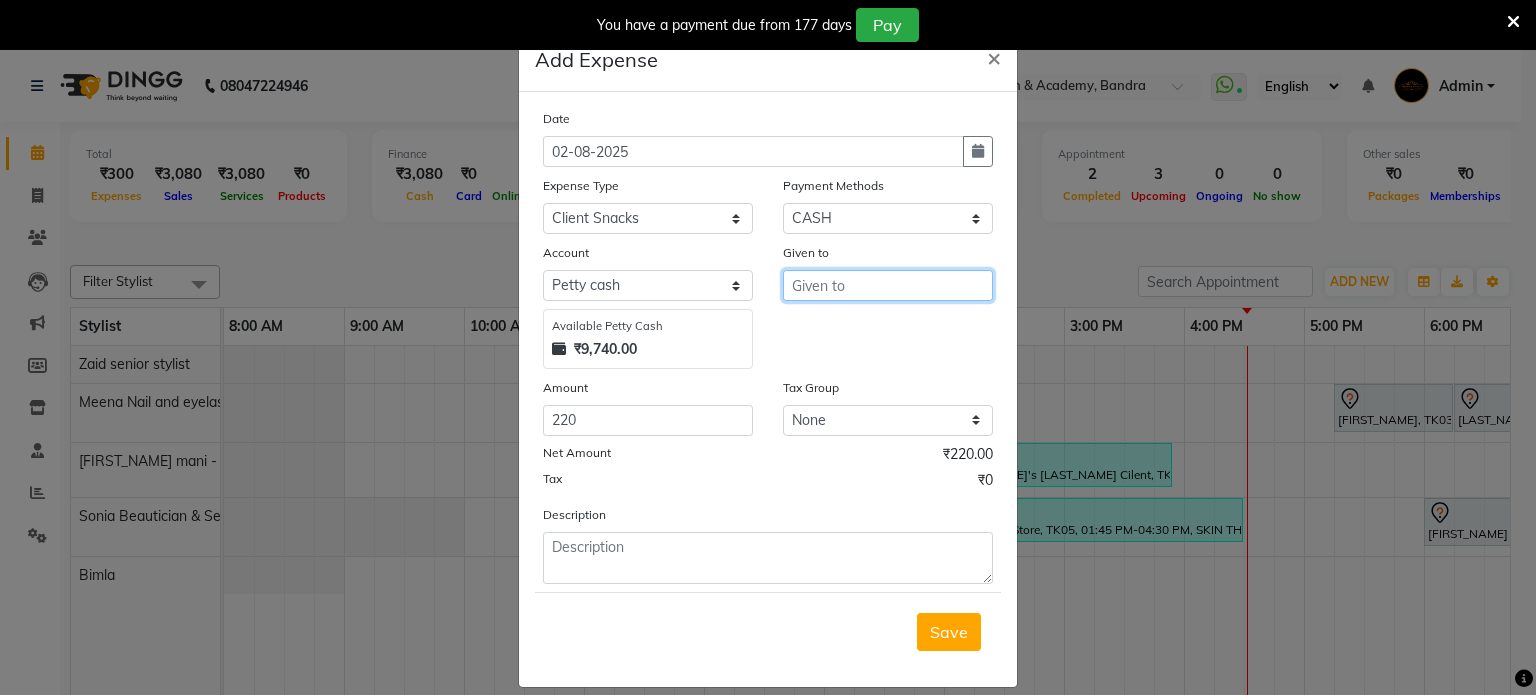 click at bounding box center (888, 285) 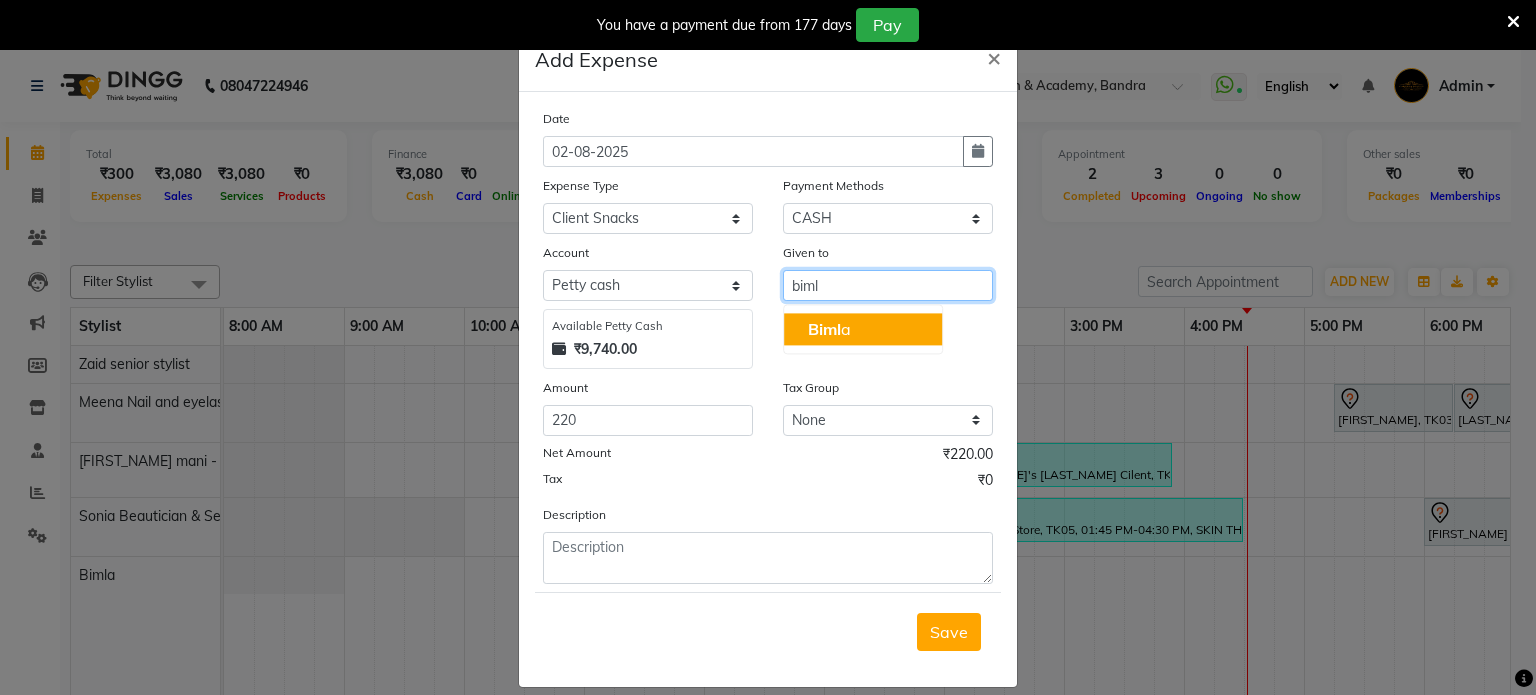 click on "Biml a" at bounding box center [863, 329] 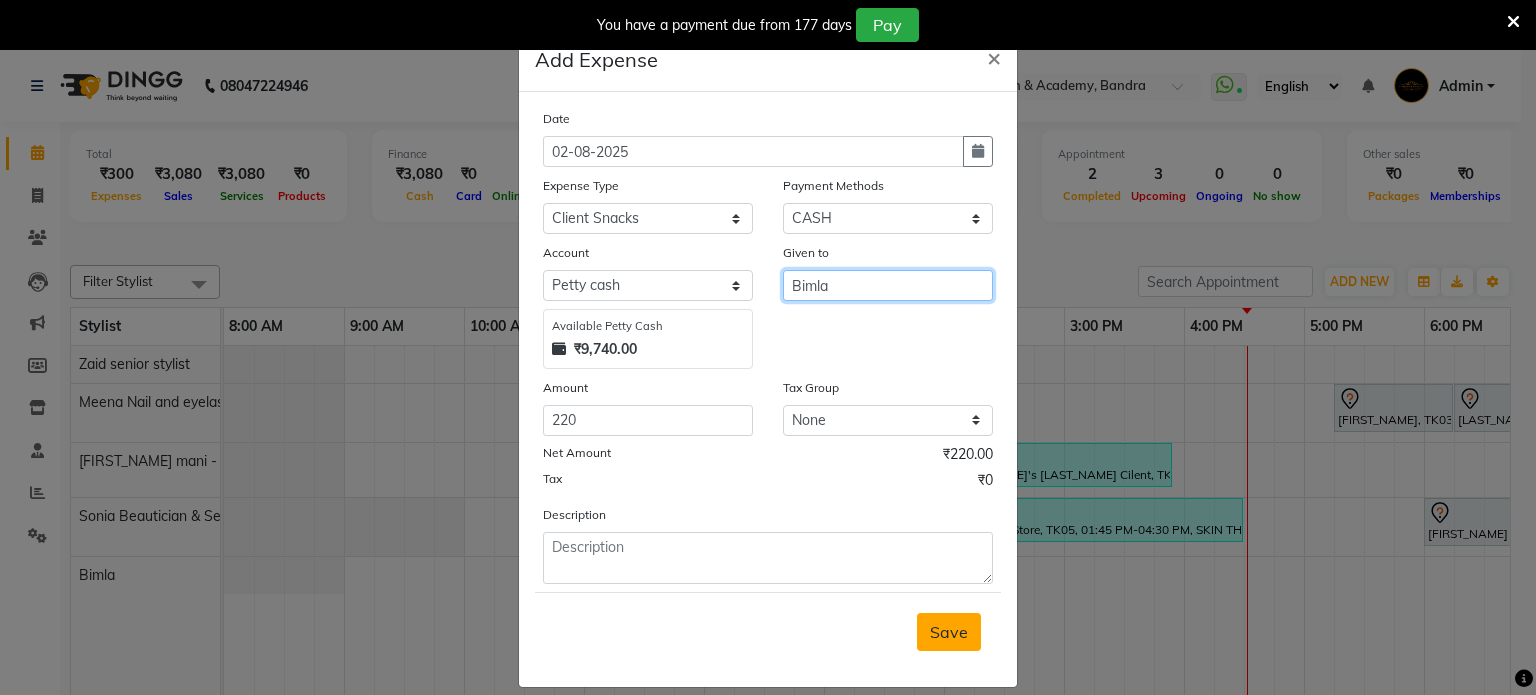 type on "Bimla" 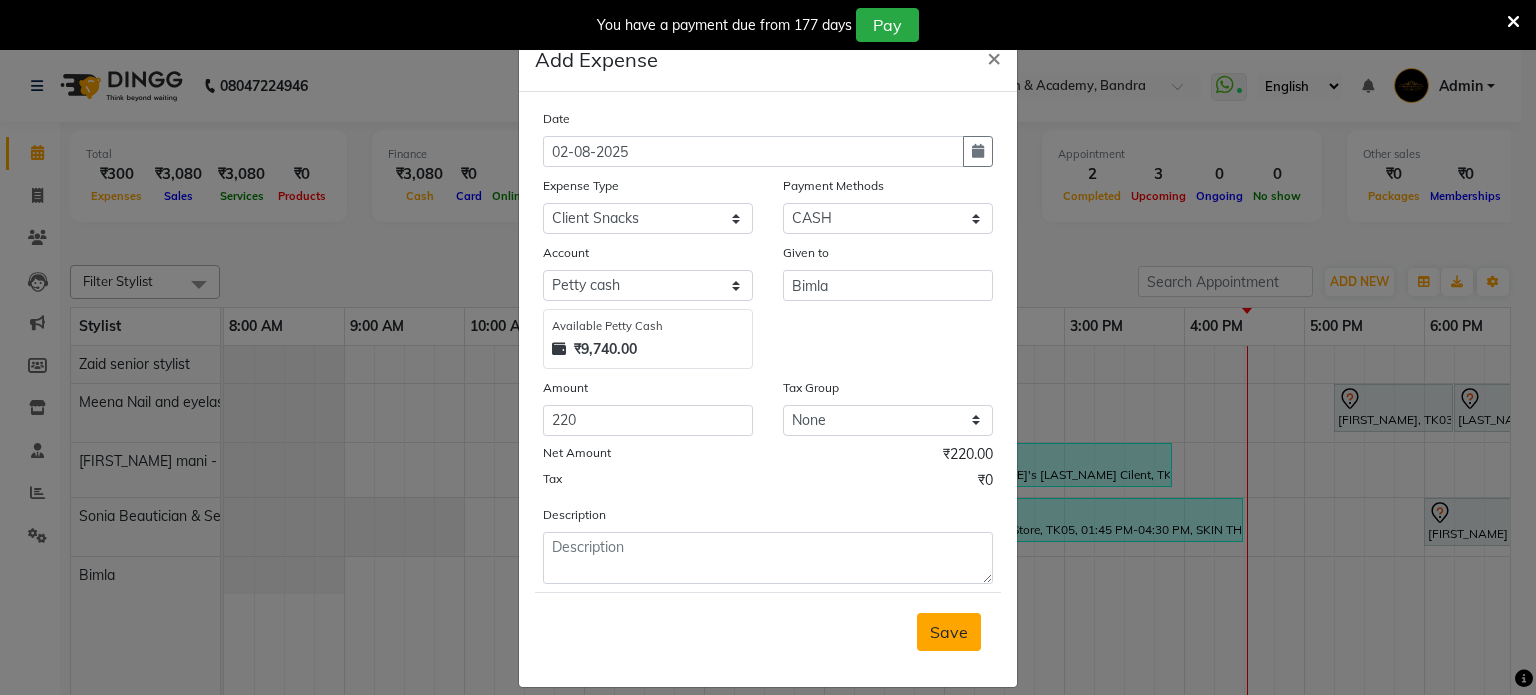 click on "Save" at bounding box center (949, 632) 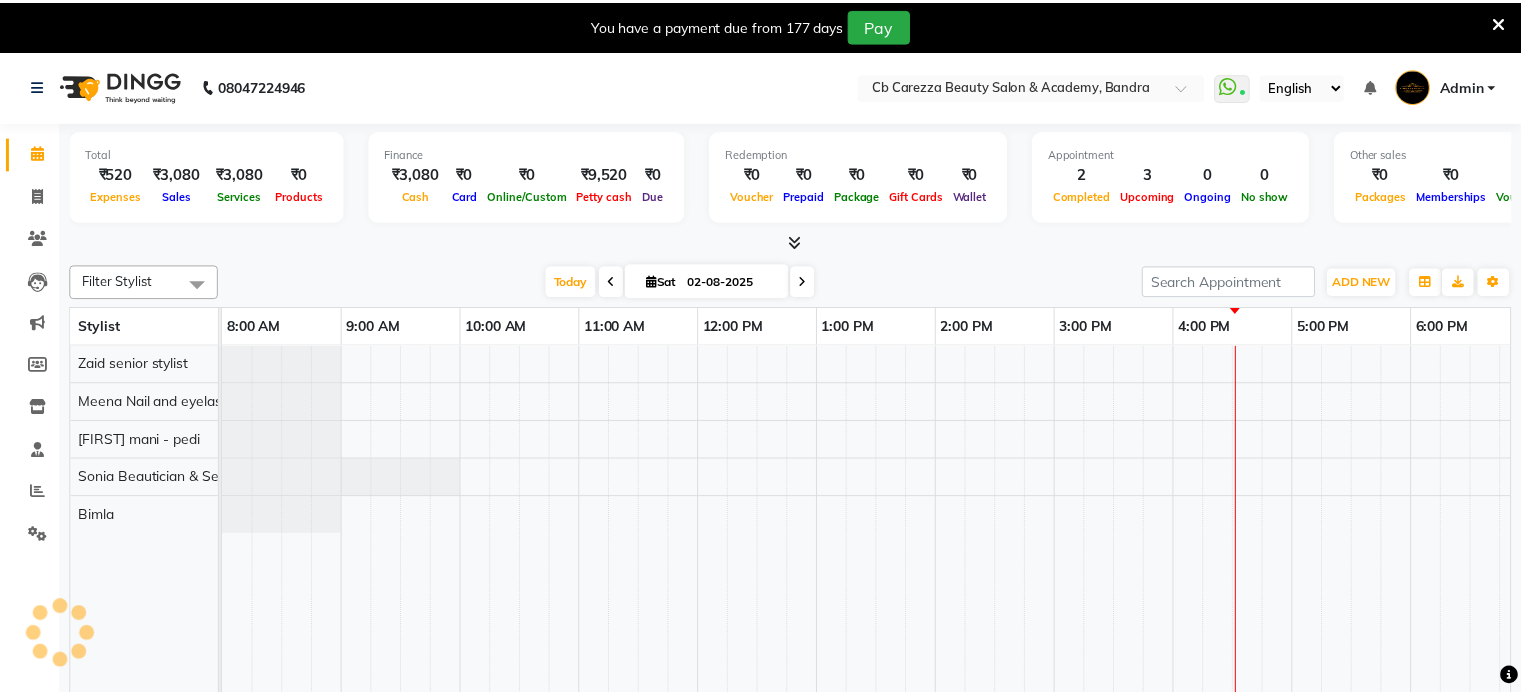 scroll, scrollTop: 0, scrollLeft: 0, axis: both 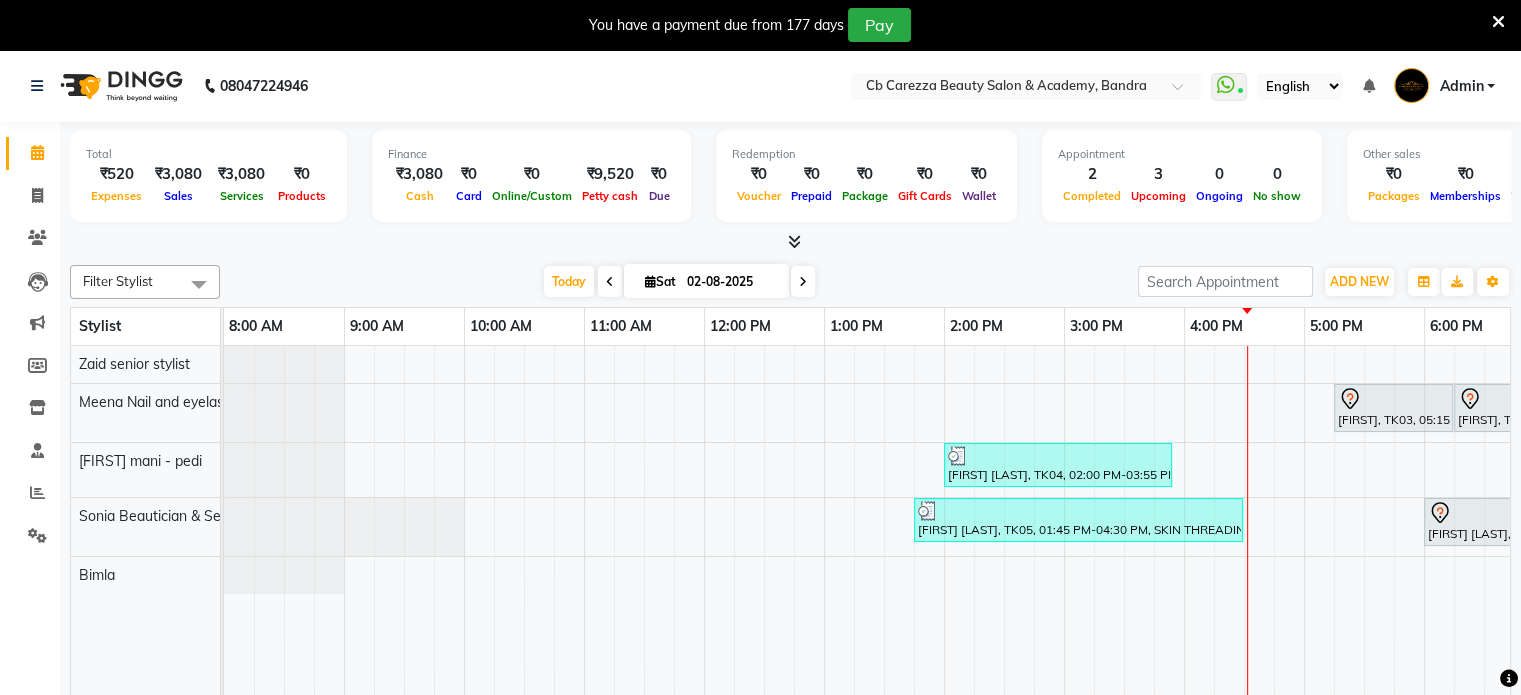click at bounding box center [794, 241] 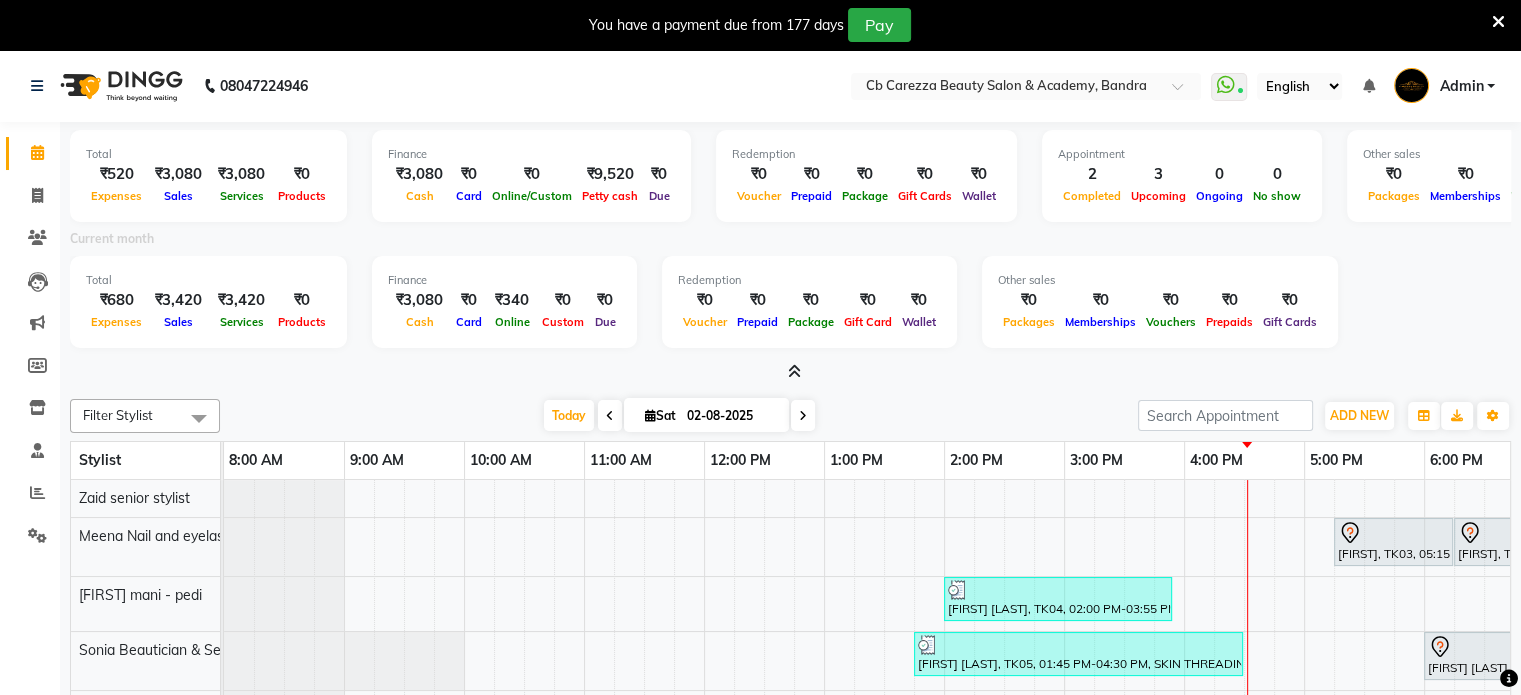 click at bounding box center (794, 371) 